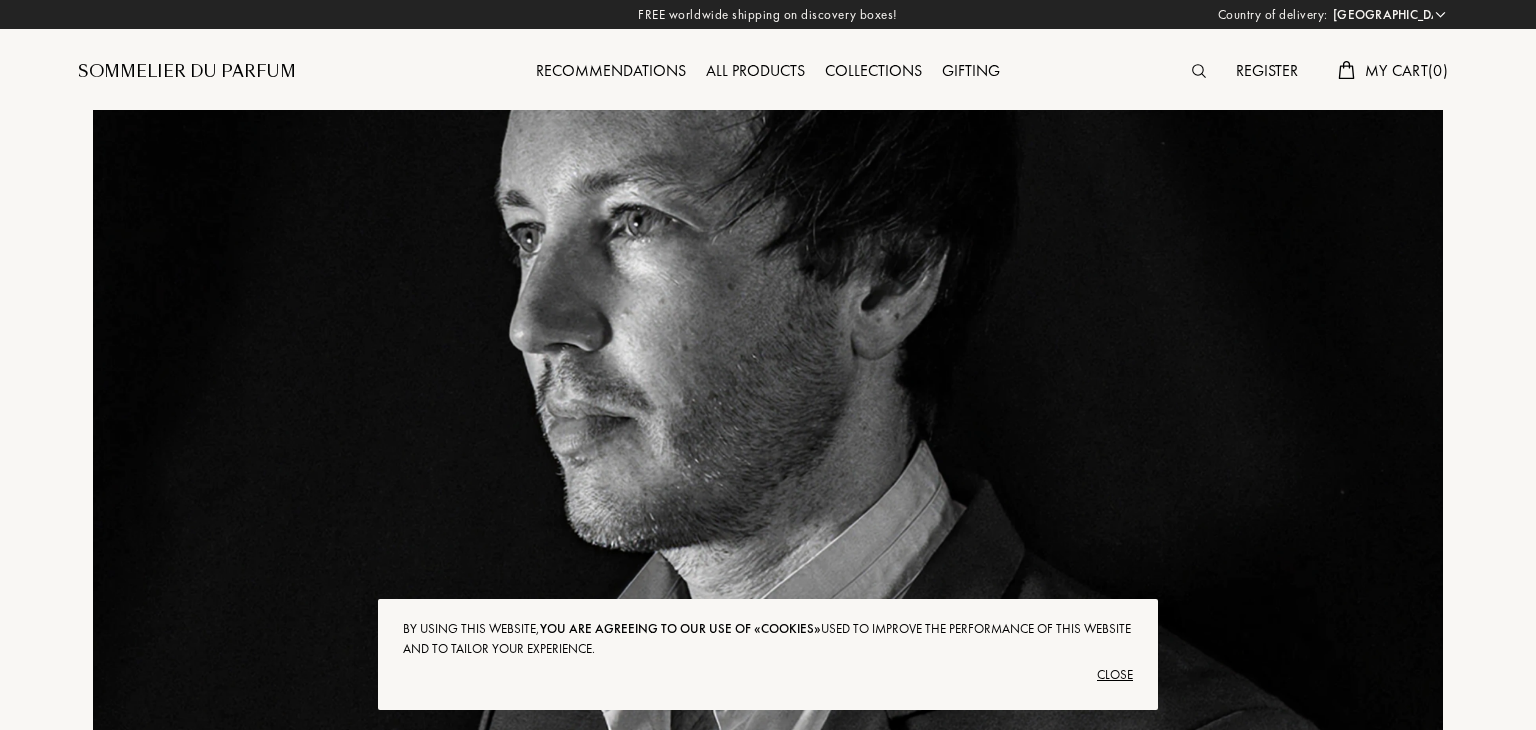 select on "DE" 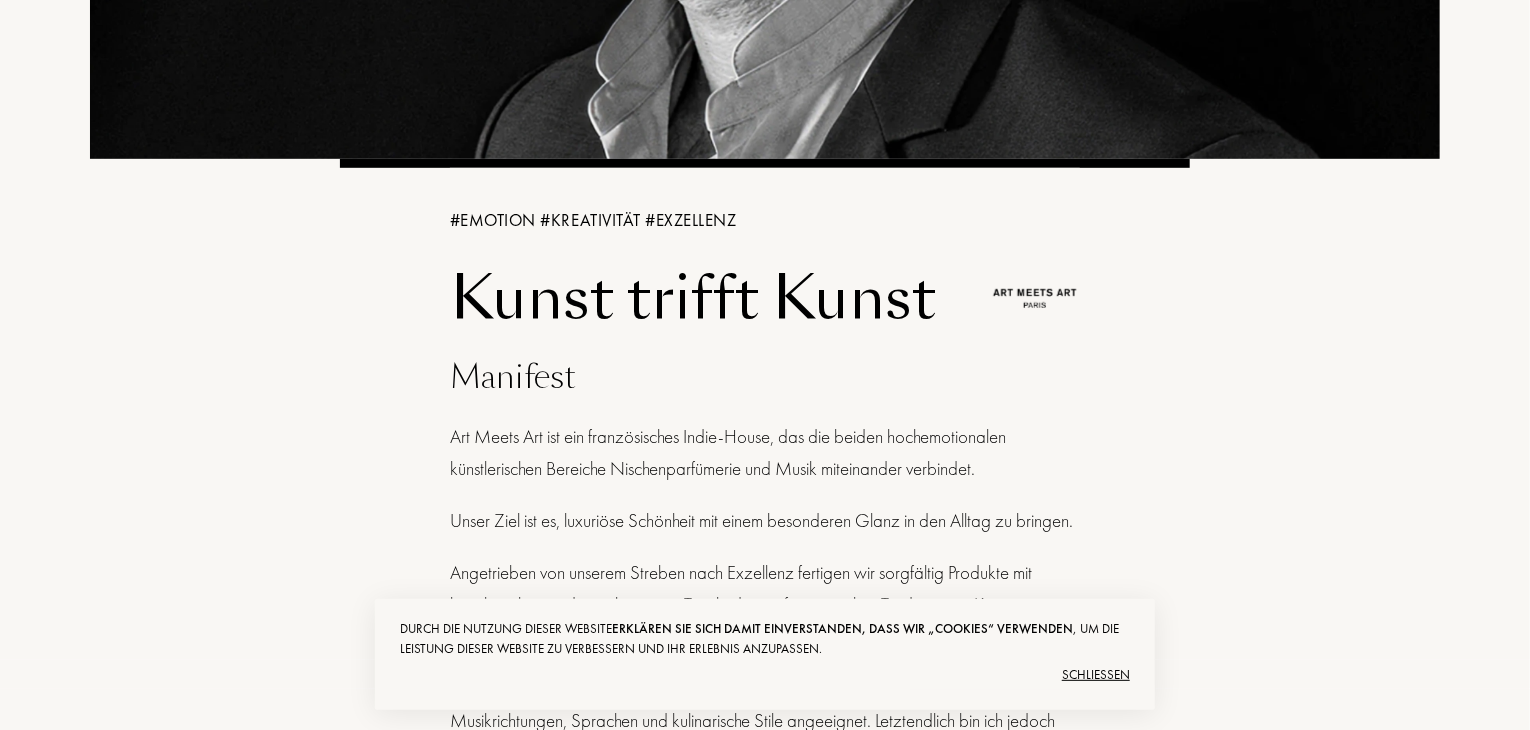 scroll, scrollTop: 600, scrollLeft: 0, axis: vertical 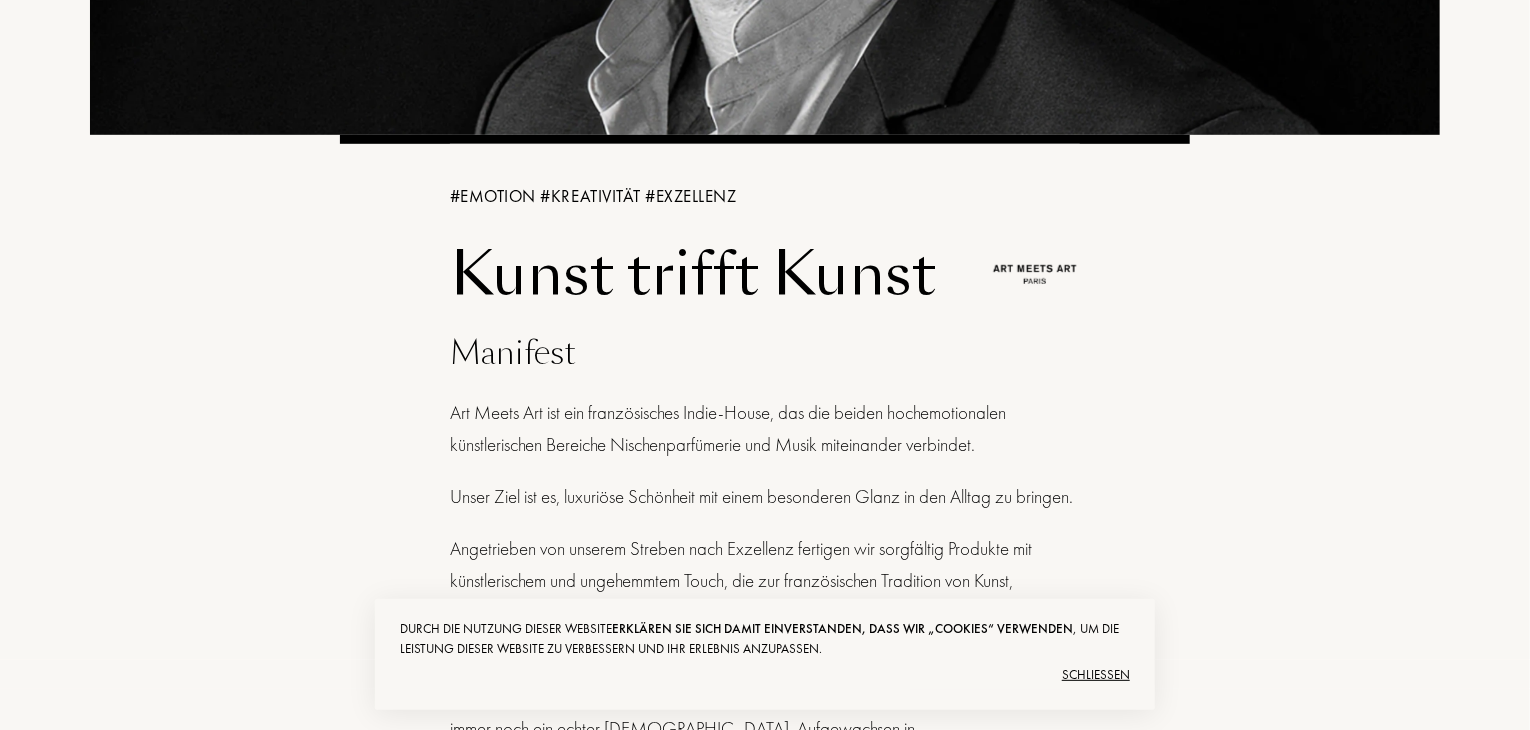 click on "Schließen" at bounding box center [1096, 674] 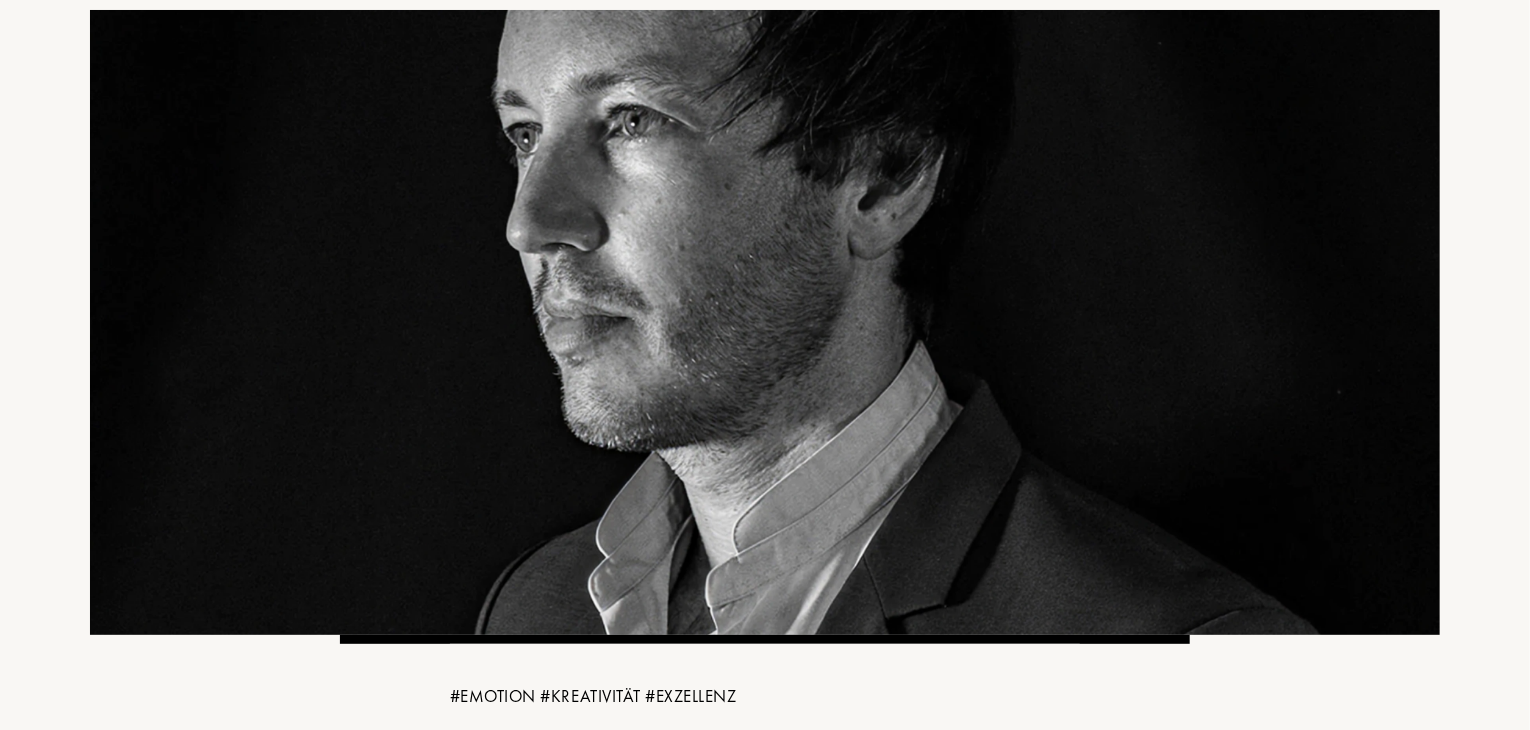 scroll, scrollTop: 0, scrollLeft: 0, axis: both 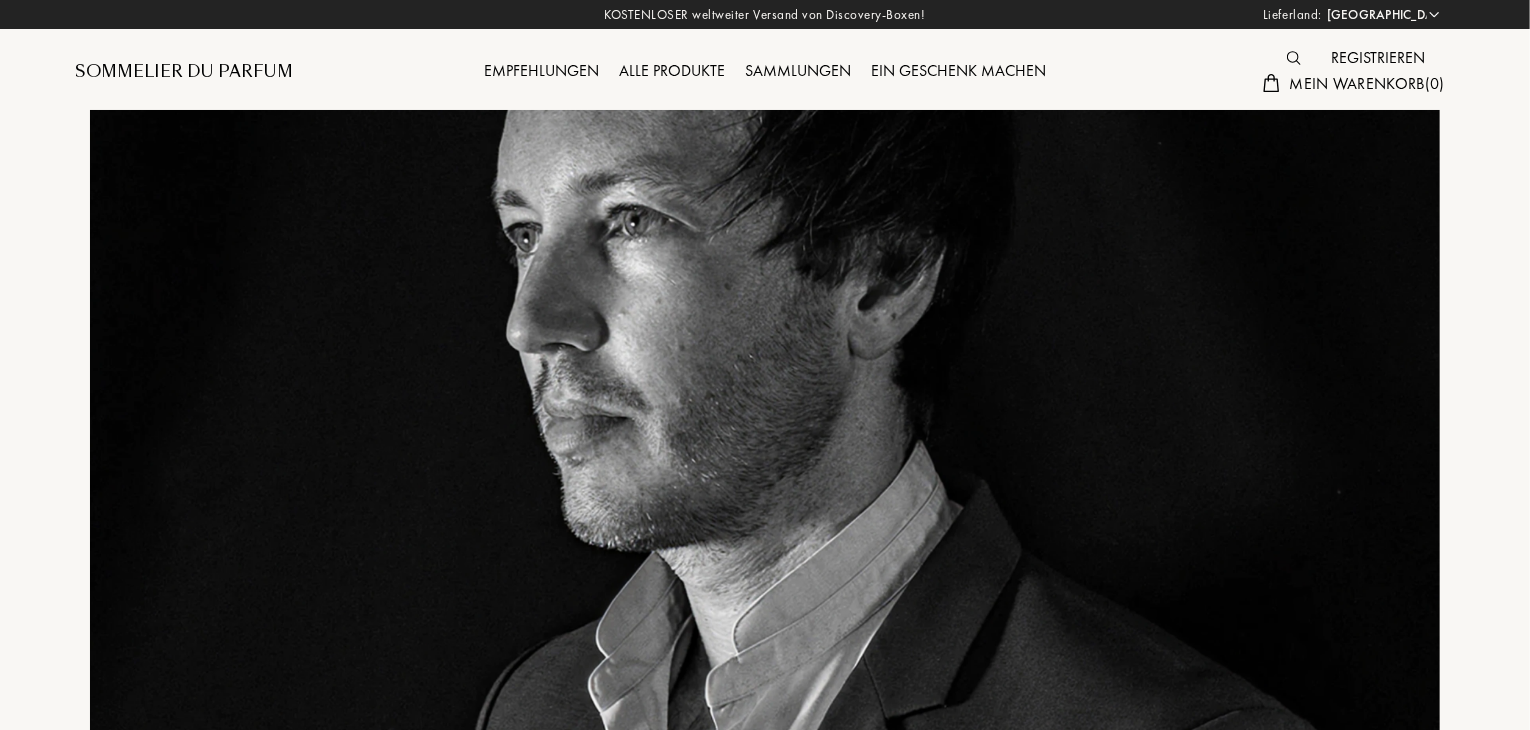click on "Sommelier du Parfum" at bounding box center [184, 71] 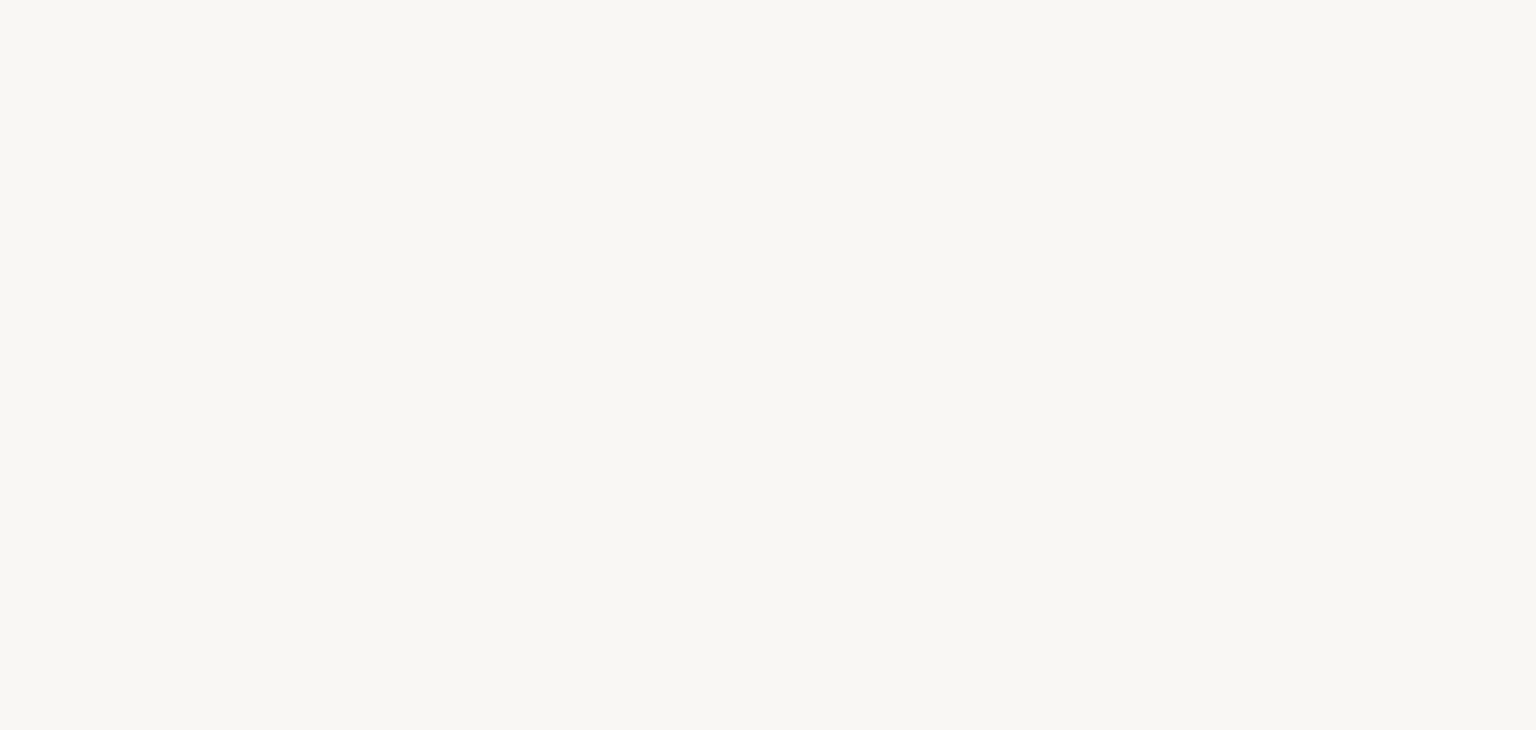 scroll, scrollTop: 0, scrollLeft: 0, axis: both 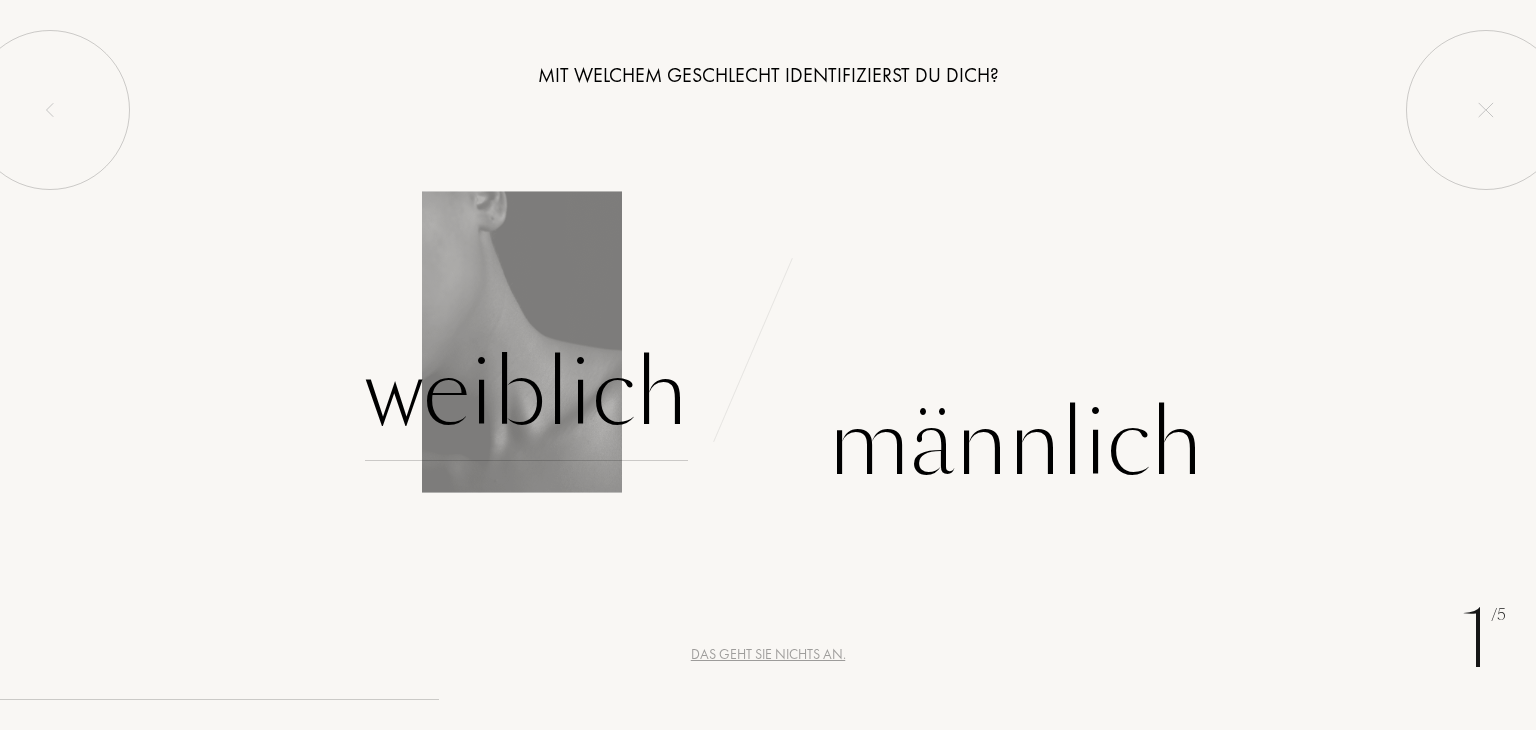 click on "Weiblich" at bounding box center [526, 393] 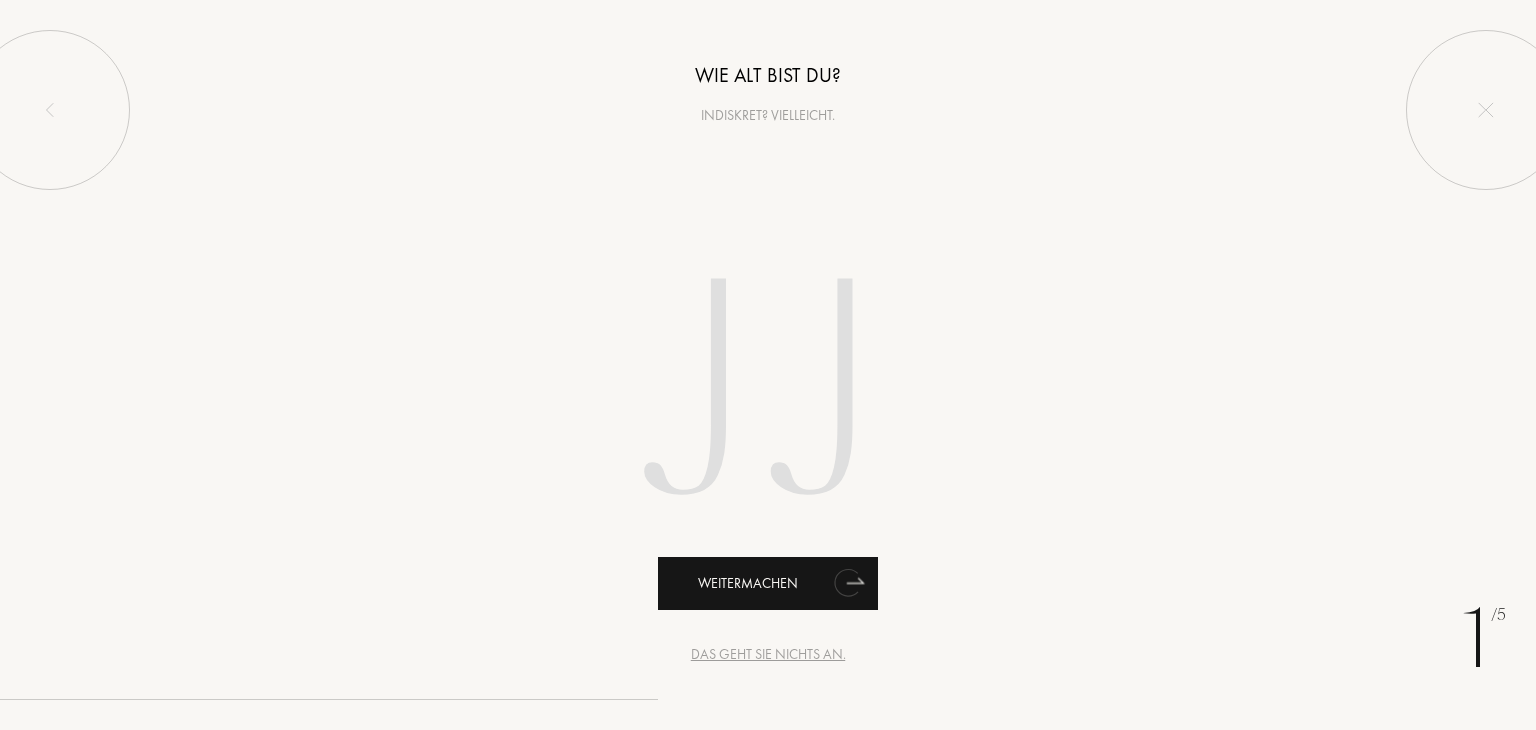 click on "Weitermachen" at bounding box center [768, 583] 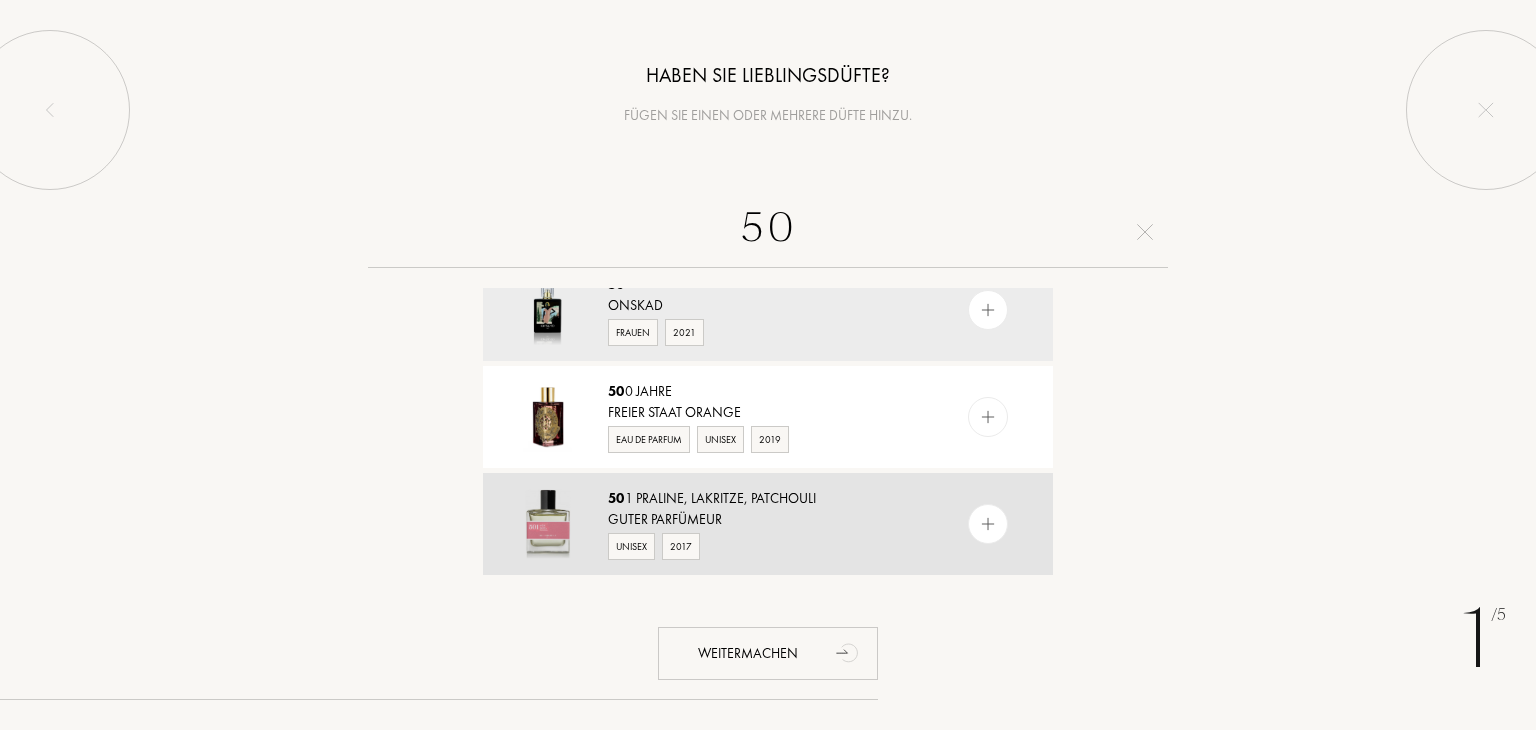 scroll, scrollTop: 0, scrollLeft: 0, axis: both 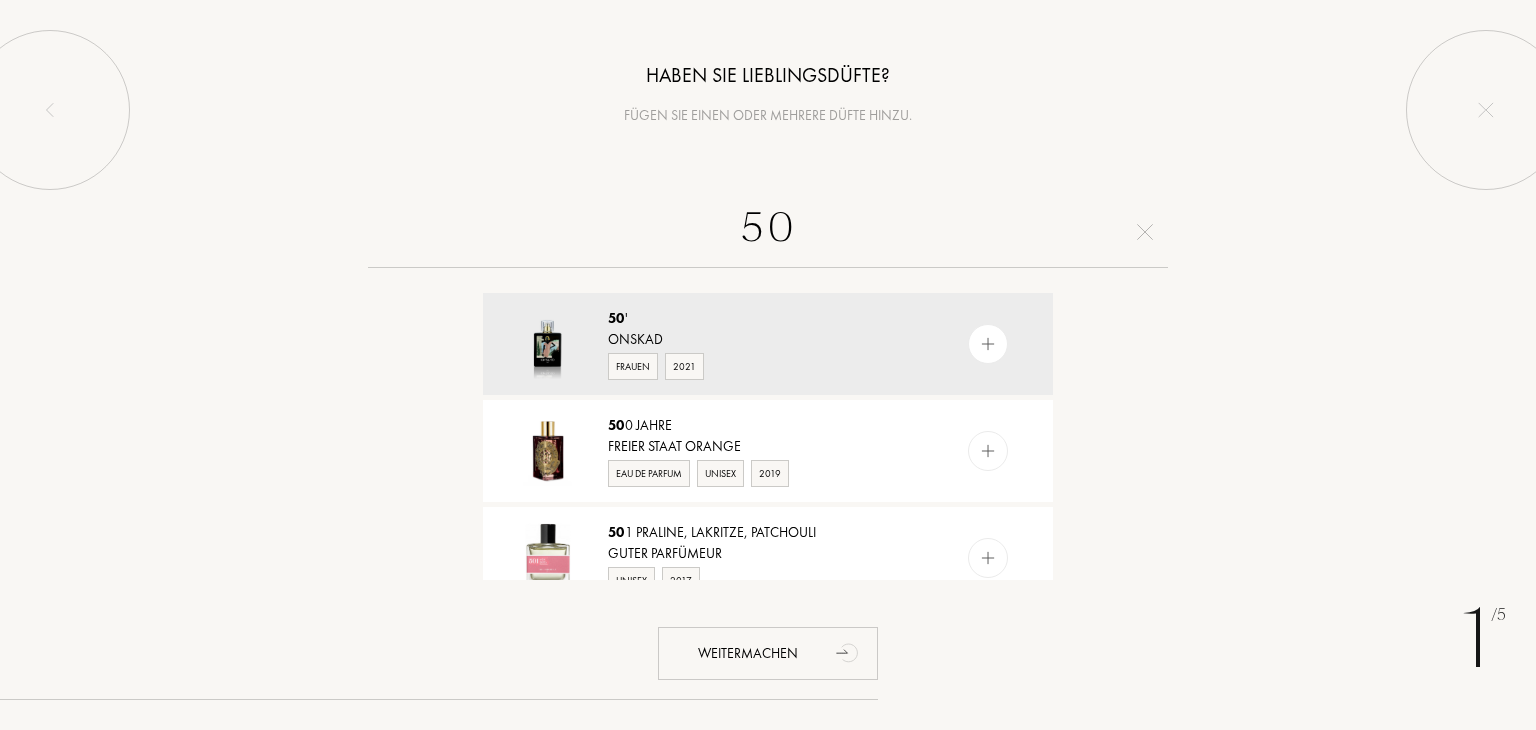 type on "50" 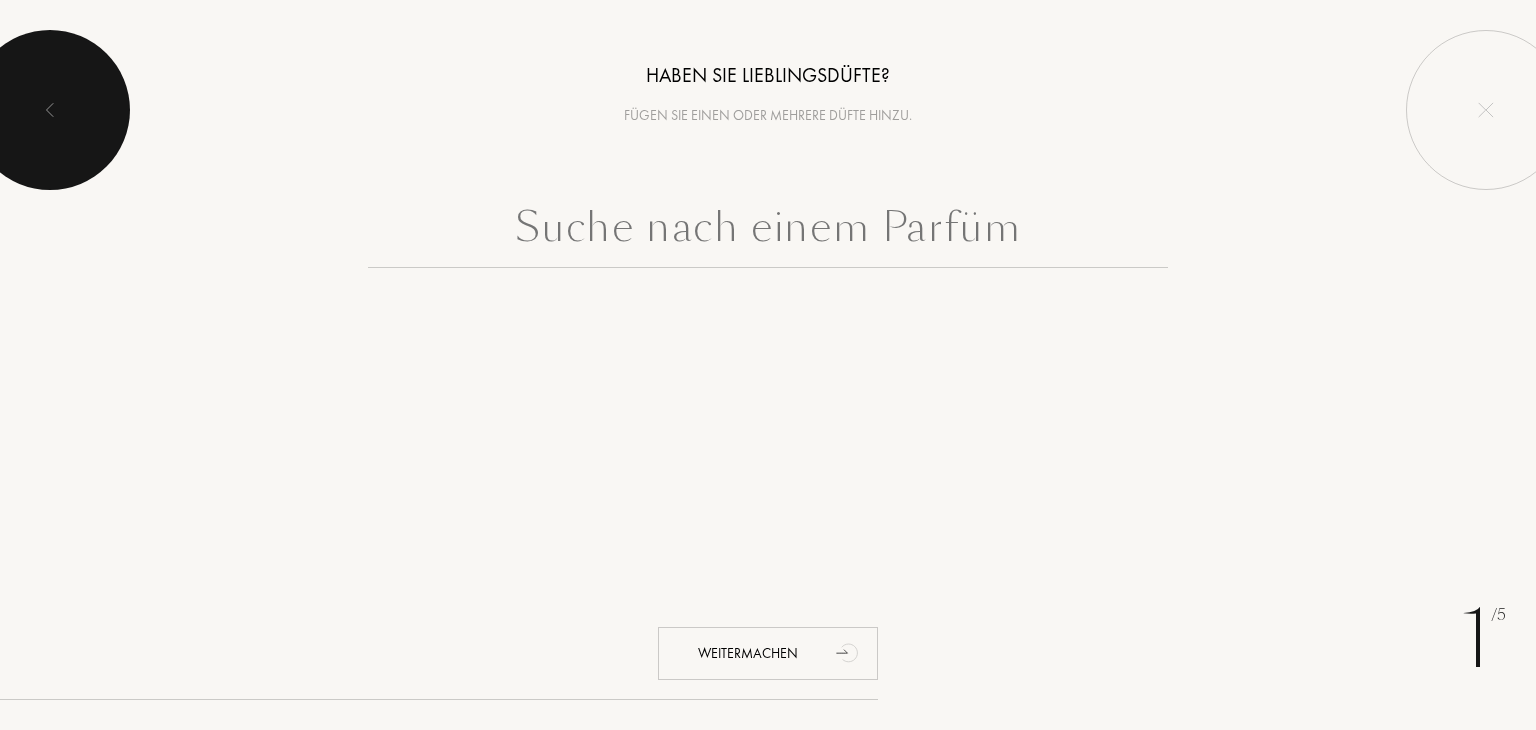 click at bounding box center [50, 110] 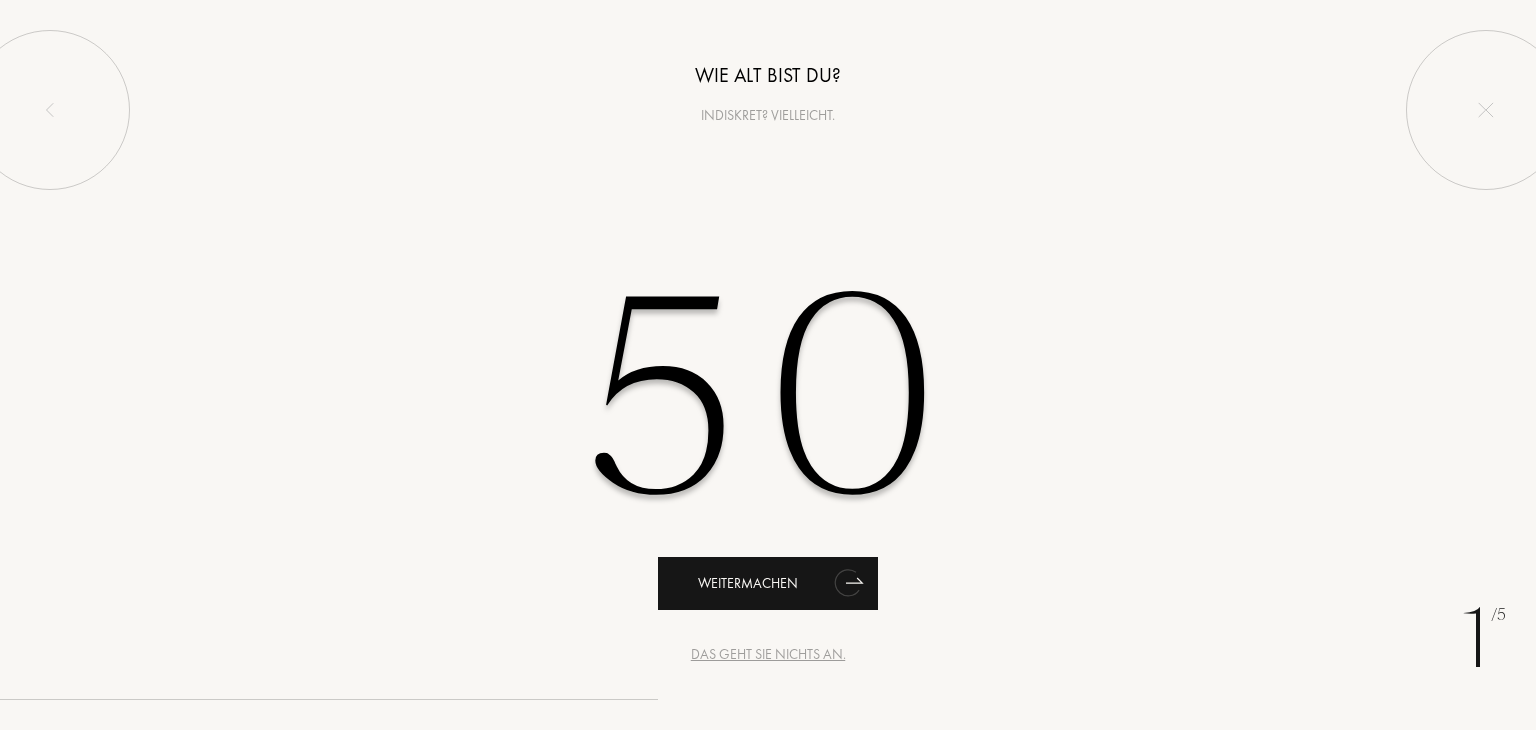 type on "50" 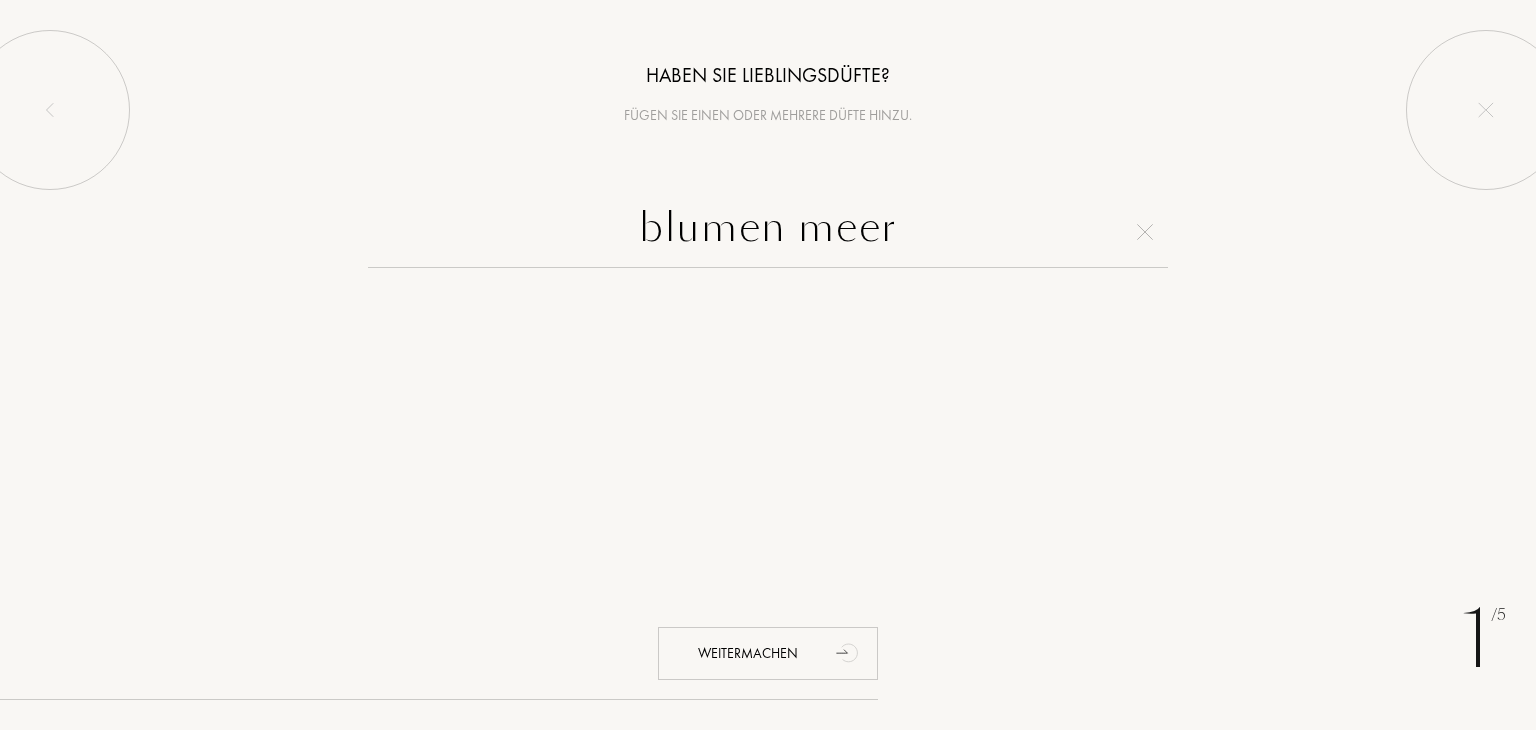 click on "blumen meer" at bounding box center (768, 232) 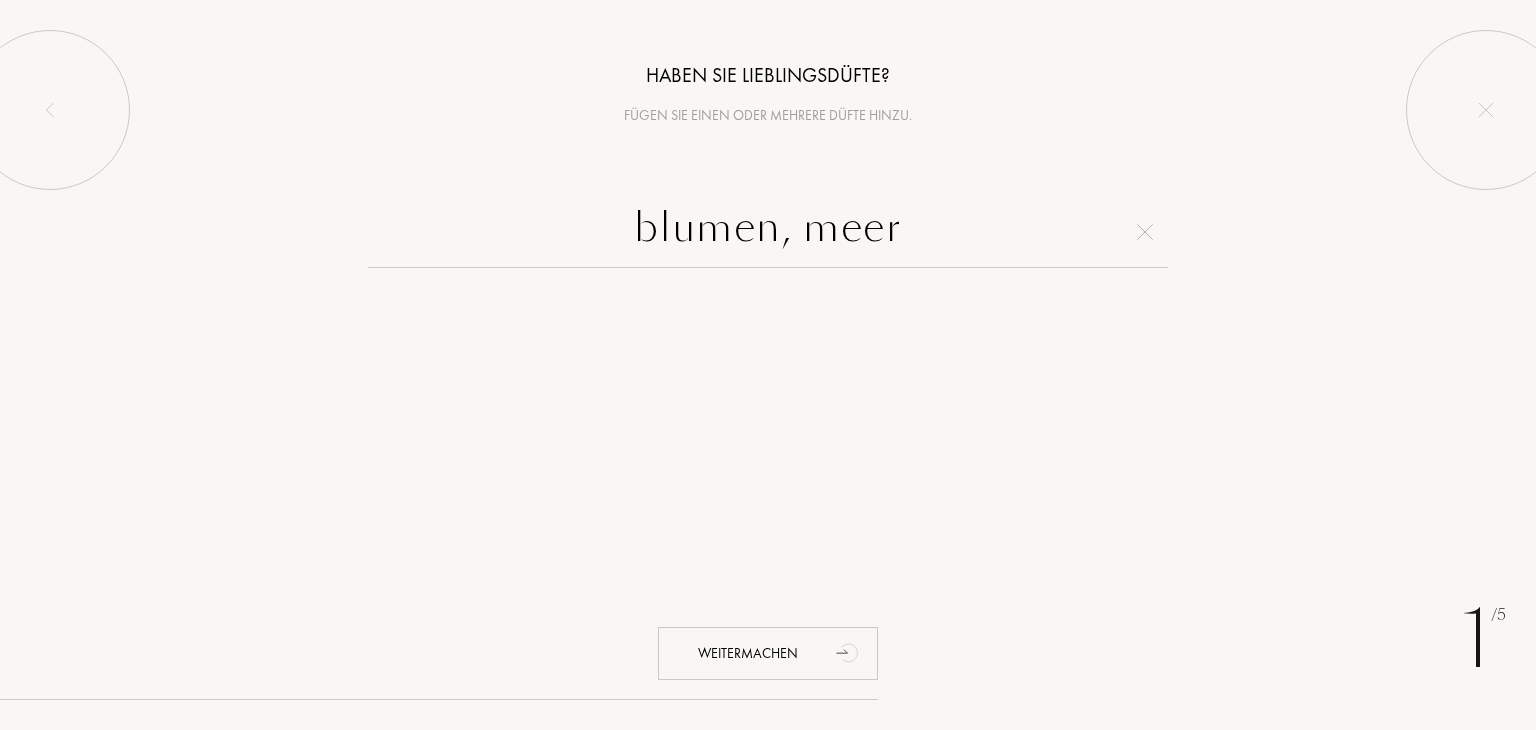 click on "blumen, meer" at bounding box center (768, 232) 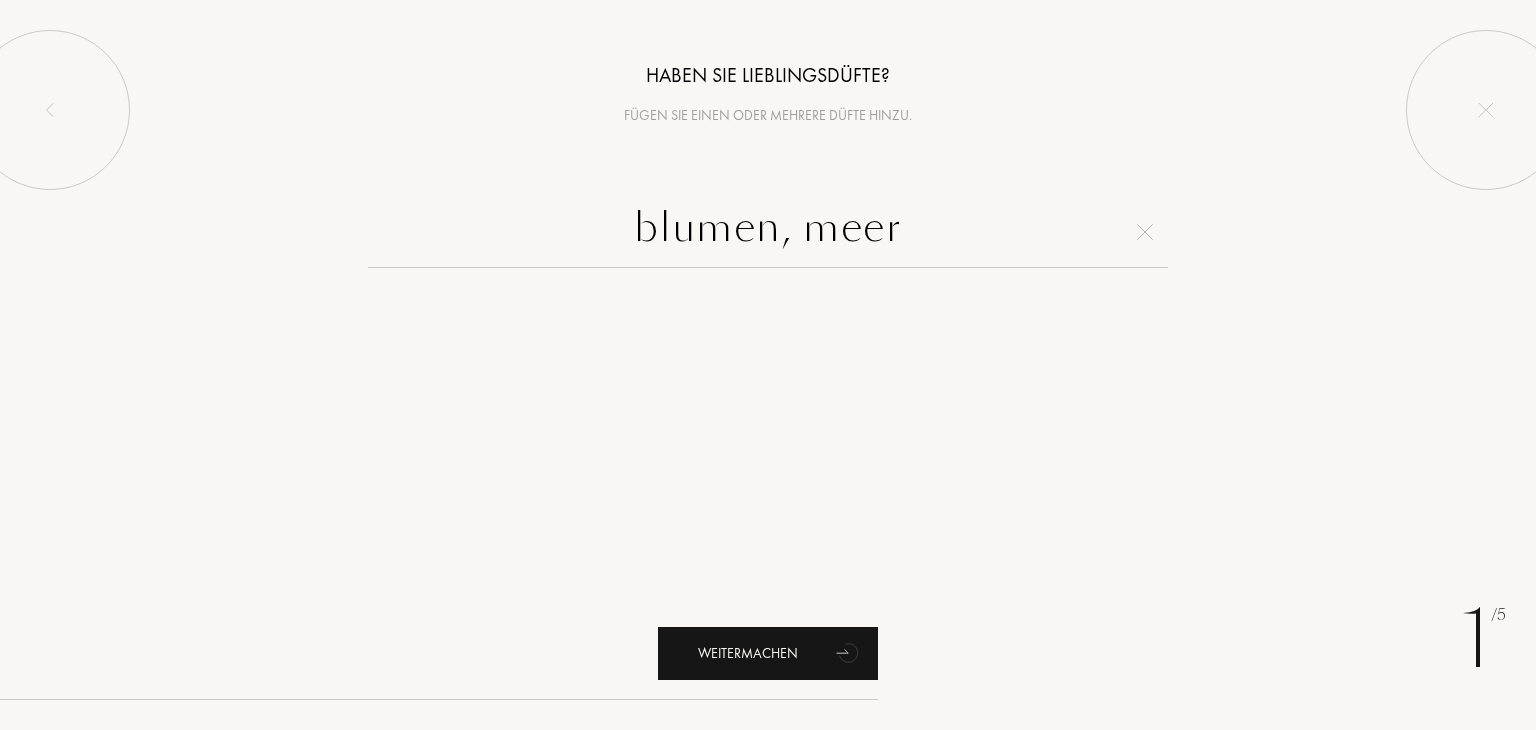 type on "blumen, meer" 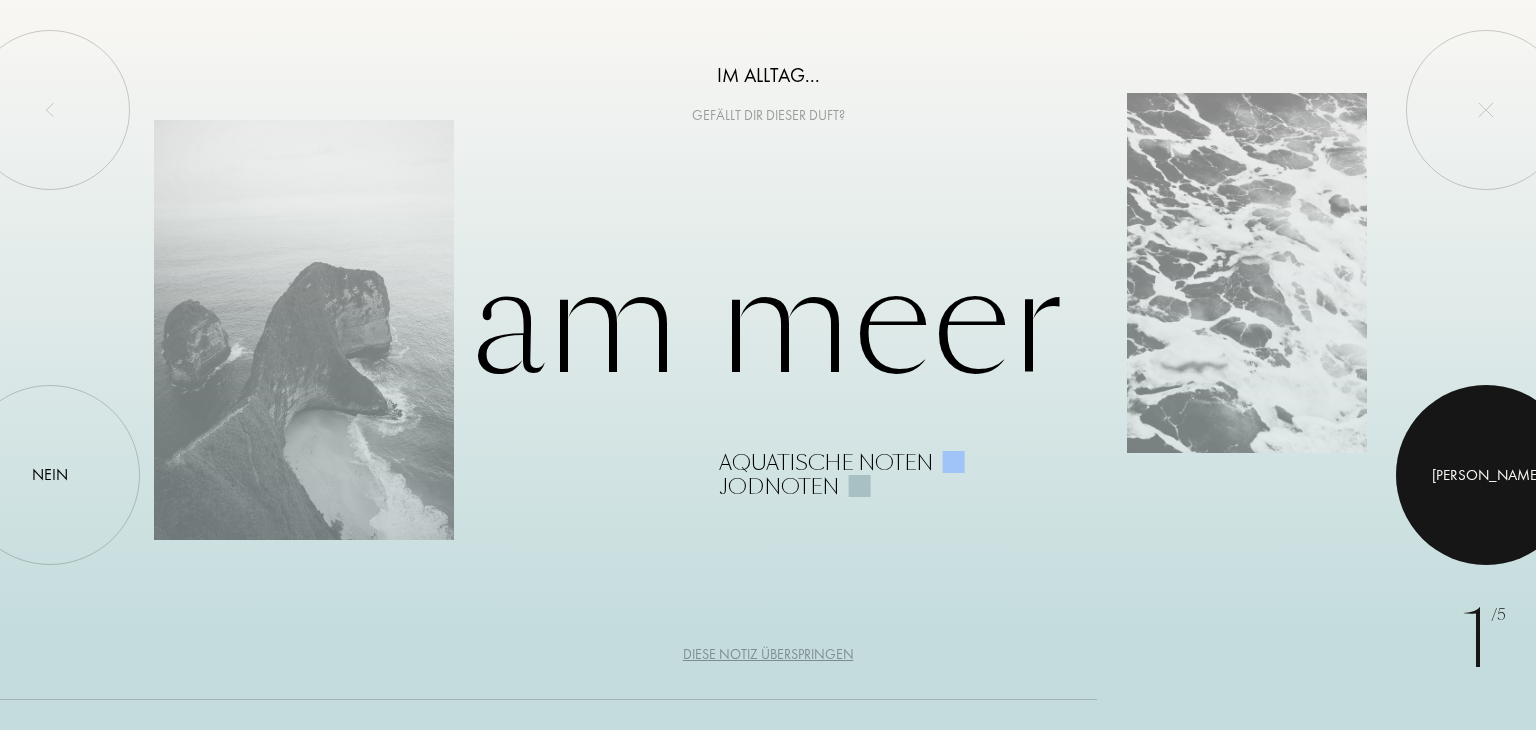 click on "Ja" at bounding box center (1486, 474) 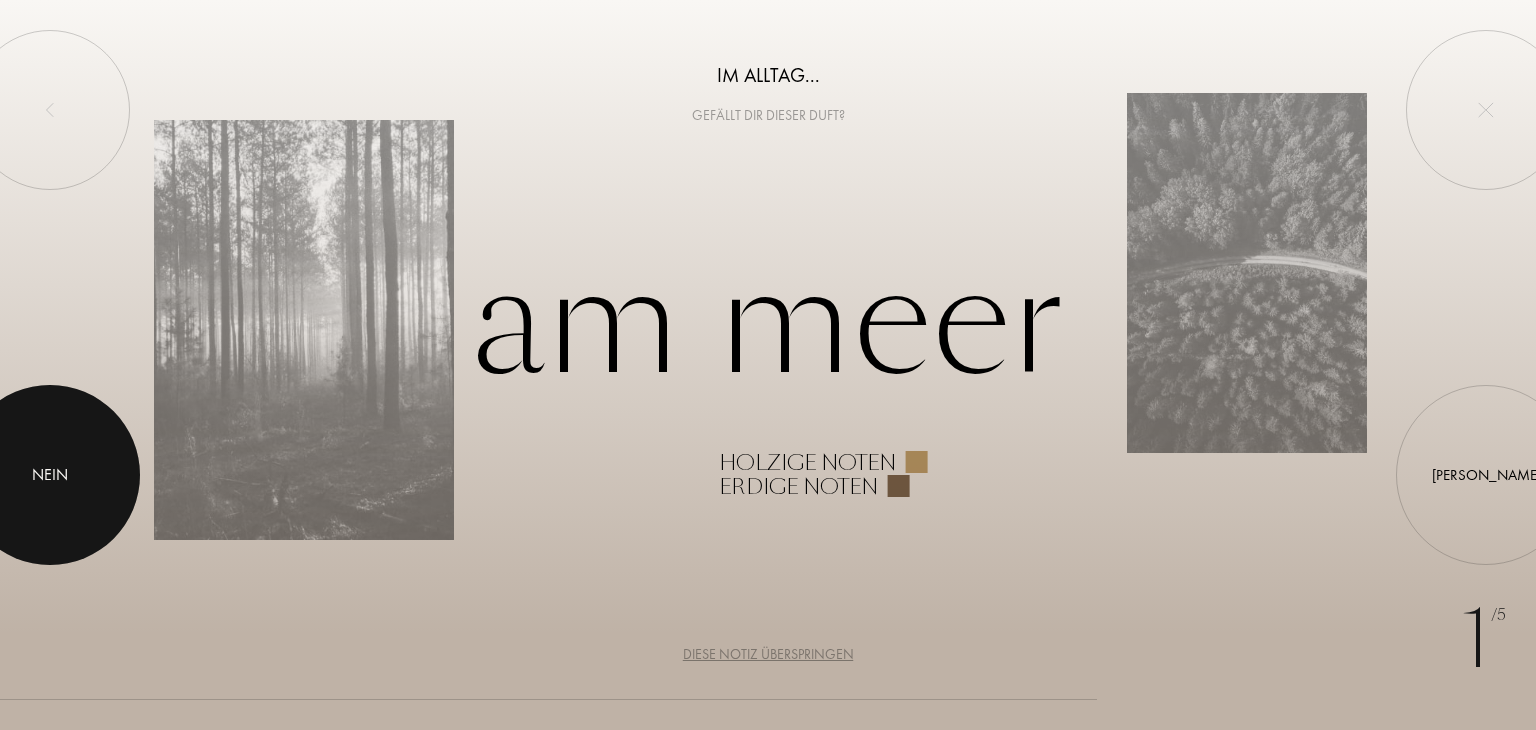 click on "NEIN" at bounding box center (50, 474) 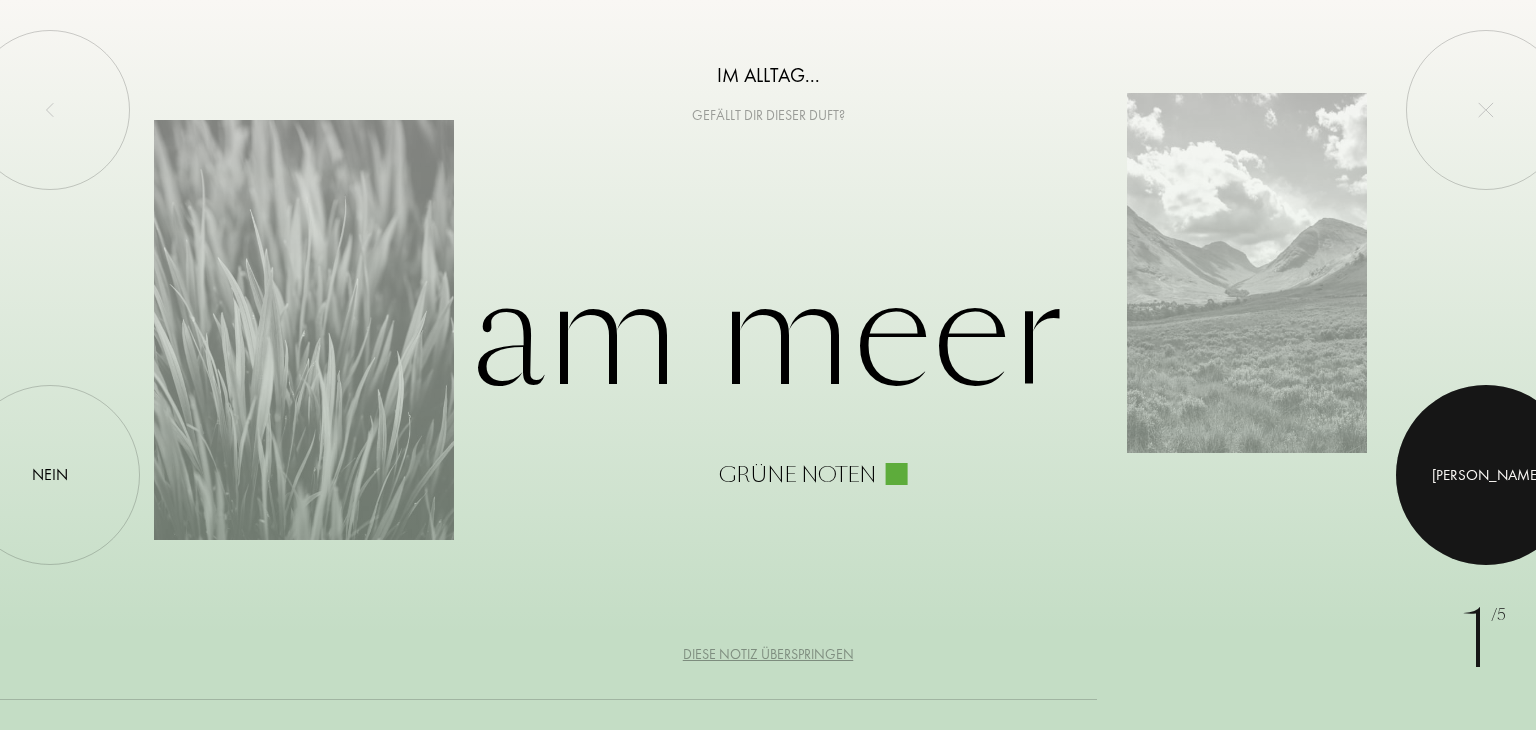 click at bounding box center [1486, 475] 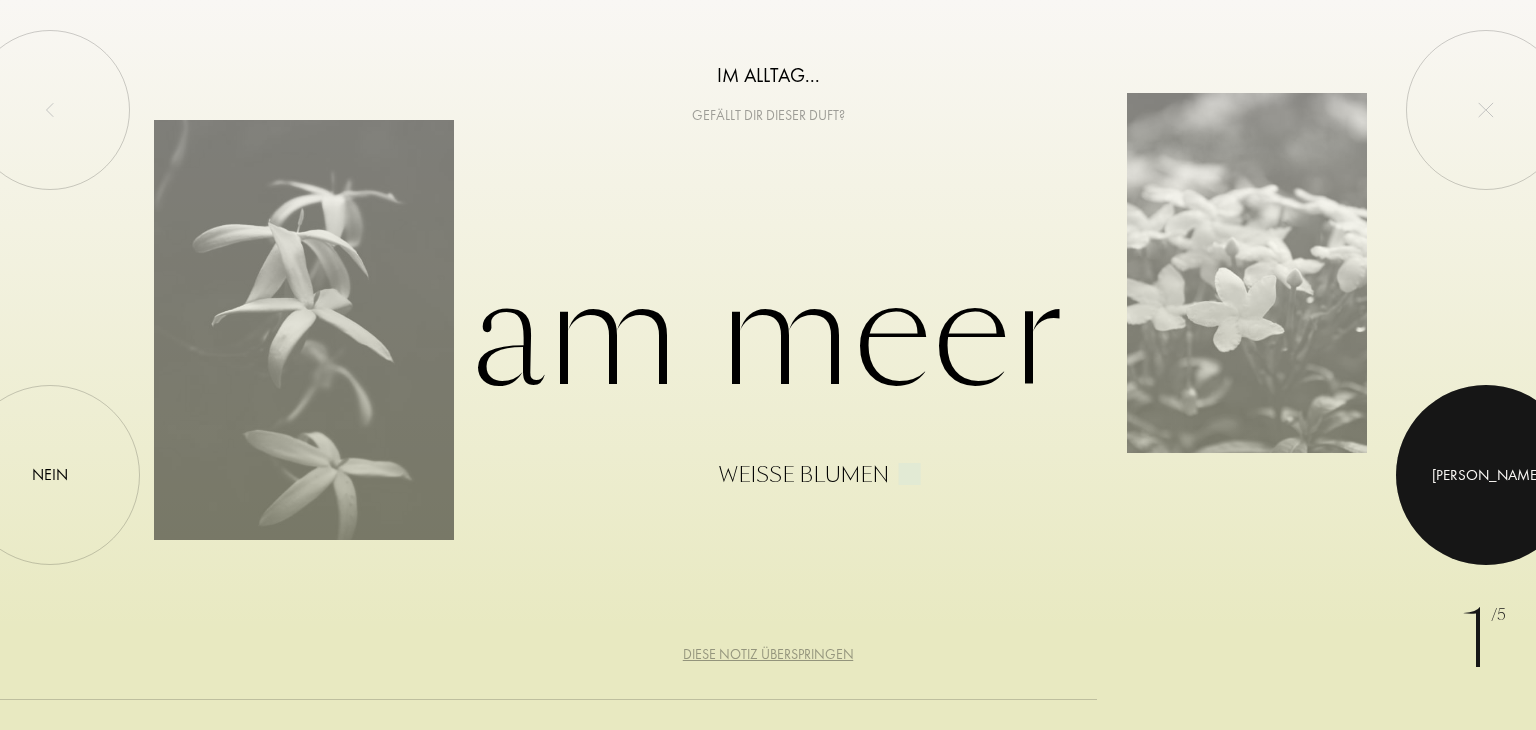 click on "Ja" at bounding box center (1486, 474) 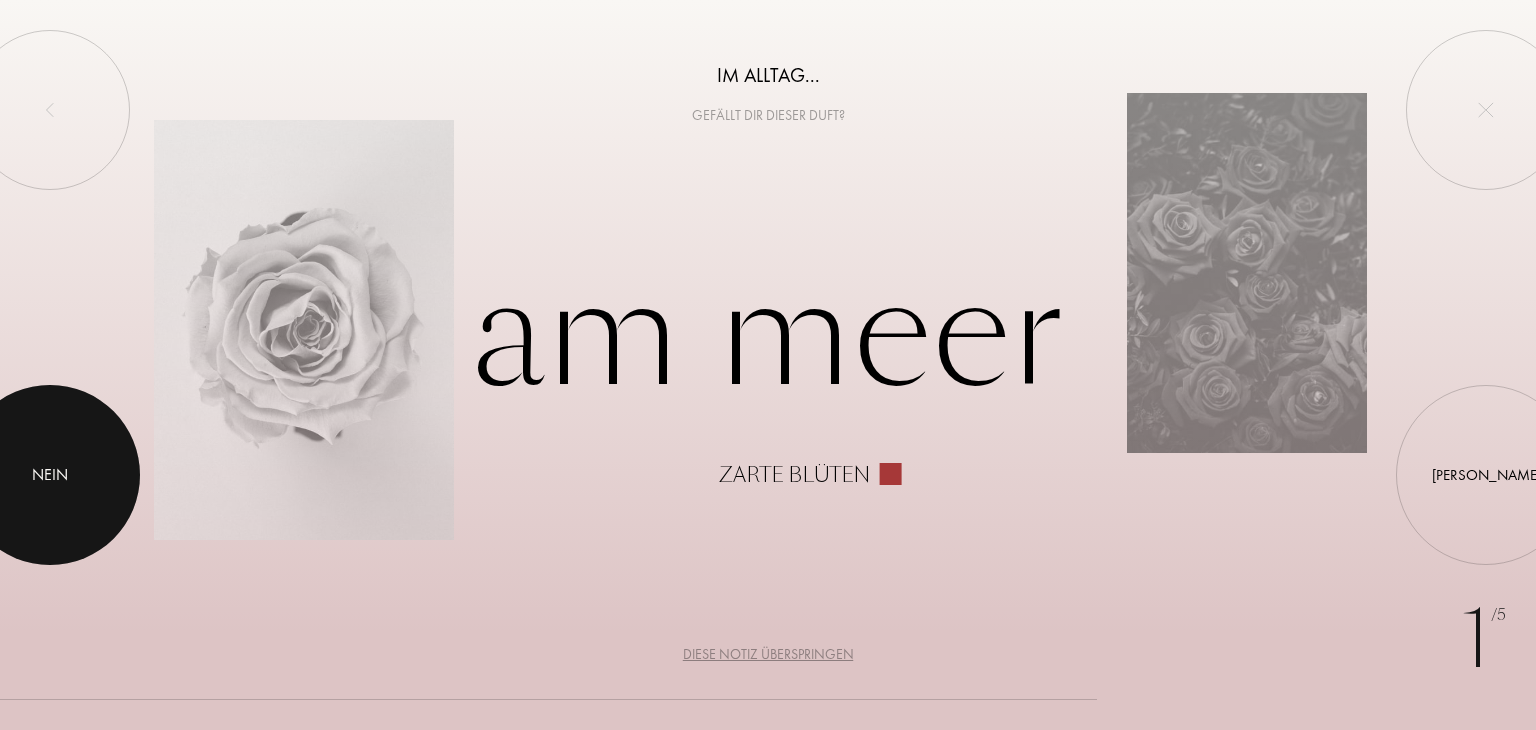 click on "NEIN" at bounding box center [50, 474] 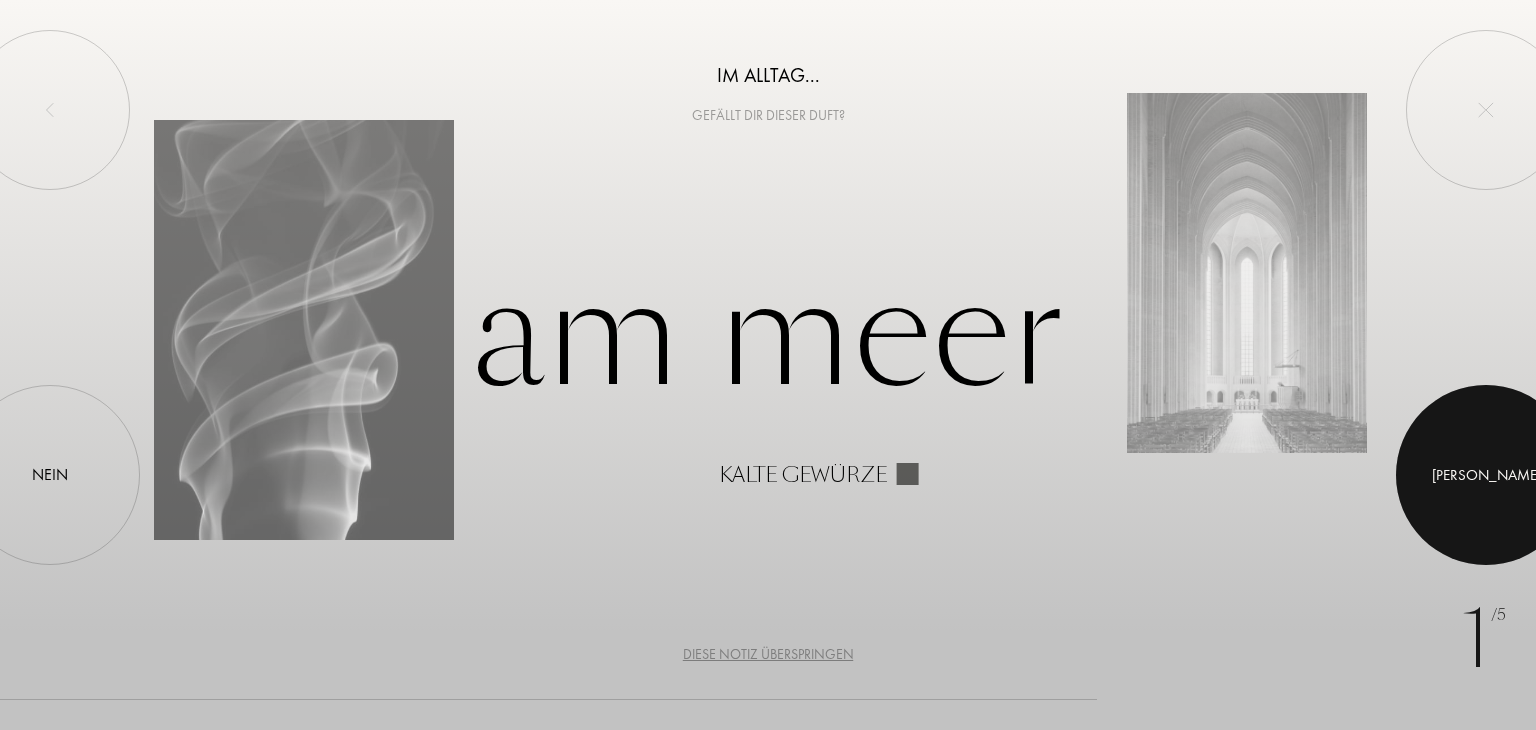 click at bounding box center (1486, 475) 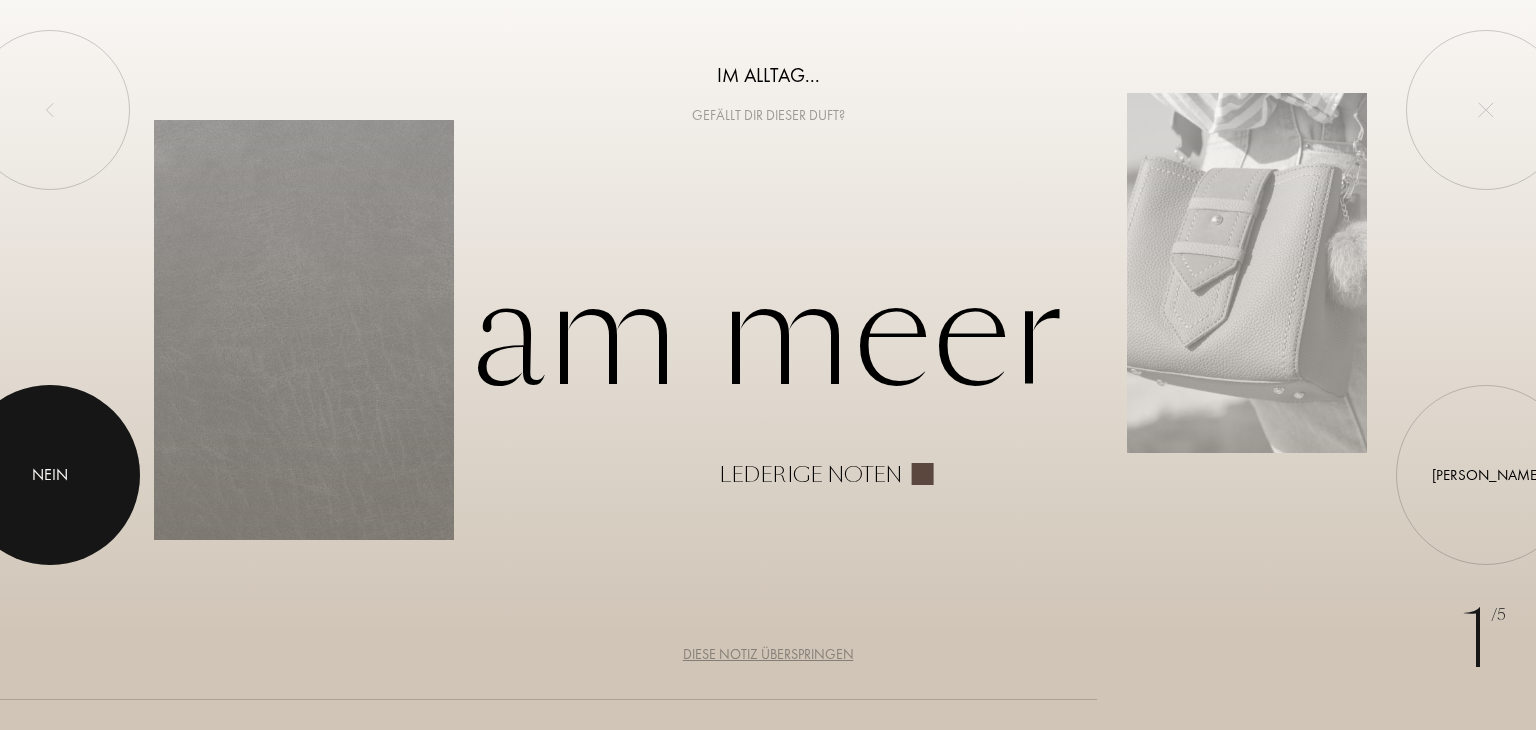 click on "NEIN" at bounding box center (50, 474) 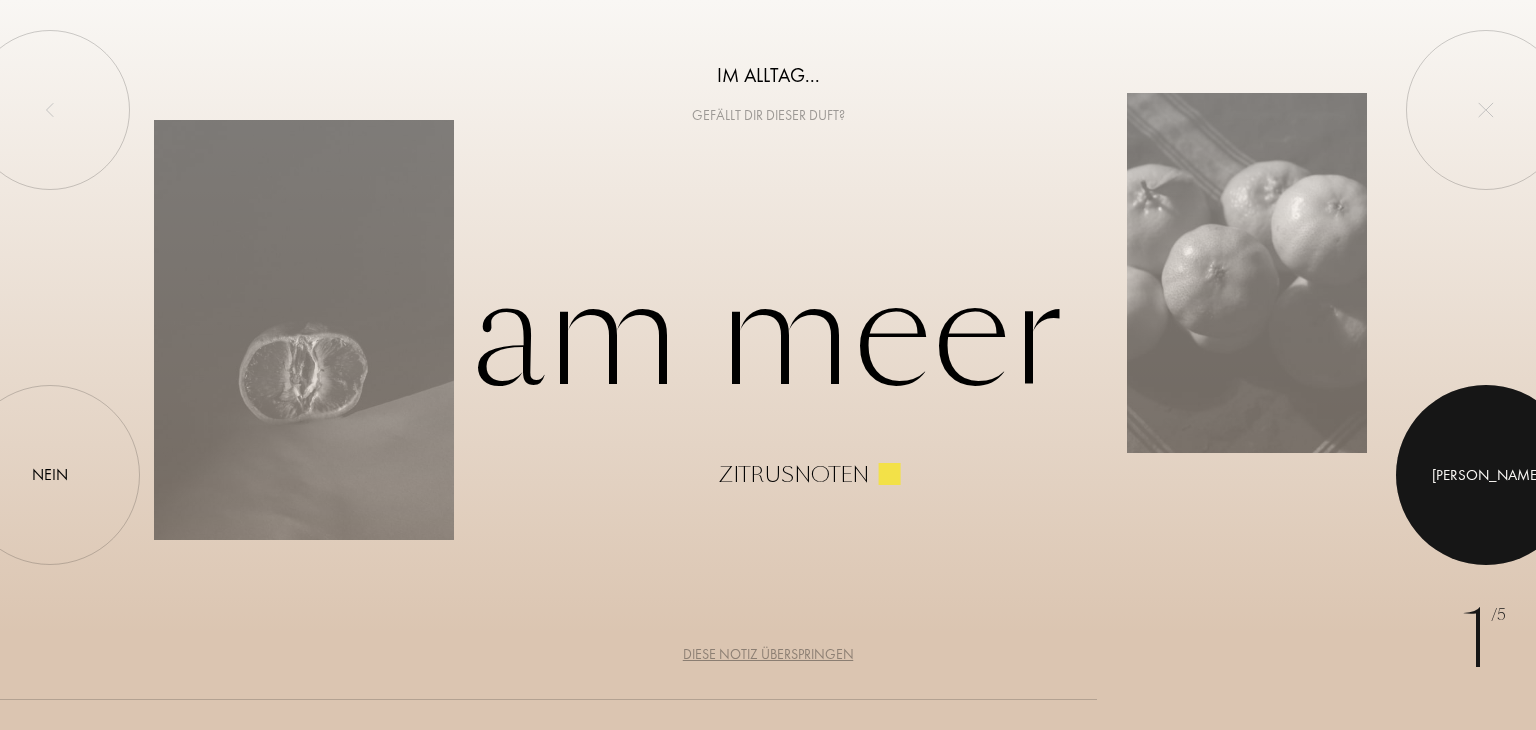 click at bounding box center [1486, 475] 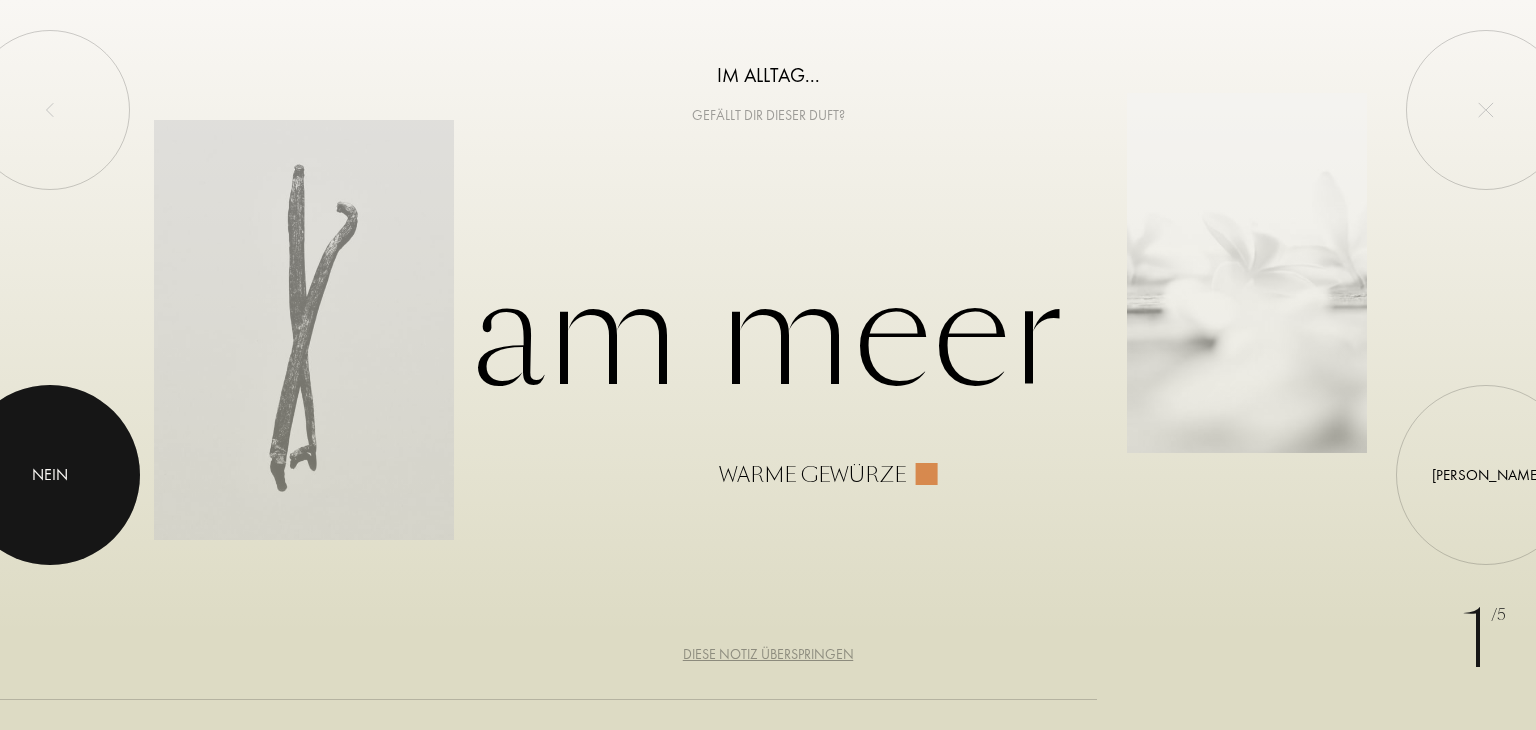 click on "NEIN" at bounding box center [50, 474] 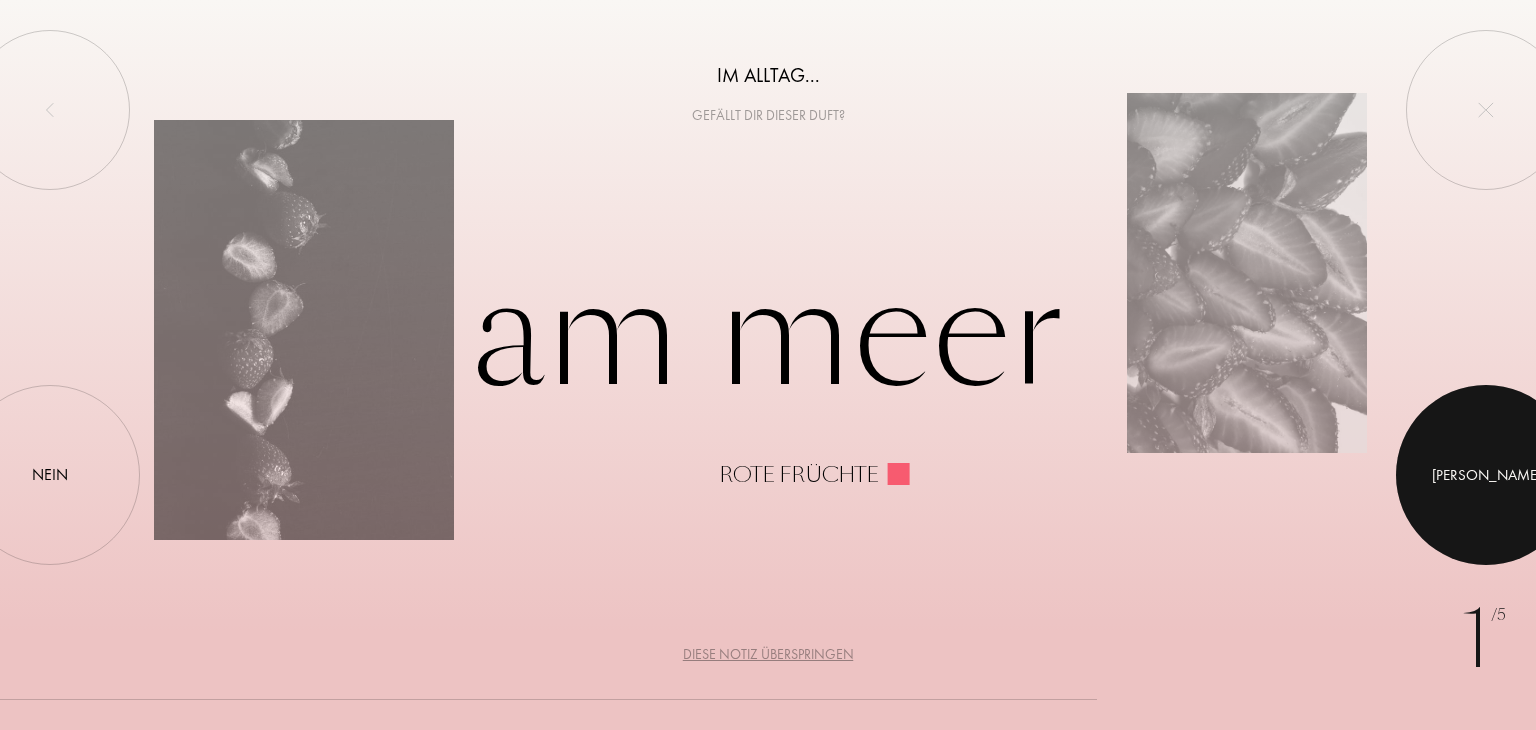 click at bounding box center [1486, 475] 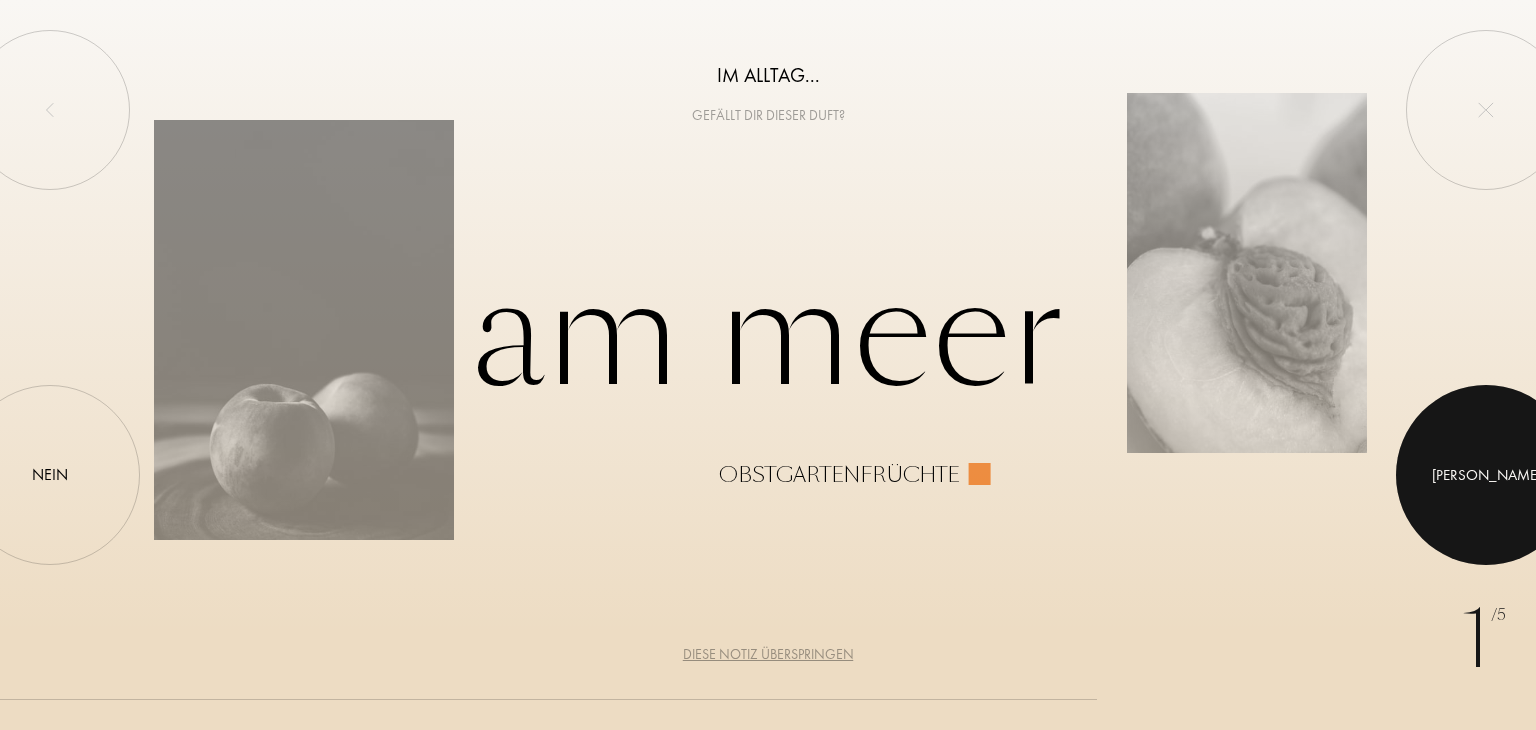 click at bounding box center (1486, 475) 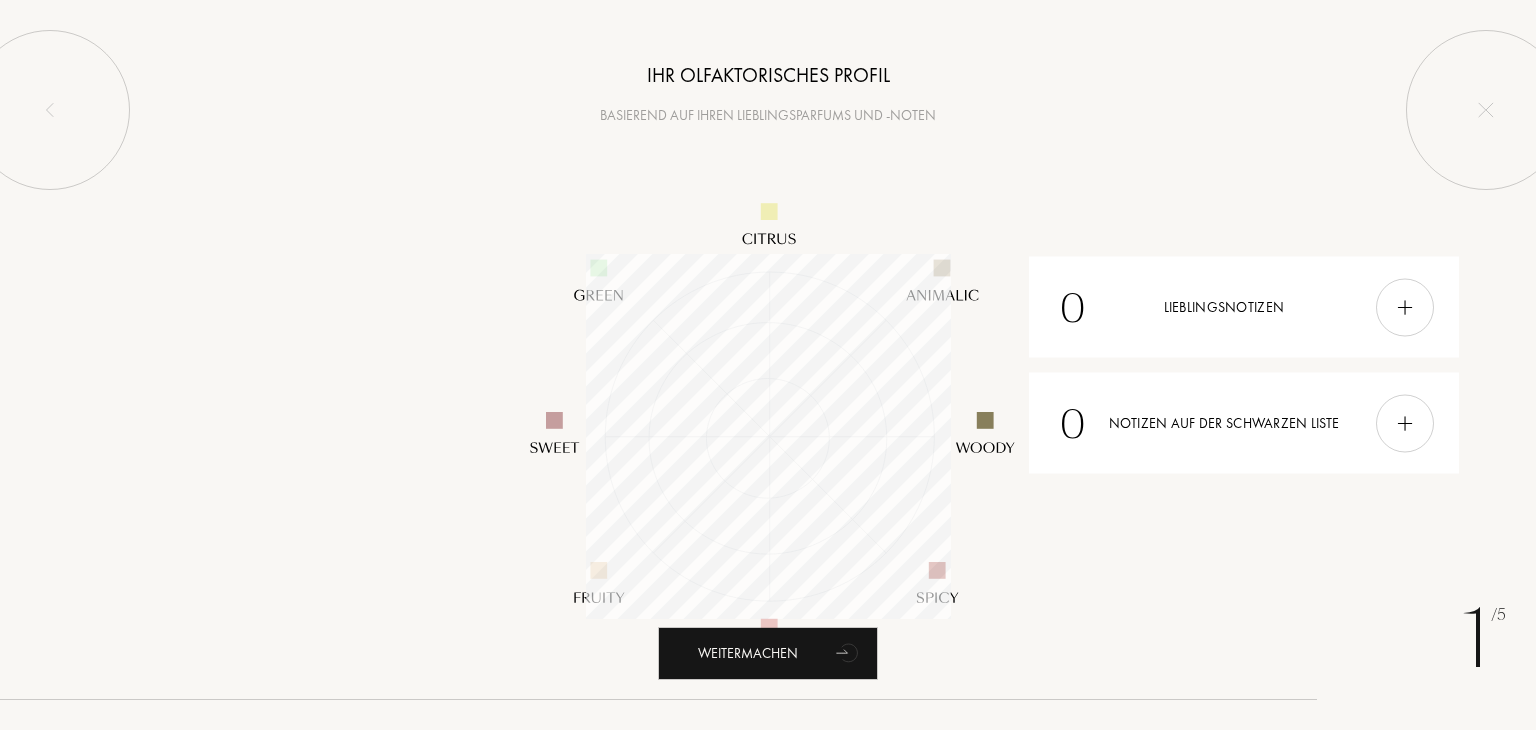 scroll, scrollTop: 999635, scrollLeft: 999635, axis: both 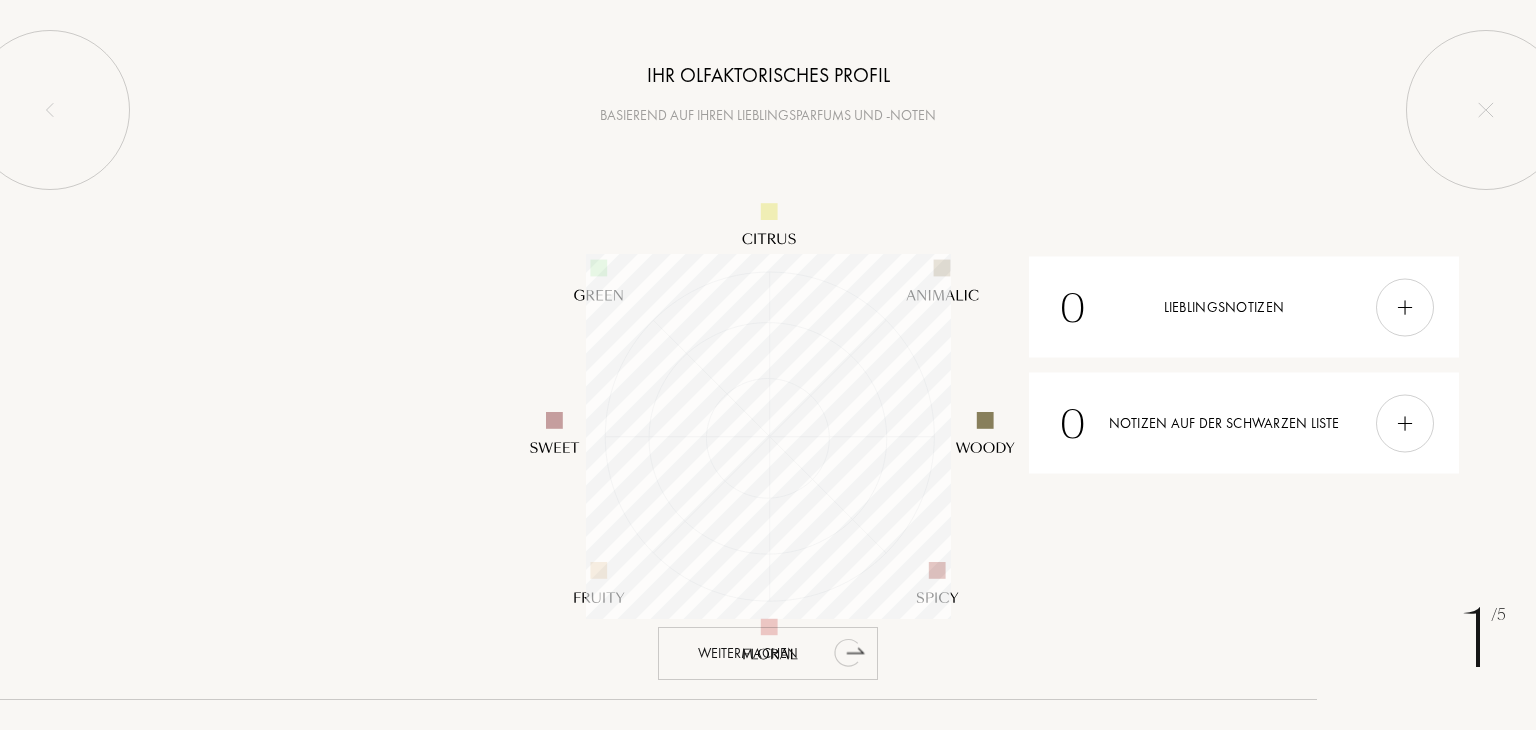 click on "Weitermachen" at bounding box center [748, 653] 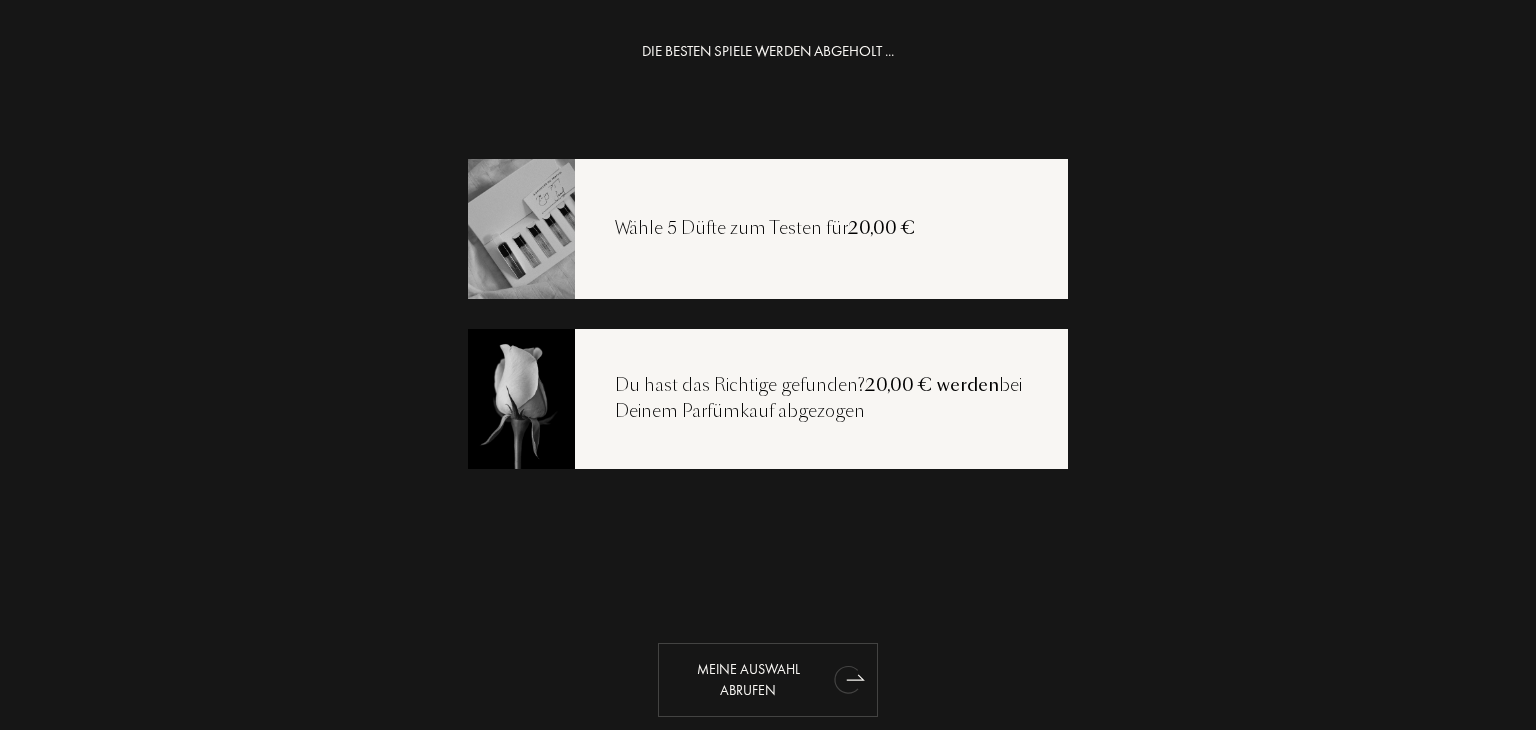 click on "Meine Auswahl abrufen" at bounding box center [748, 679] 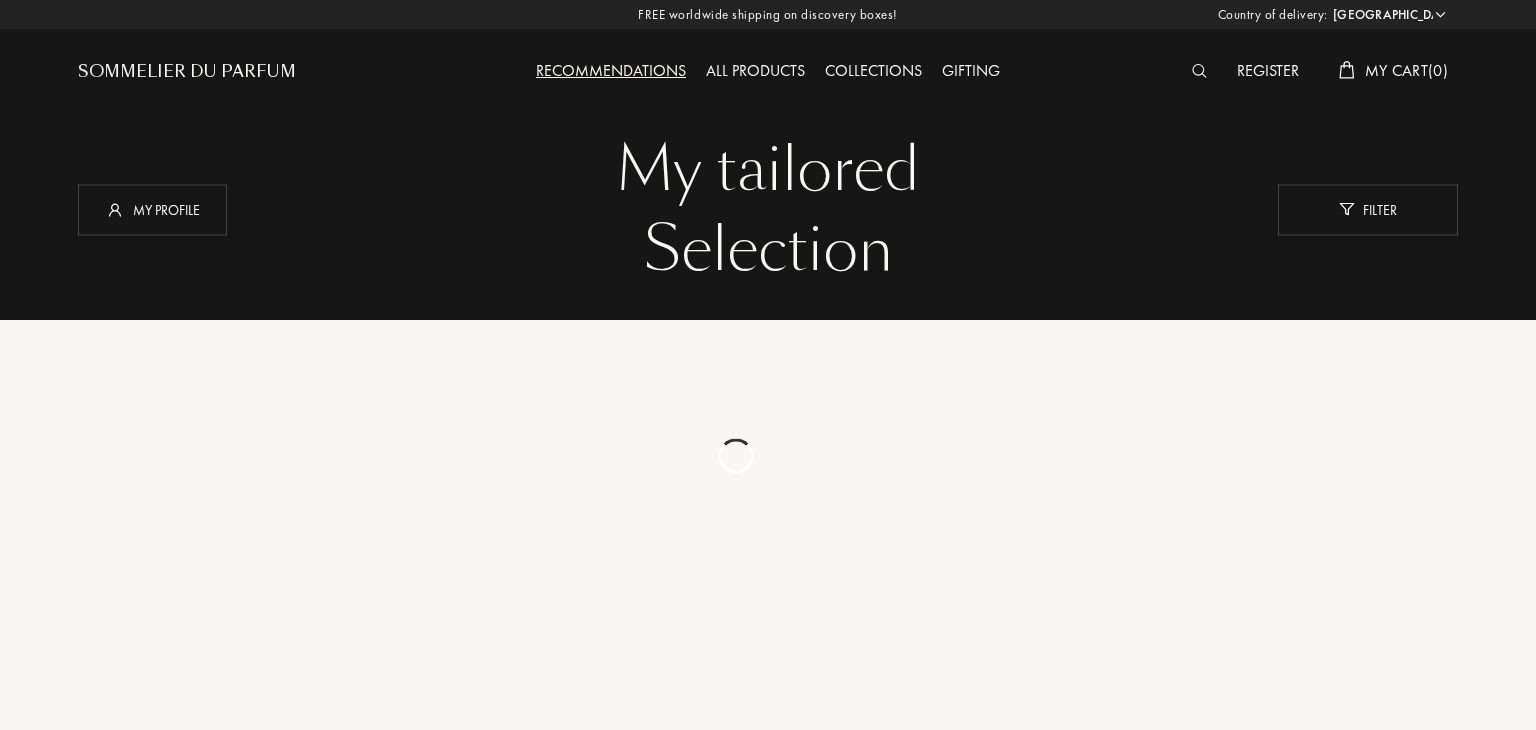 select on "DE" 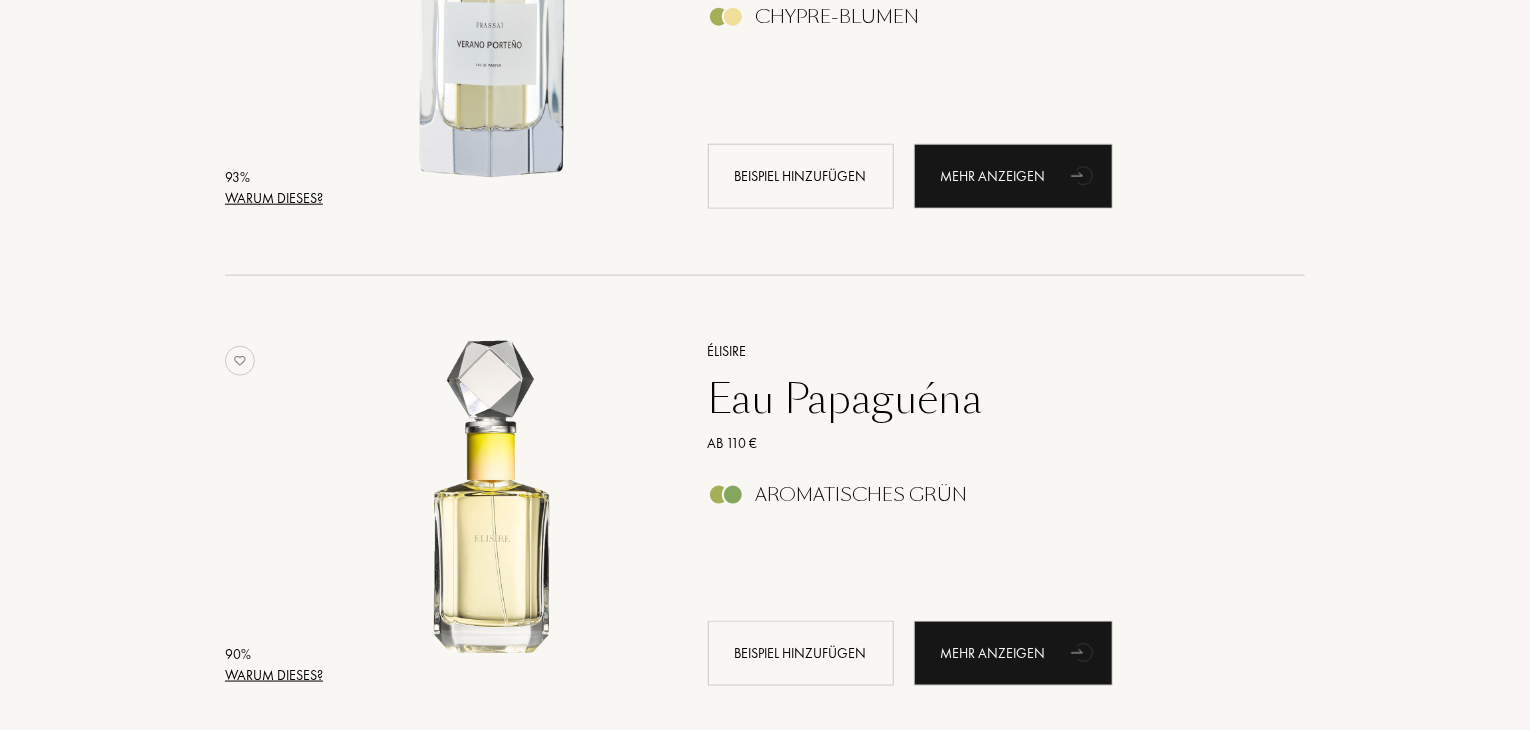 scroll, scrollTop: 700, scrollLeft: 0, axis: vertical 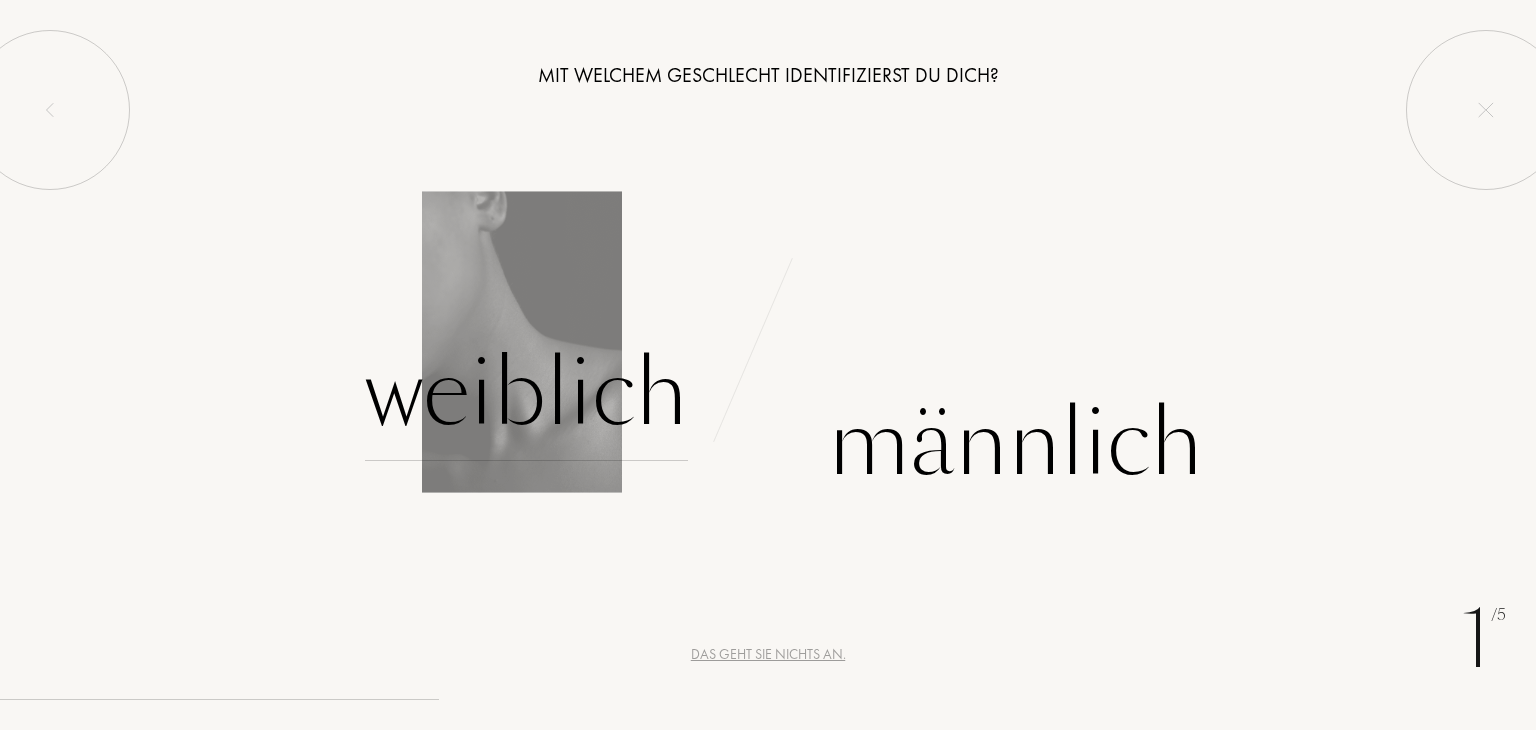 click on "Weiblich" at bounding box center [526, 393] 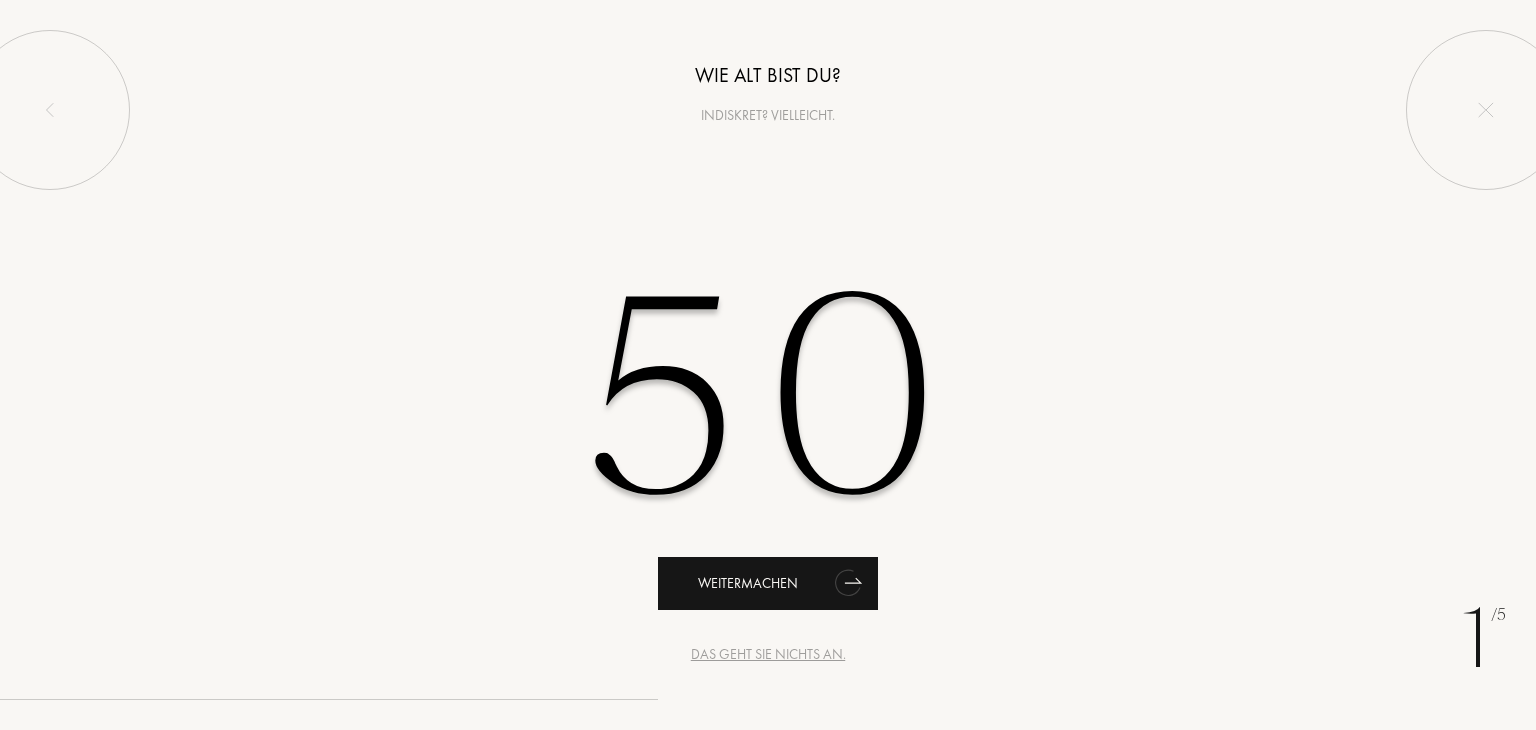 type on "50" 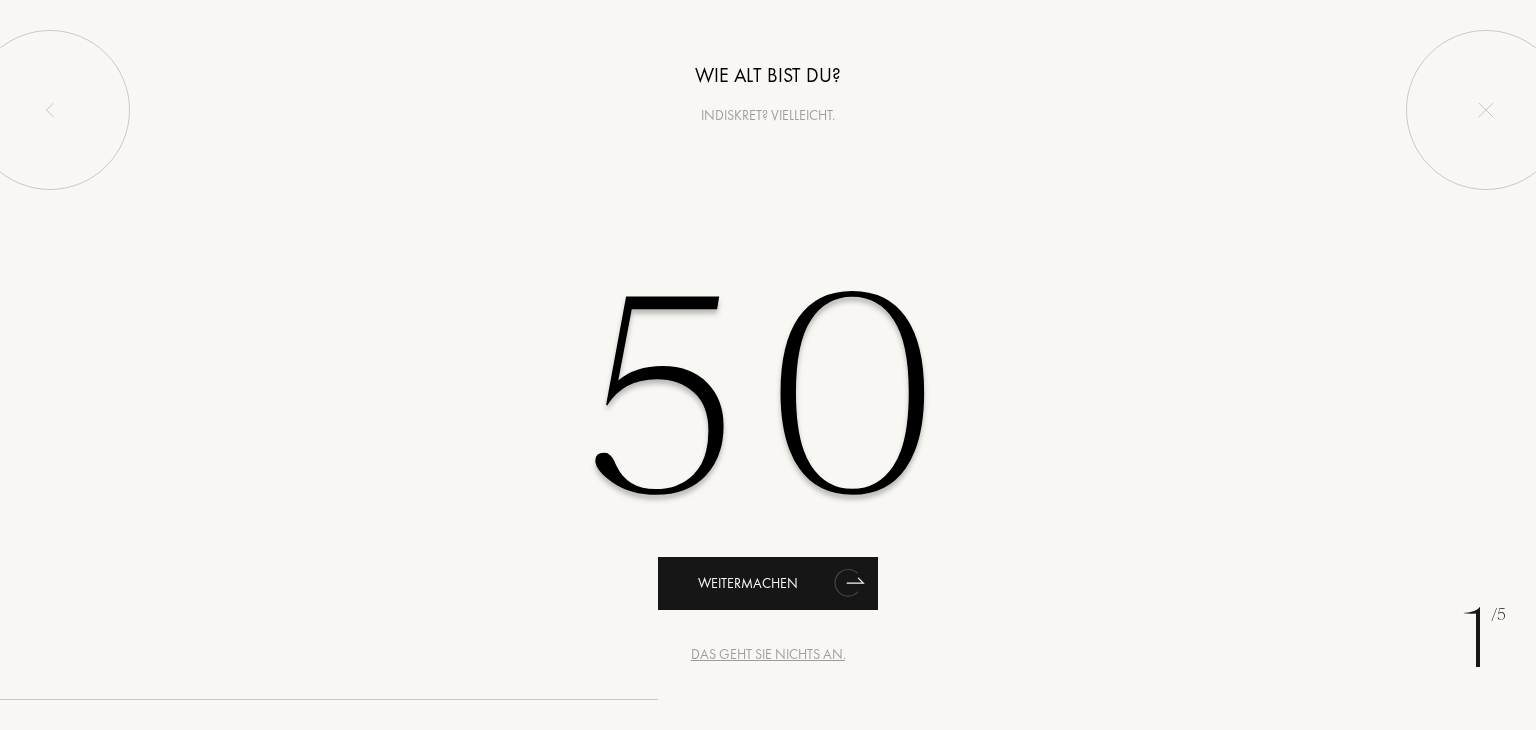 click on "Weitermachen" at bounding box center (768, 583) 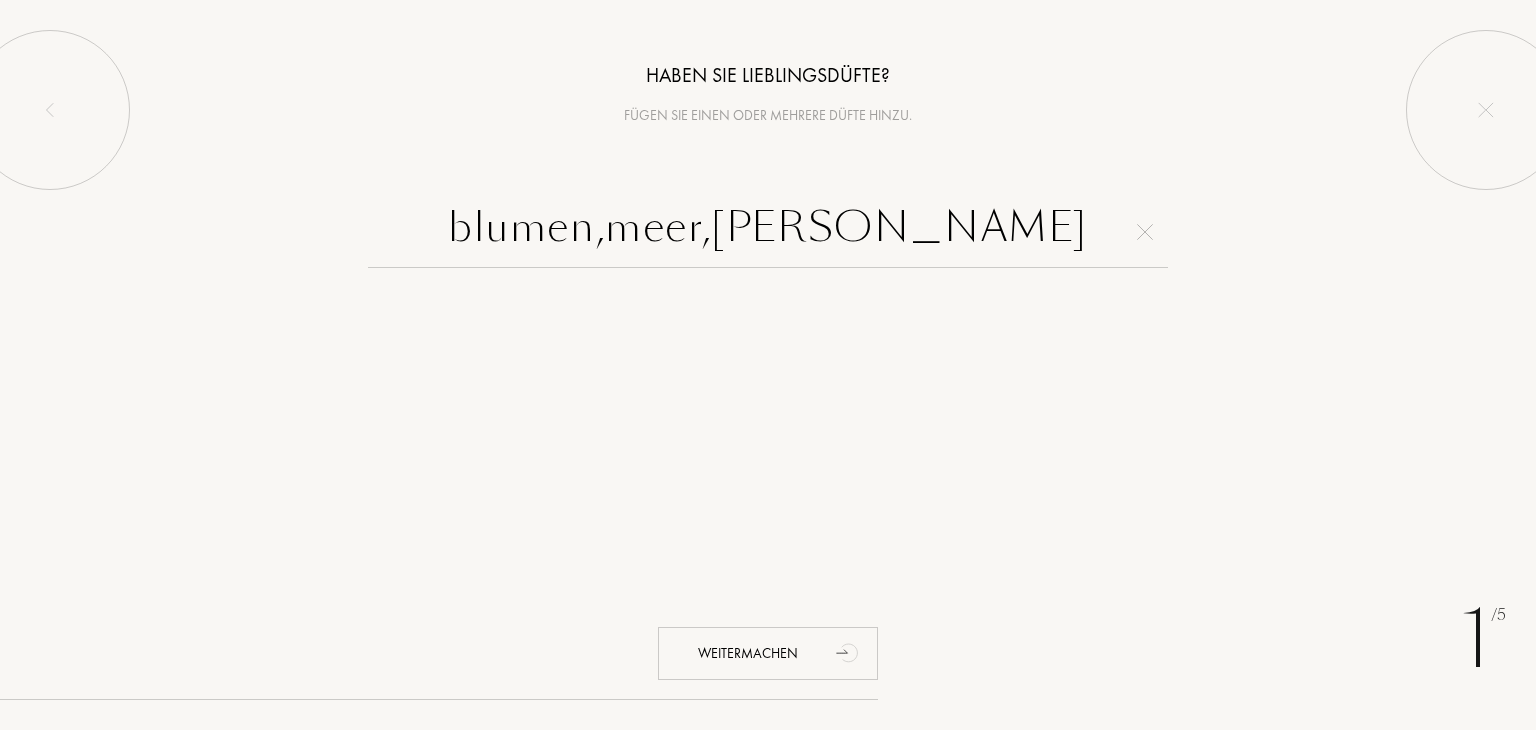 type on "blumen,meer,sommer" 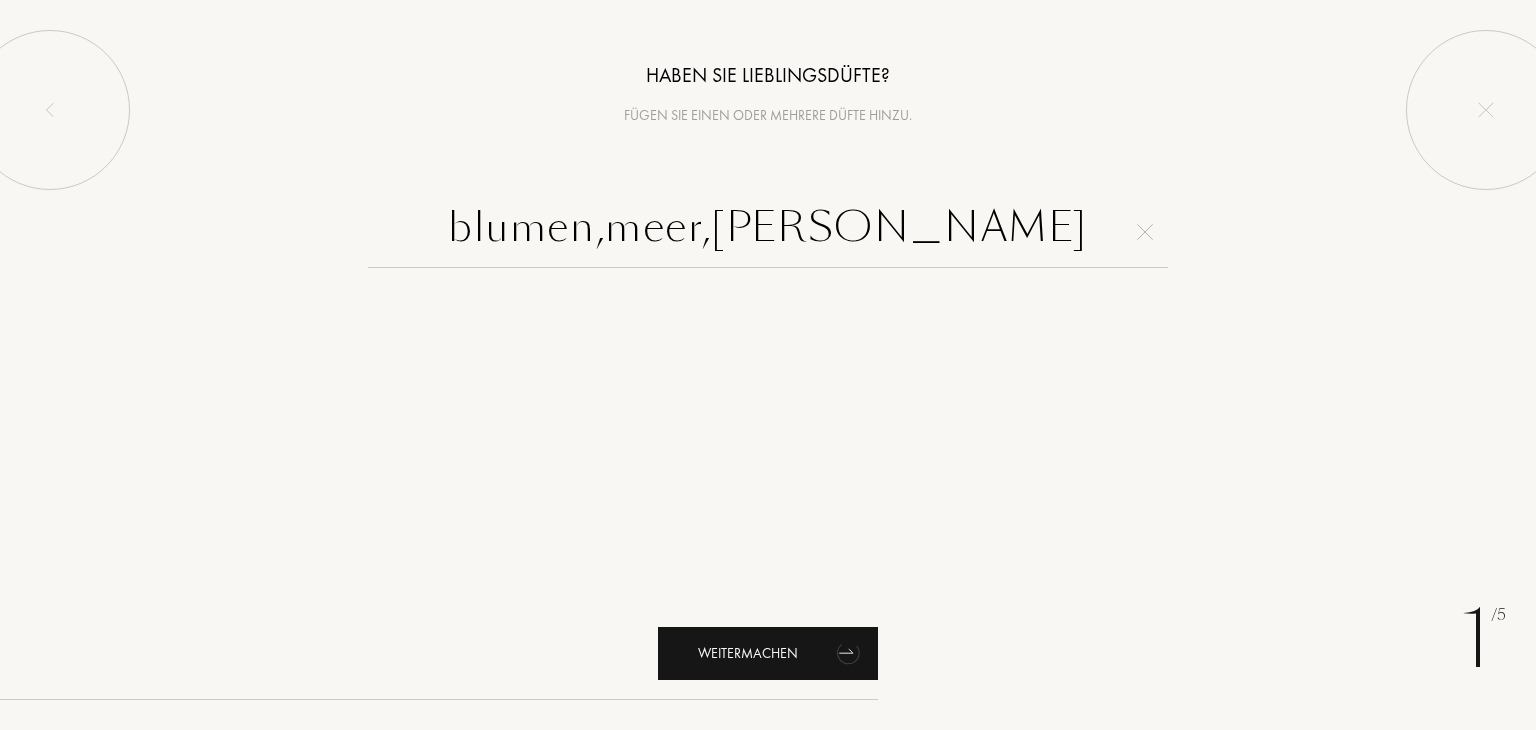 click on "Weitermachen" at bounding box center [748, 653] 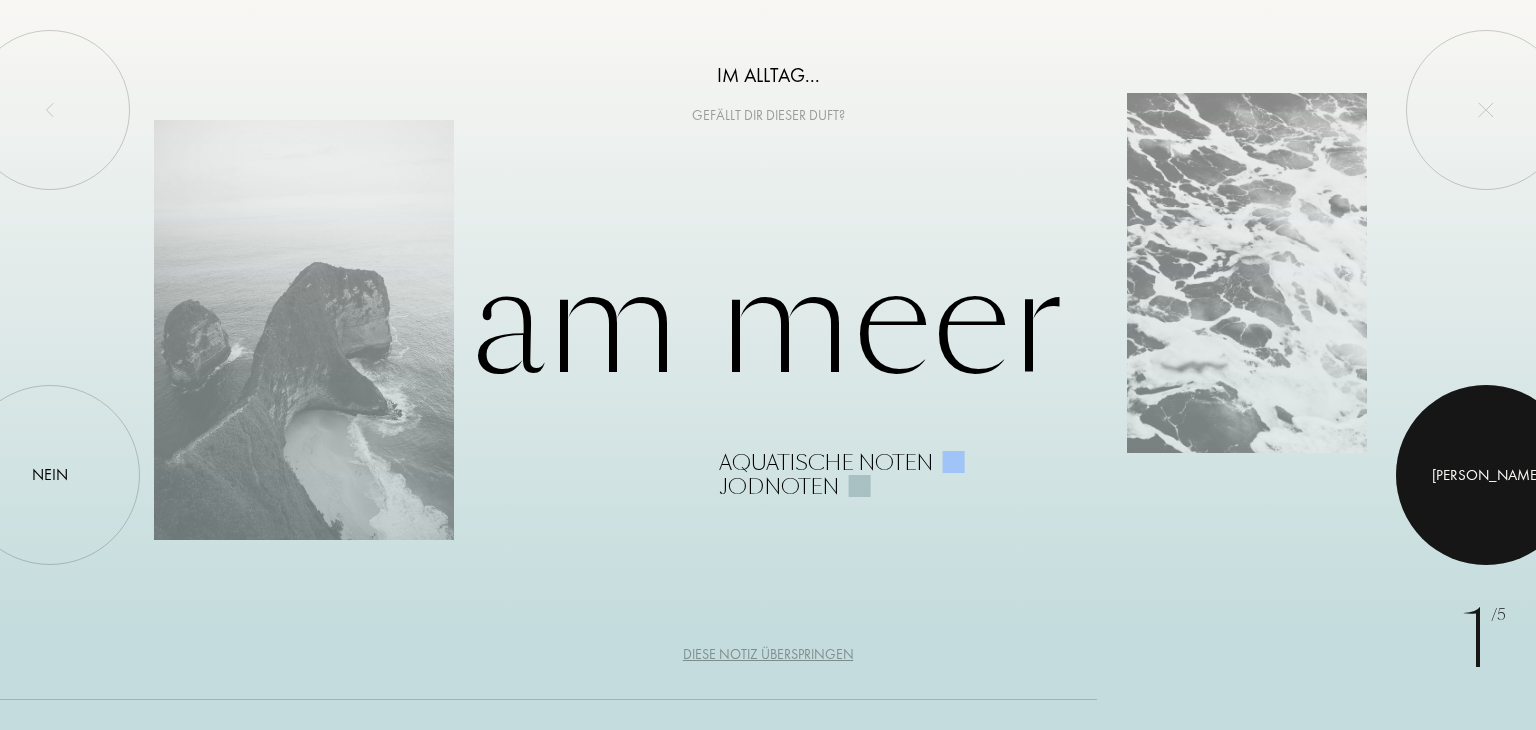 click at bounding box center (1486, 475) 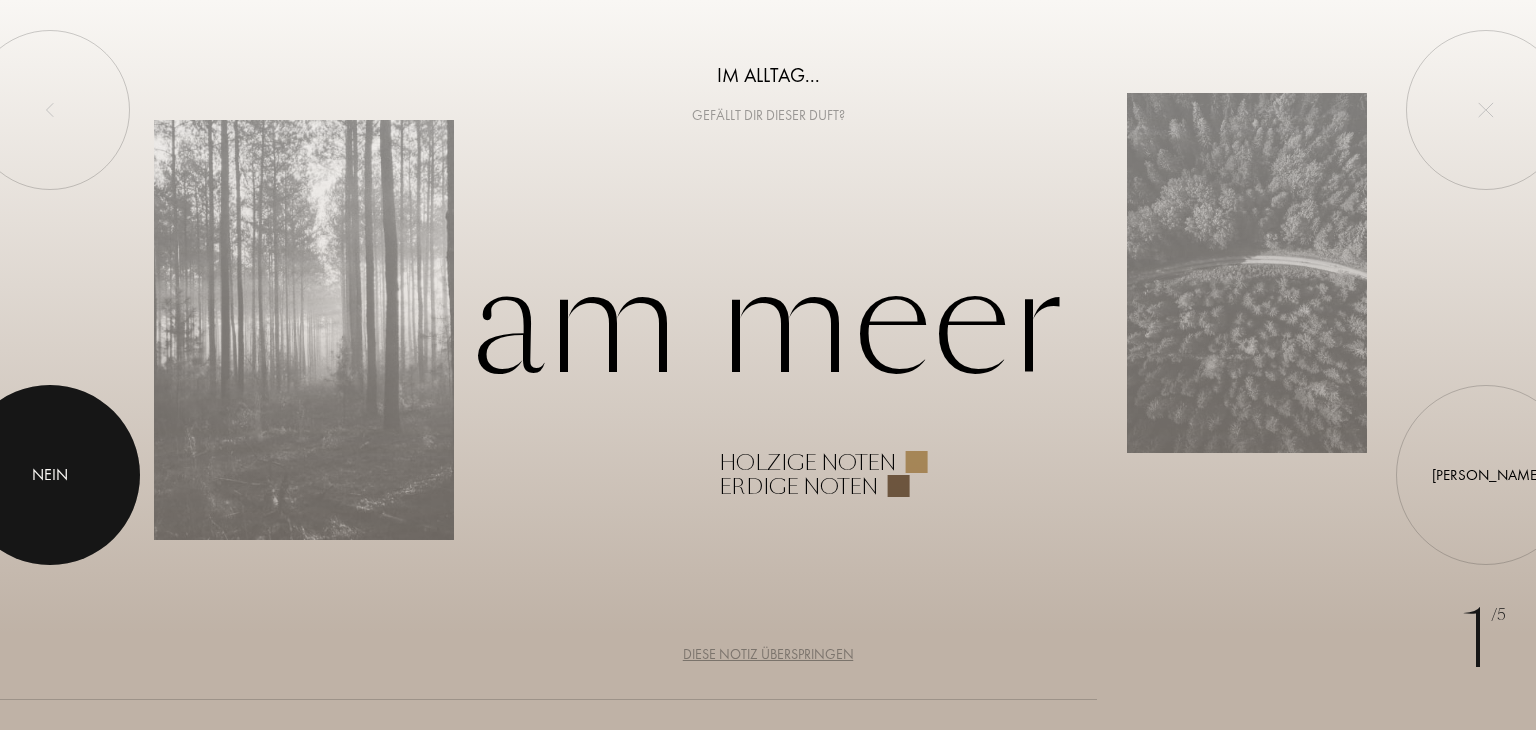 click on "NEIN" at bounding box center [50, 474] 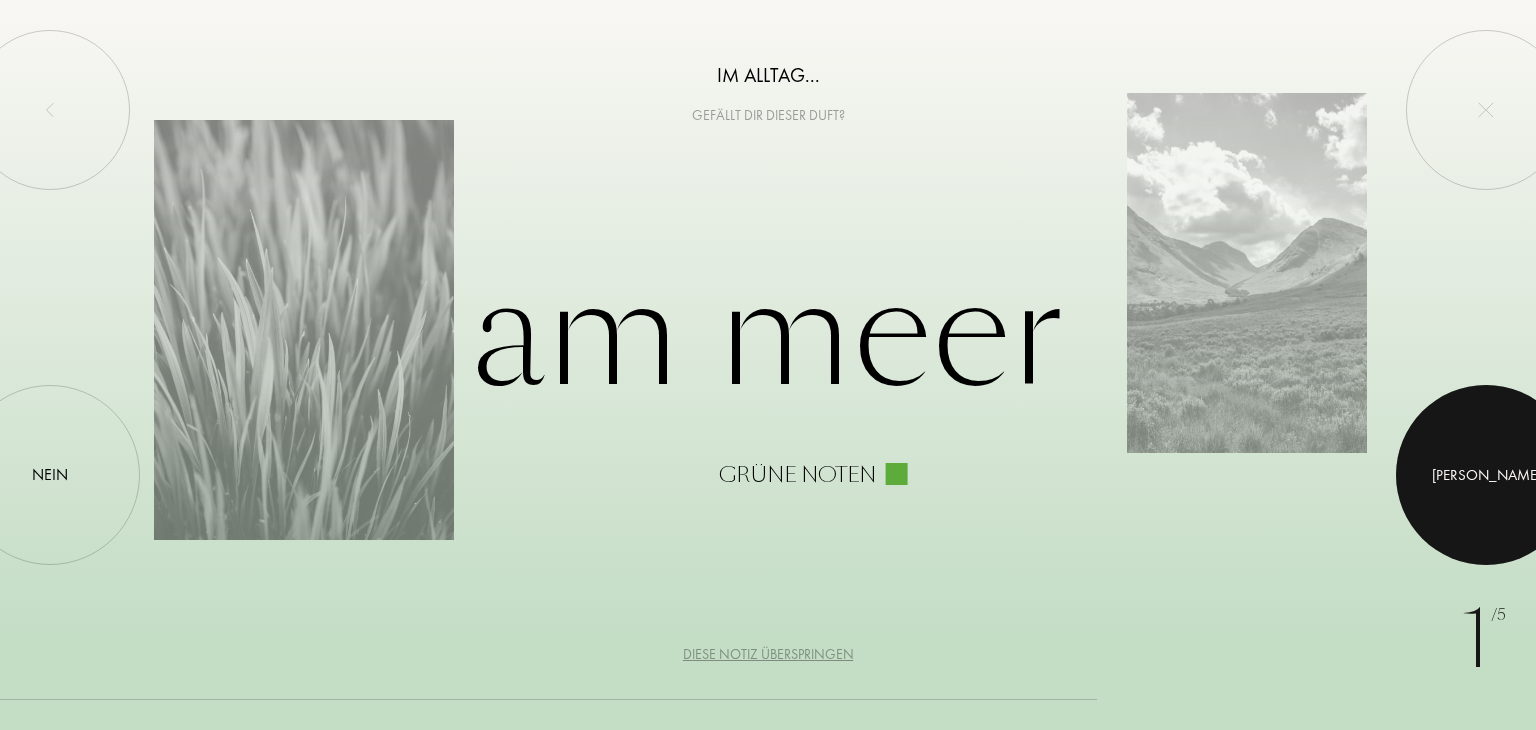 click at bounding box center (1486, 475) 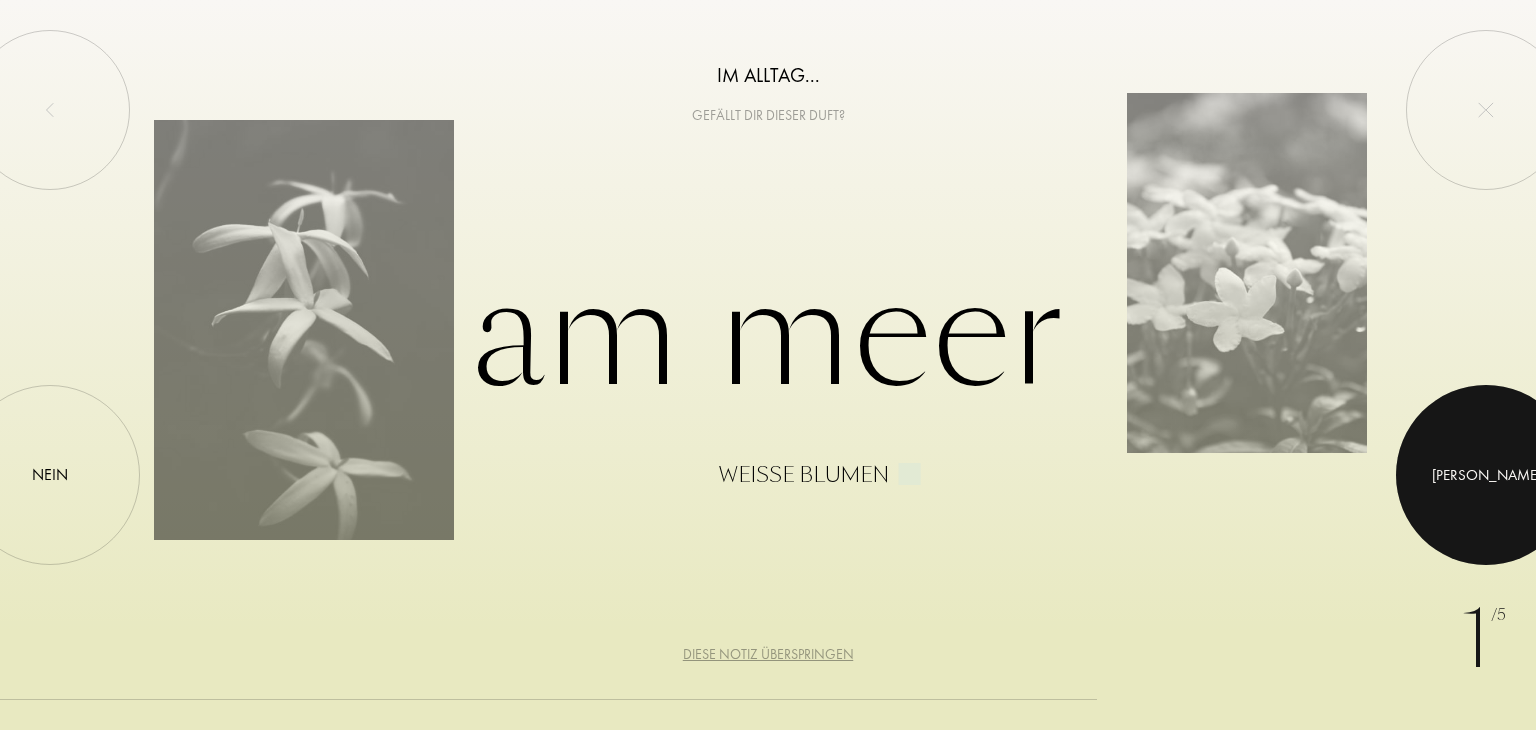 click at bounding box center (1486, 475) 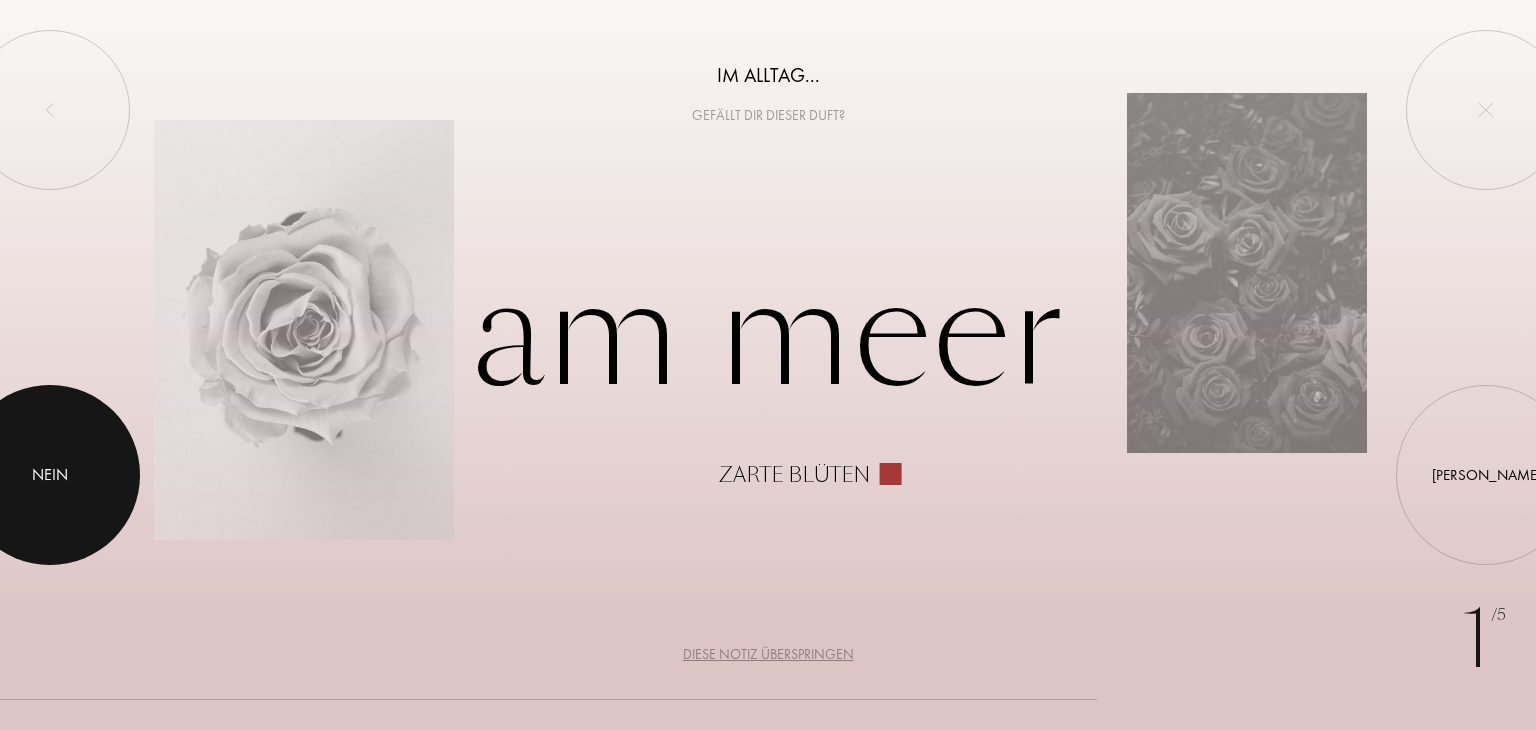 click on "NEIN" at bounding box center (50, 474) 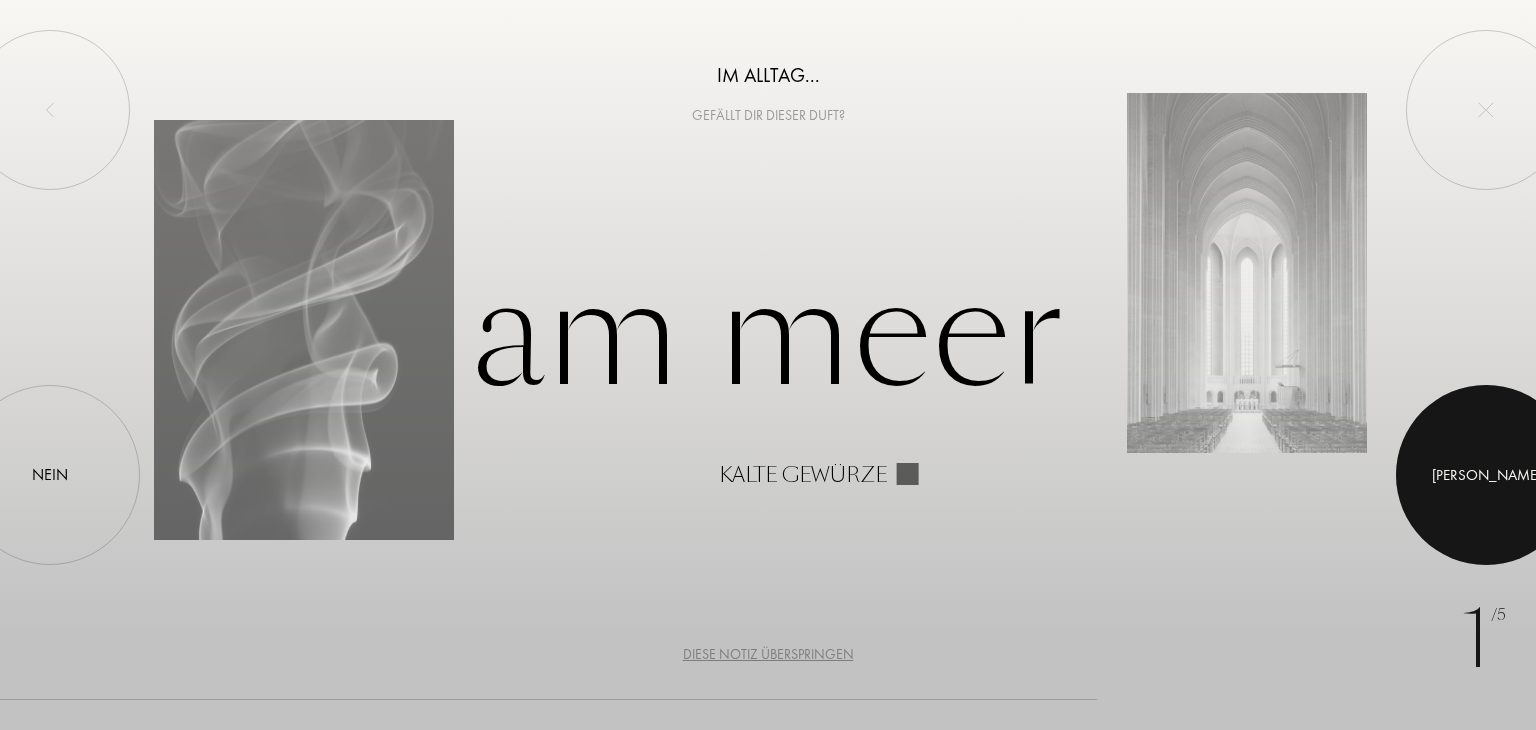 click at bounding box center (1486, 475) 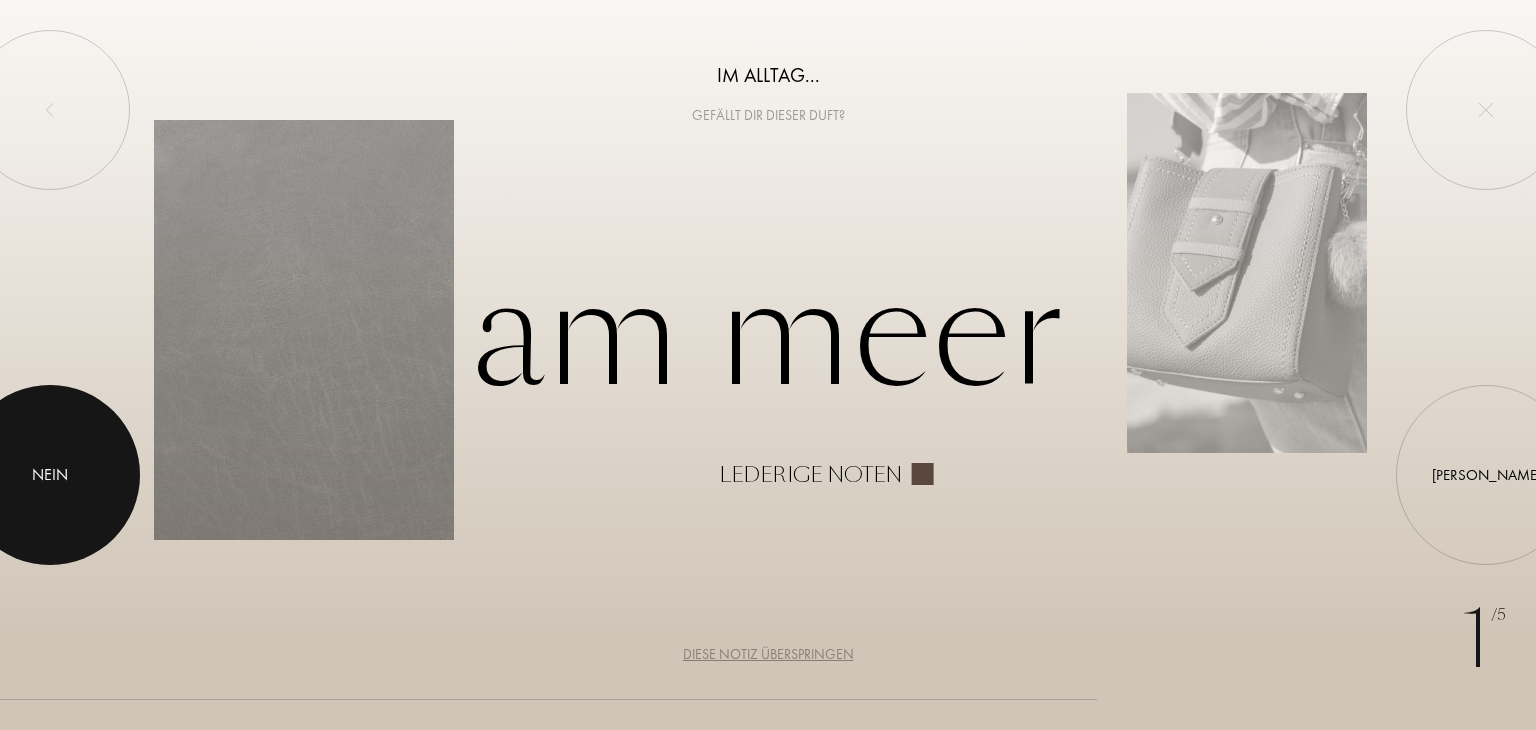 click on "NEIN" at bounding box center (50, 474) 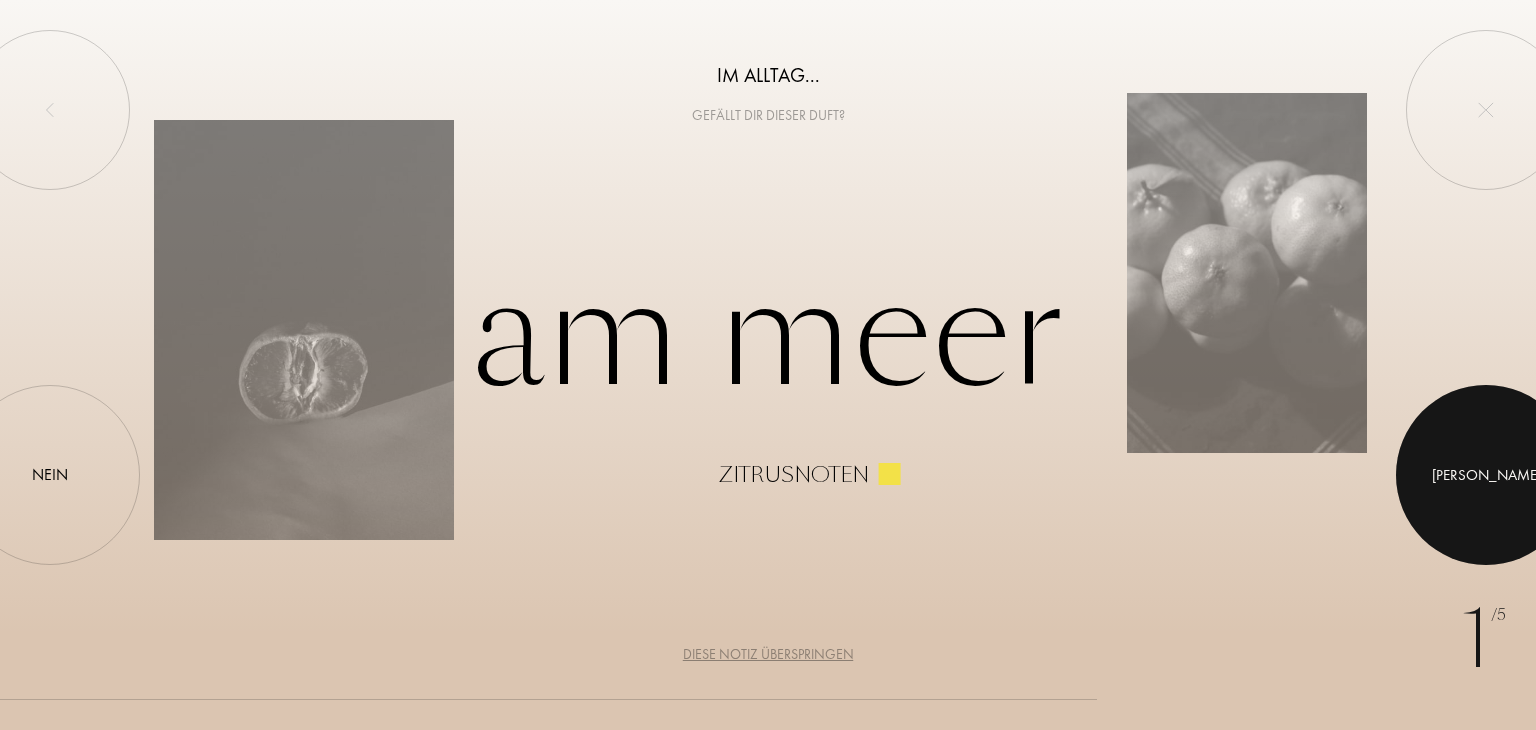 click at bounding box center [1486, 475] 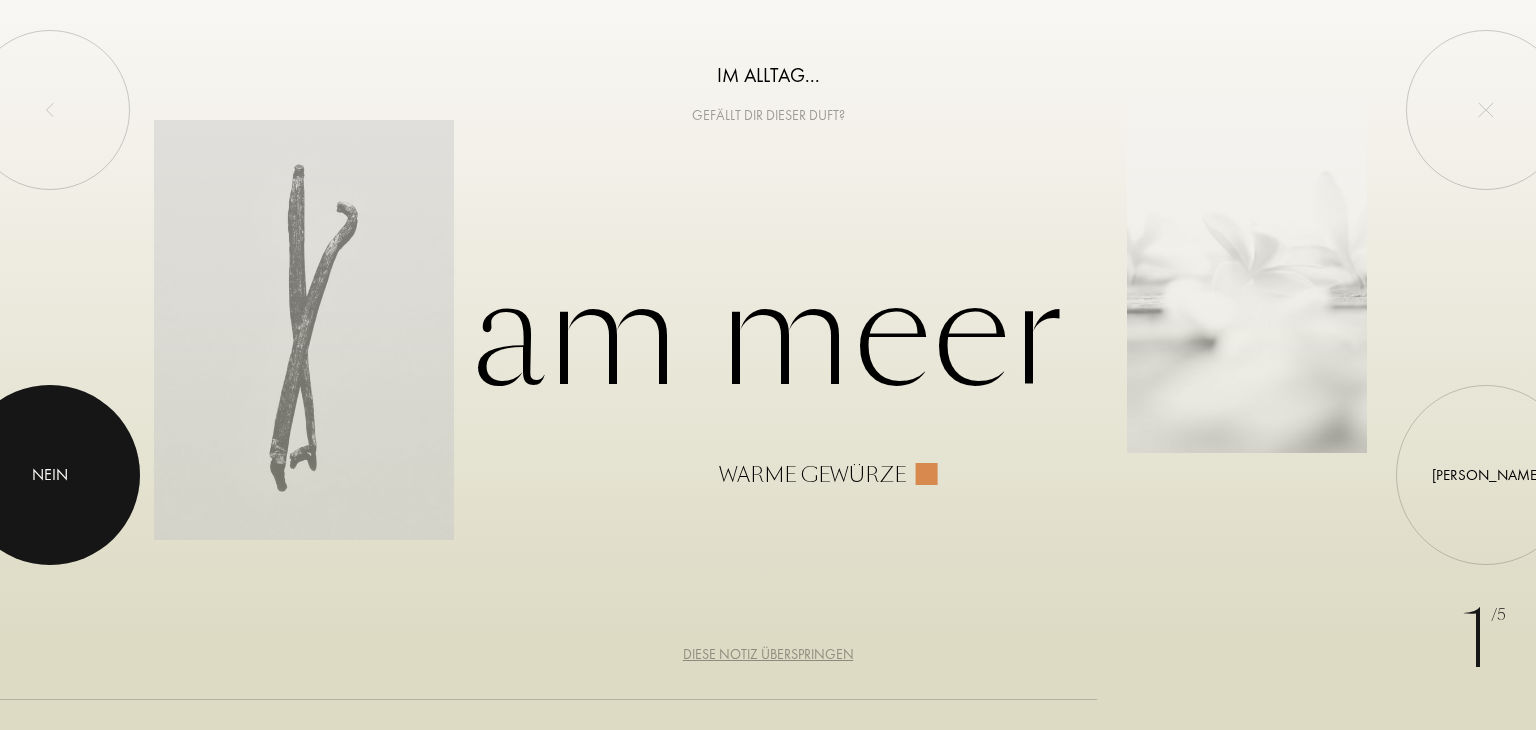 click at bounding box center [50, 475] 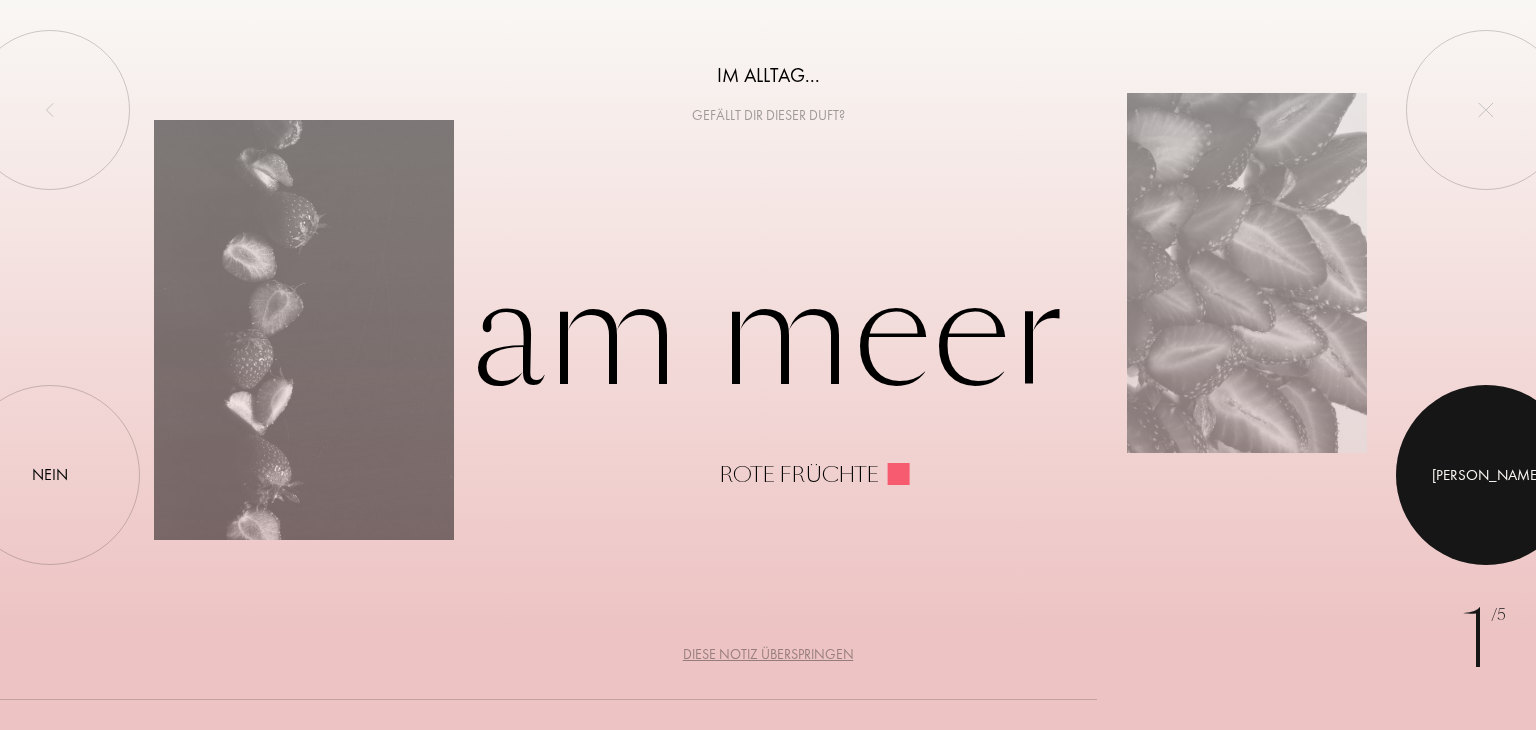 click at bounding box center (1486, 475) 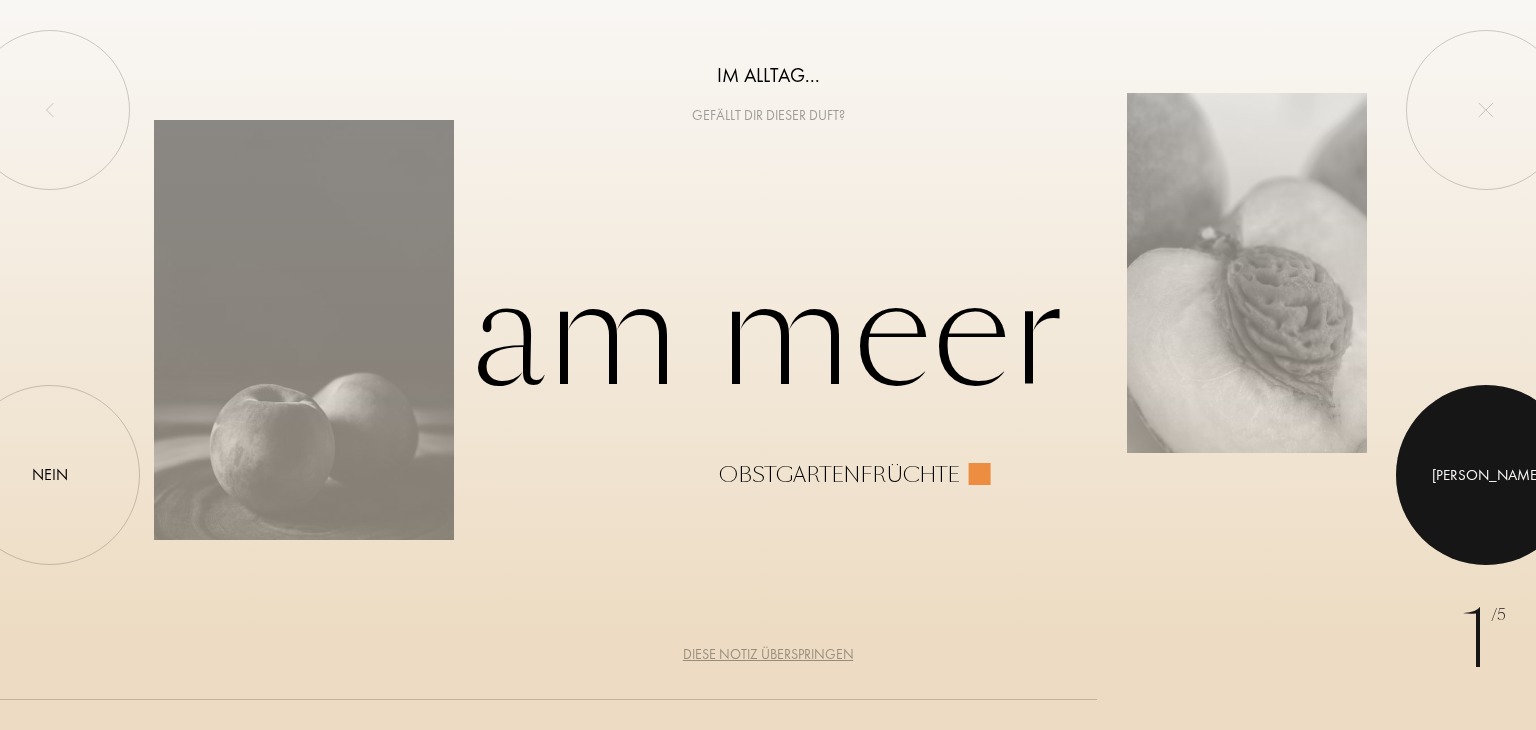click at bounding box center (1486, 475) 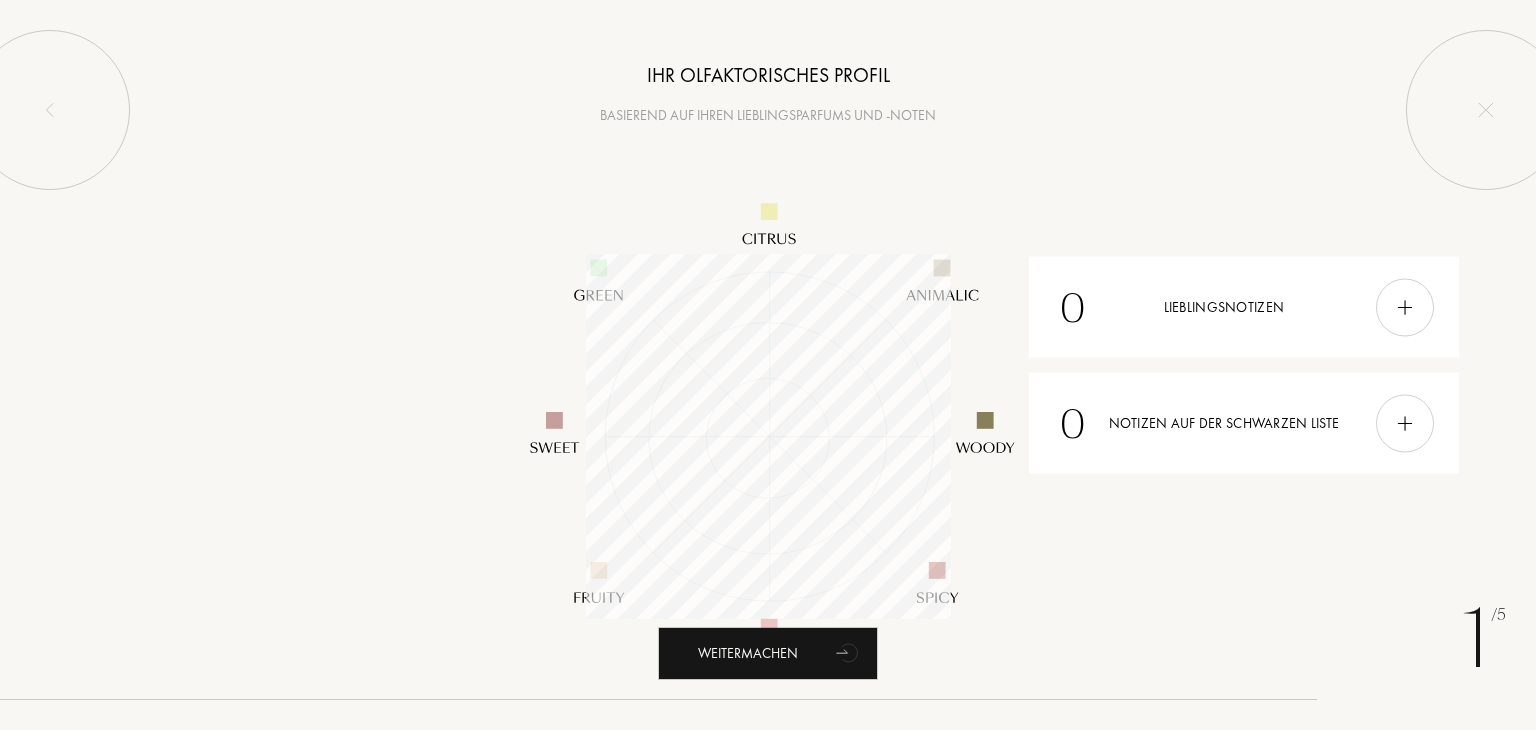 scroll, scrollTop: 999635, scrollLeft: 999635, axis: both 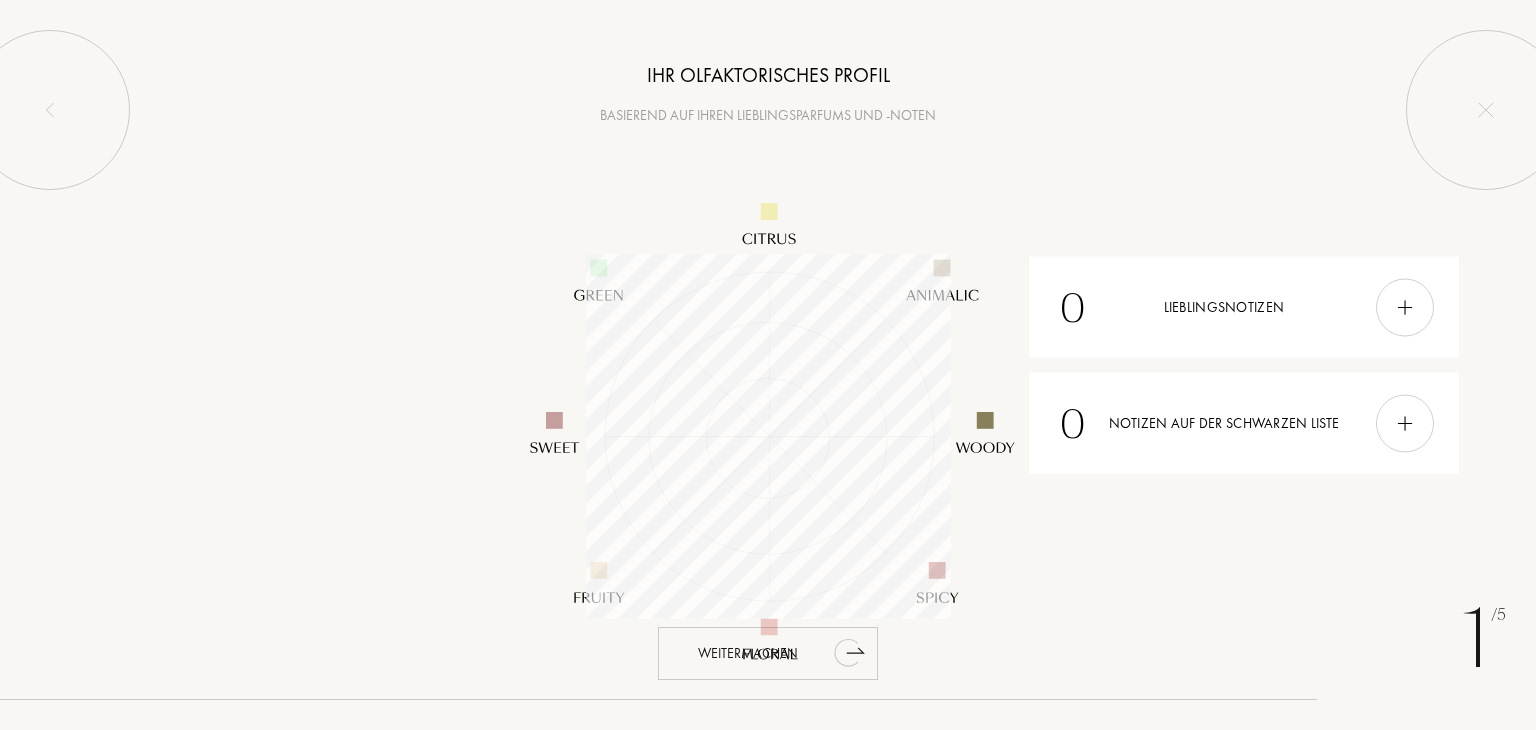 click on "Weitermachen" at bounding box center [748, 653] 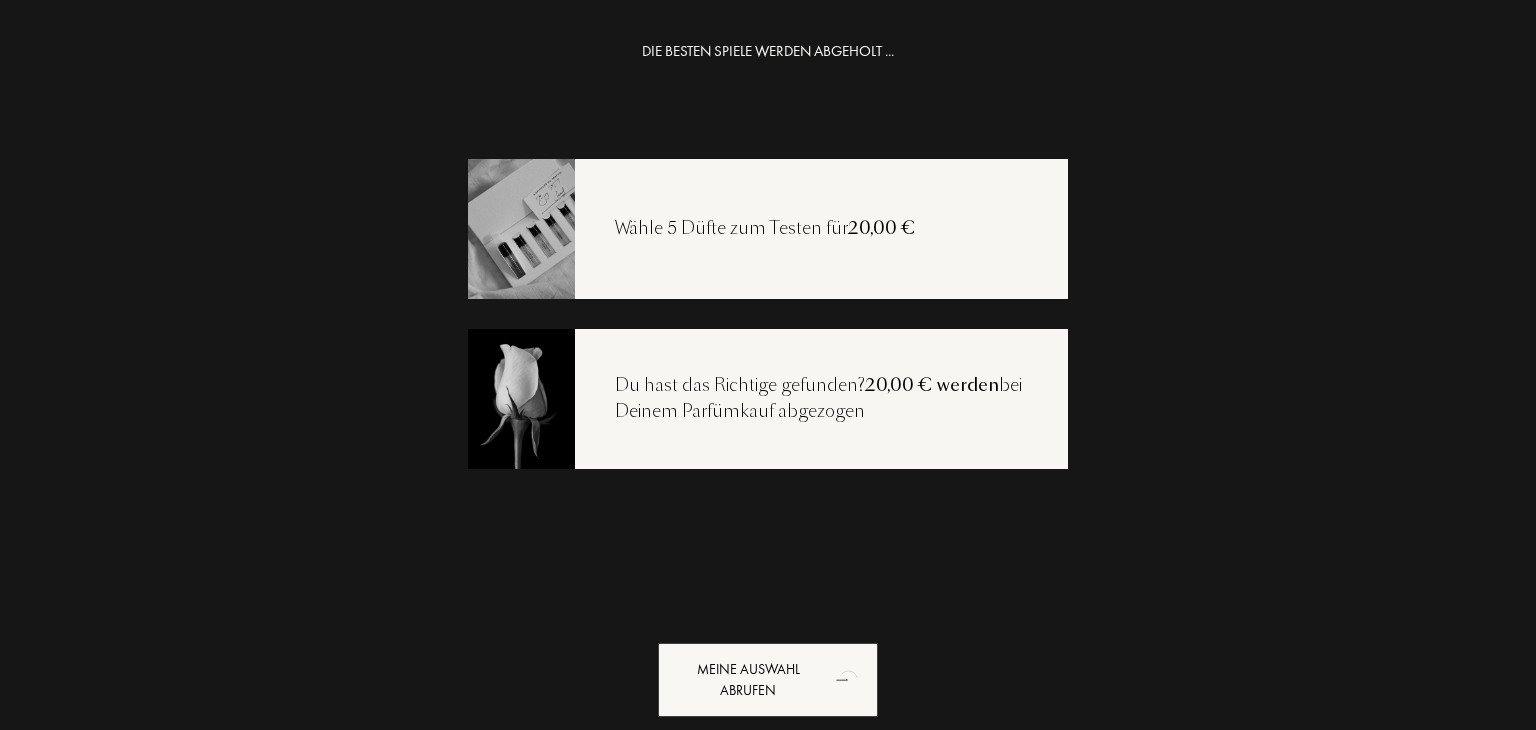 click on "Wähle 5 Düfte zum Testen für" at bounding box center [731, 228] 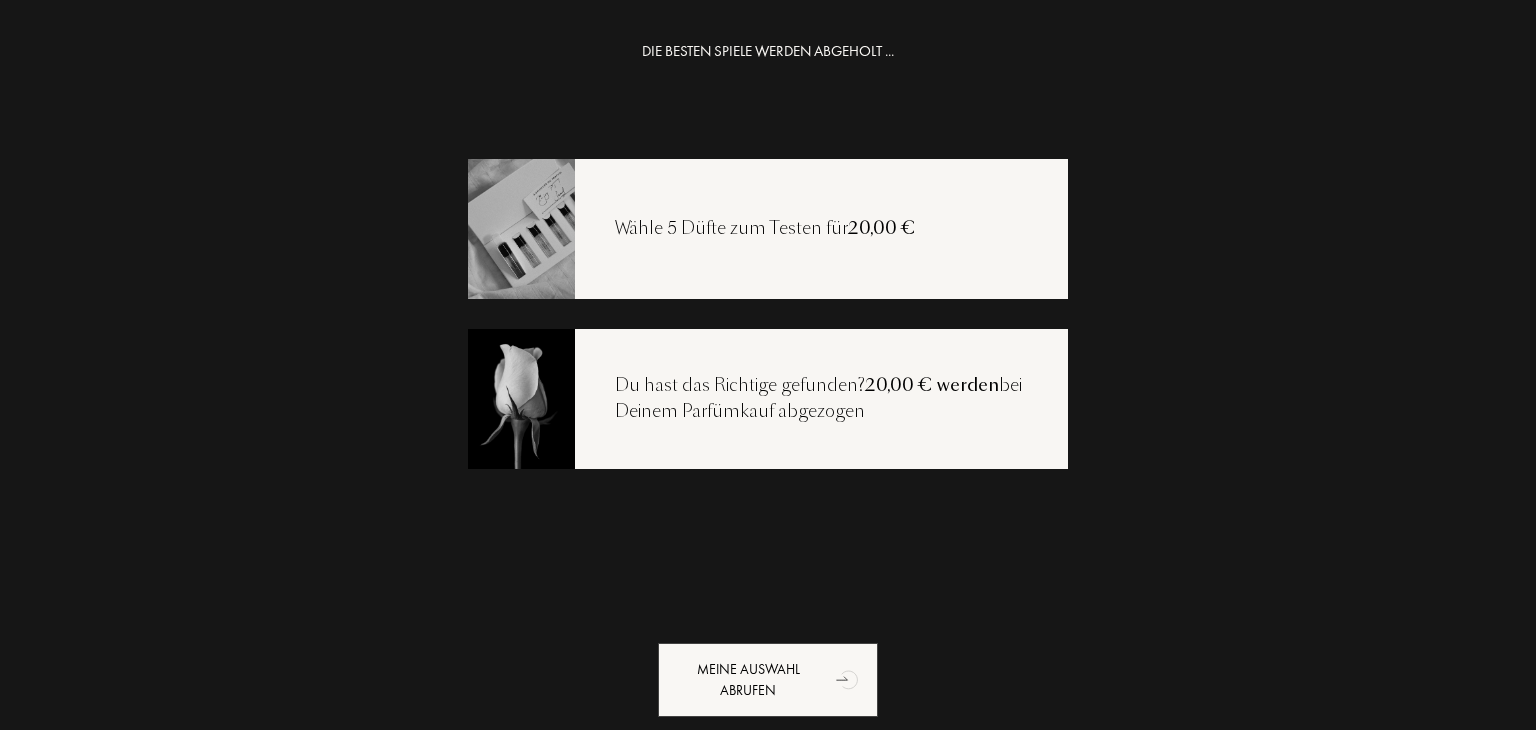 click on "Wähle 5 Düfte zum Testen für" at bounding box center (731, 228) 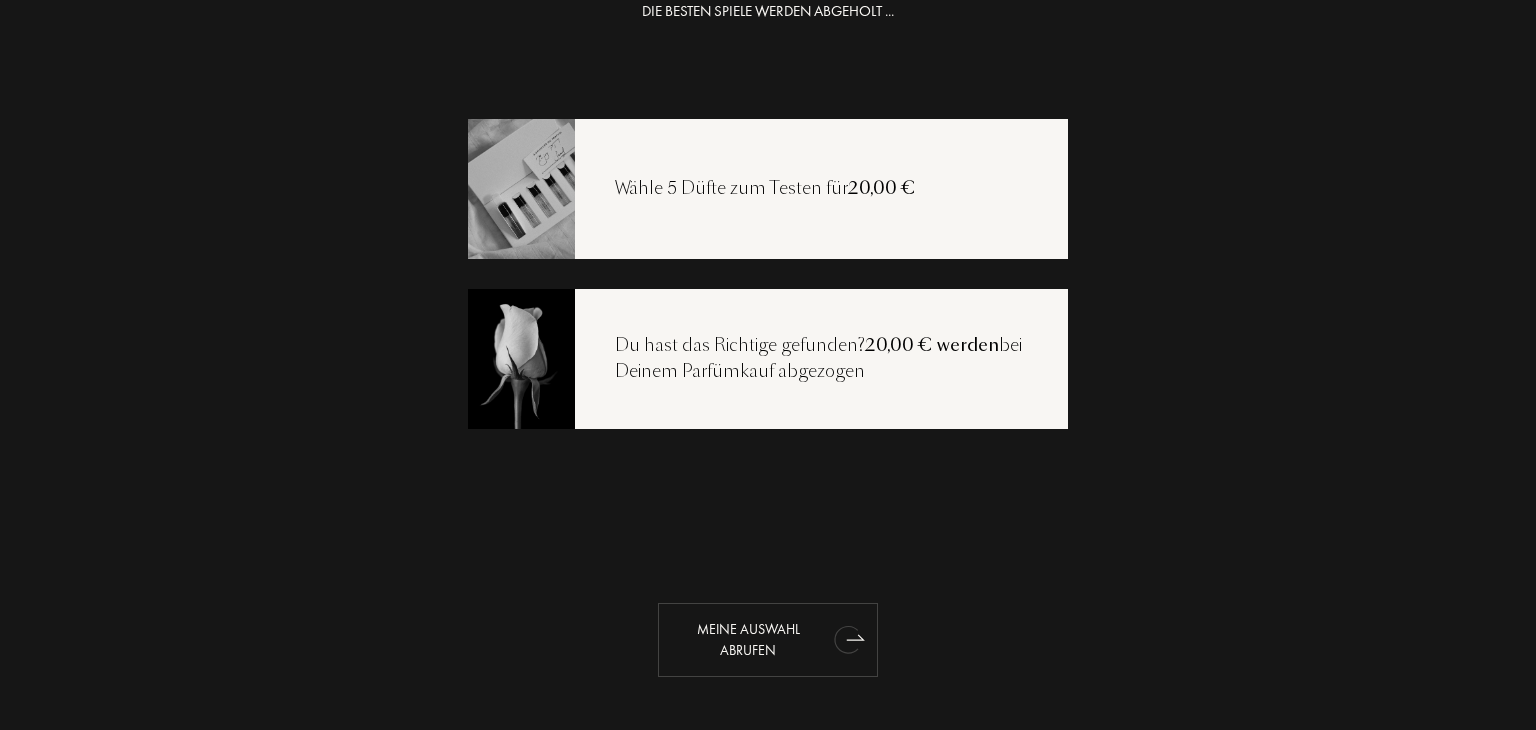 scroll, scrollTop: 0, scrollLeft: 0, axis: both 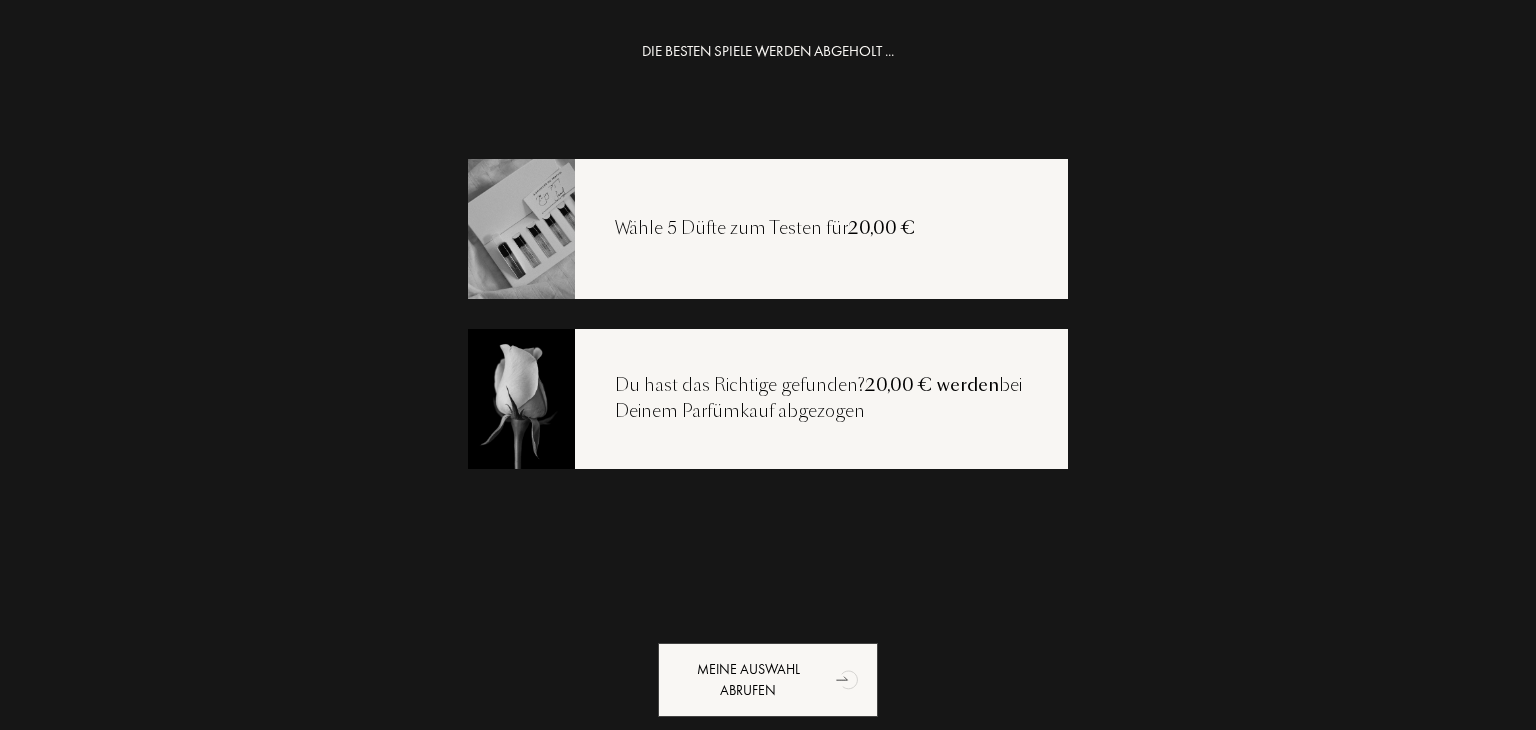 click at bounding box center (521, 228) 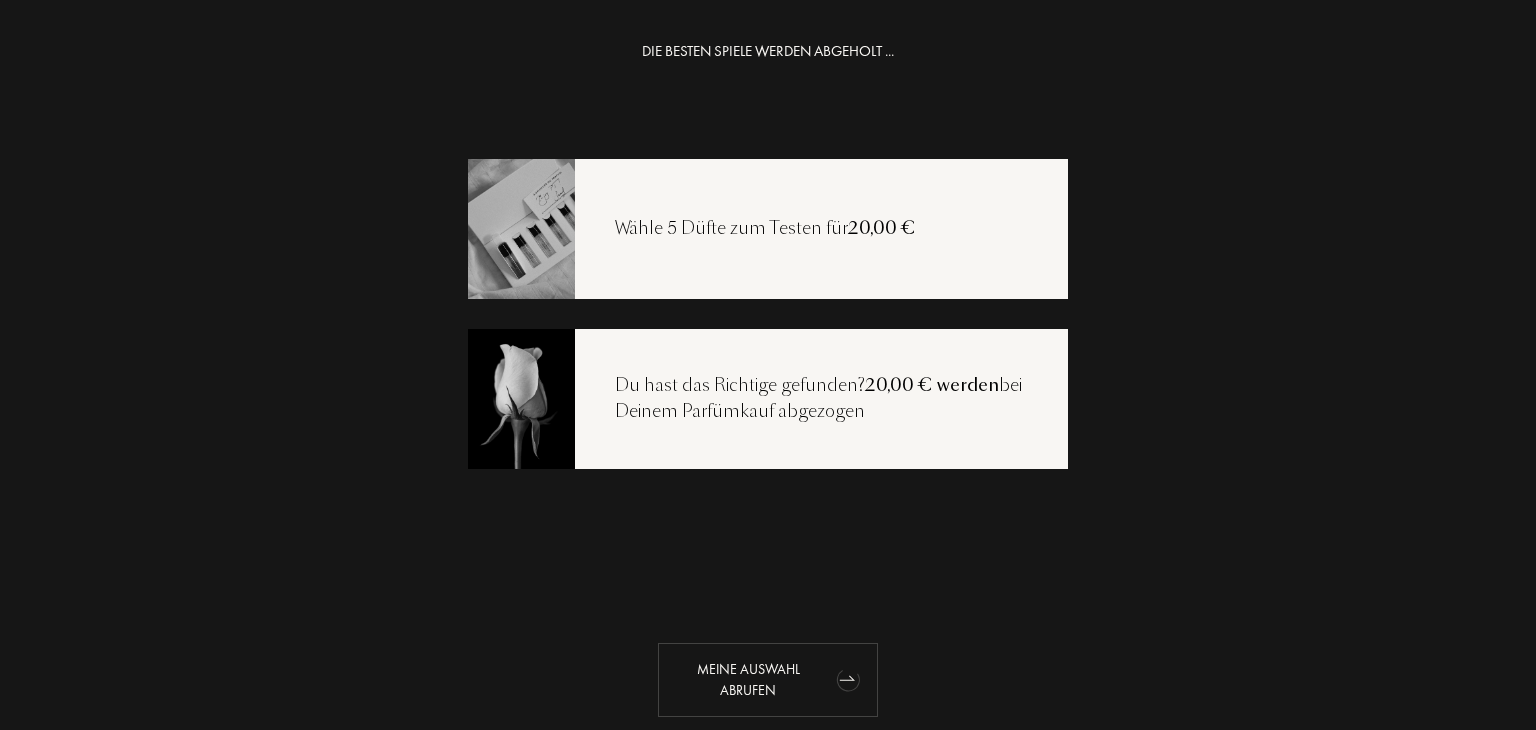 click on "Meine Auswahl abrufen" at bounding box center (748, 679) 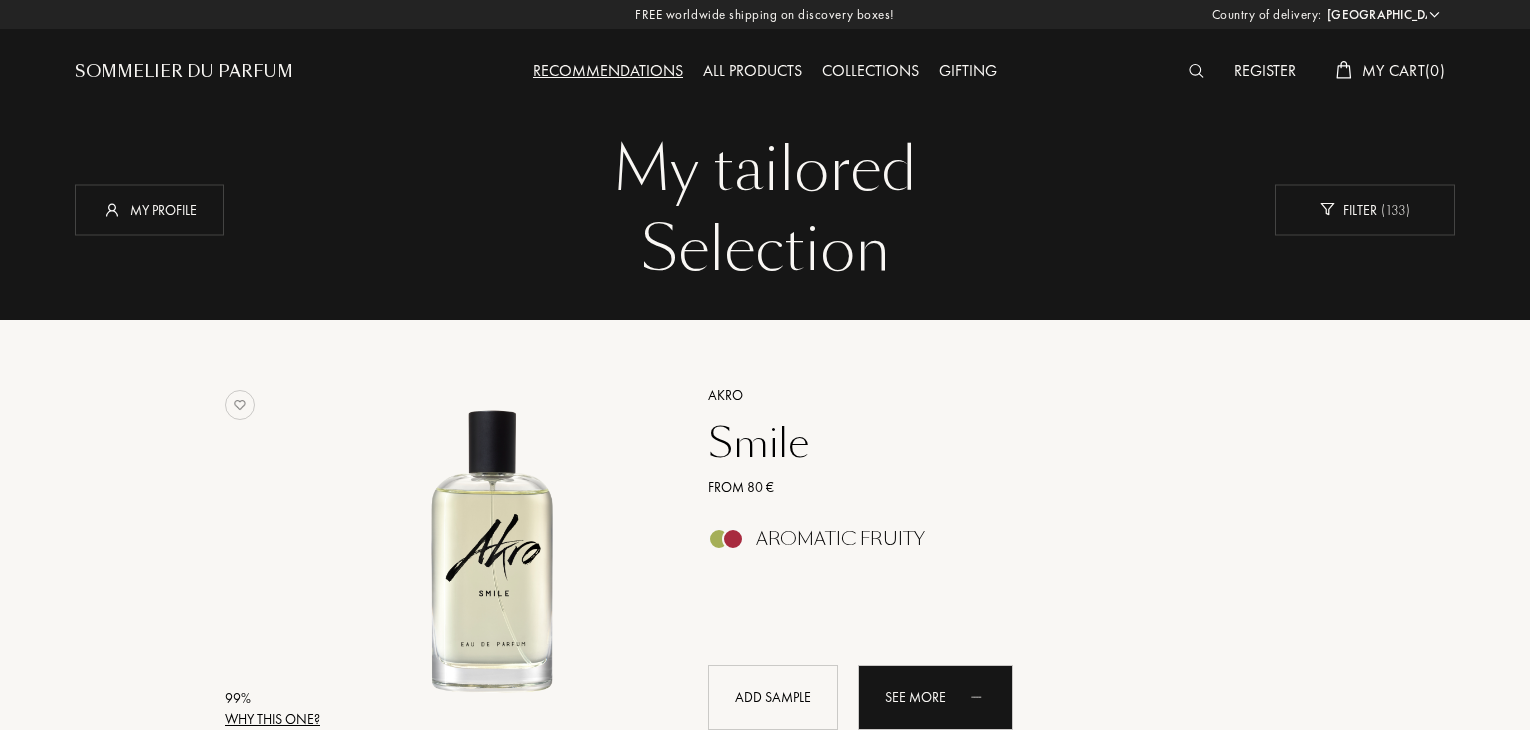 select on "DE" 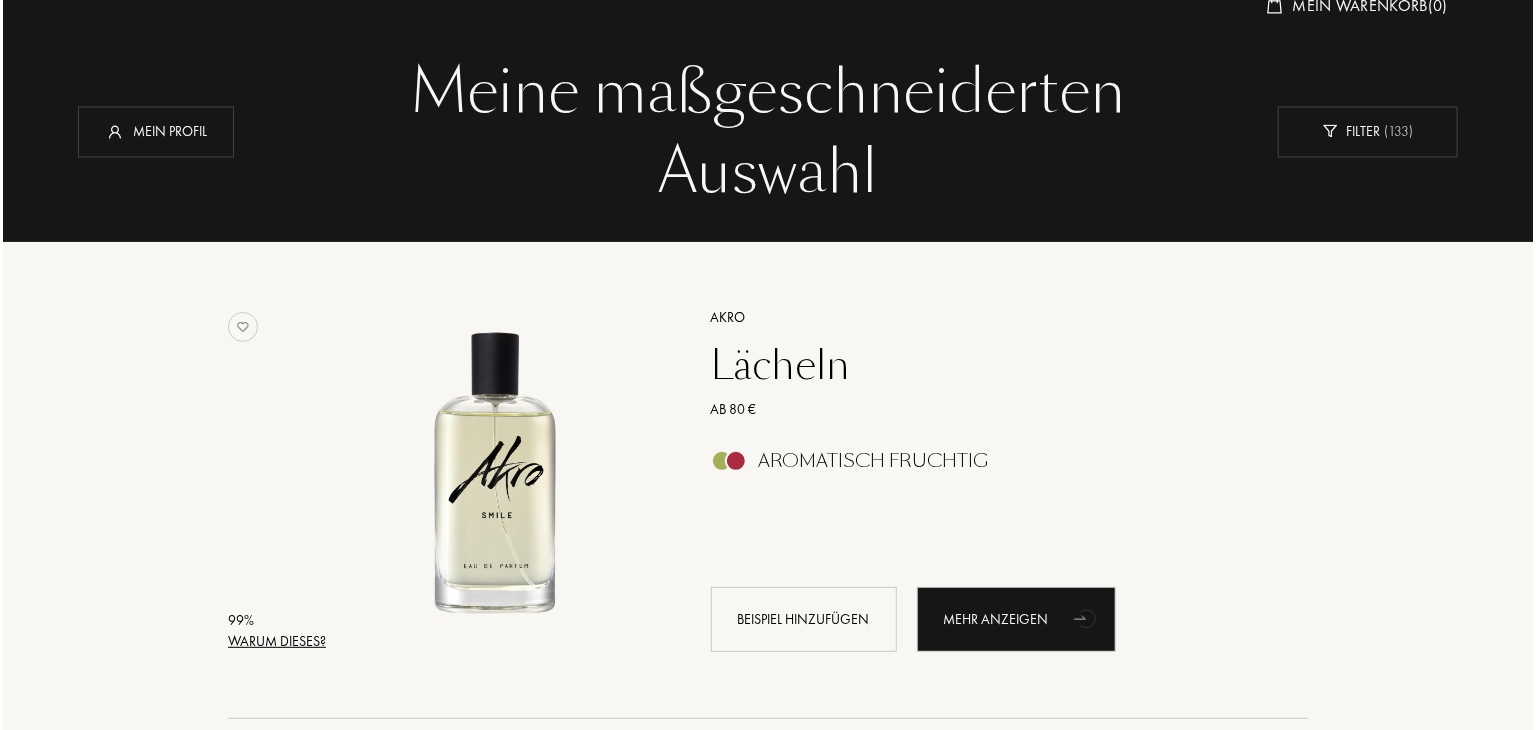 scroll, scrollTop: 200, scrollLeft: 0, axis: vertical 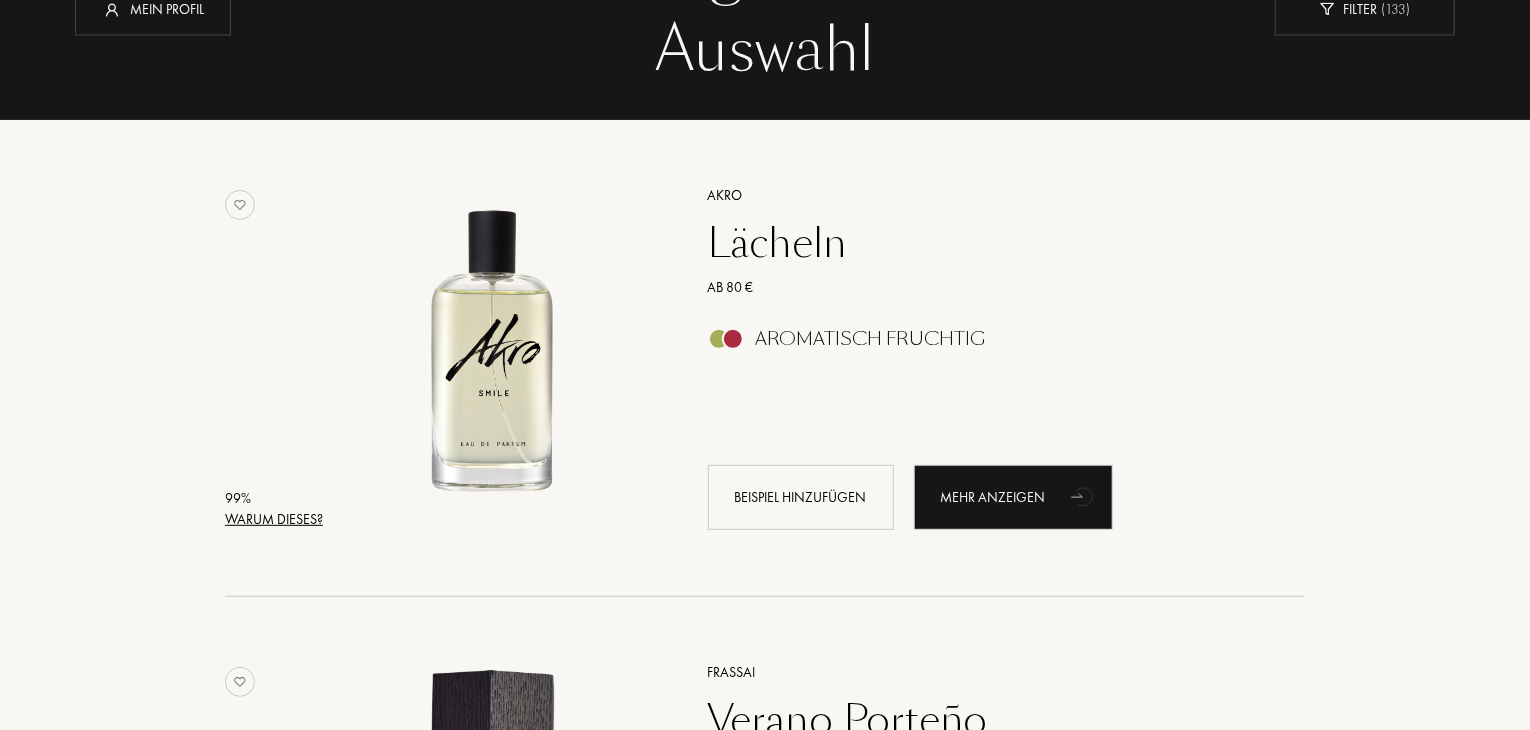 click on "Warum dieses?" at bounding box center [274, 519] 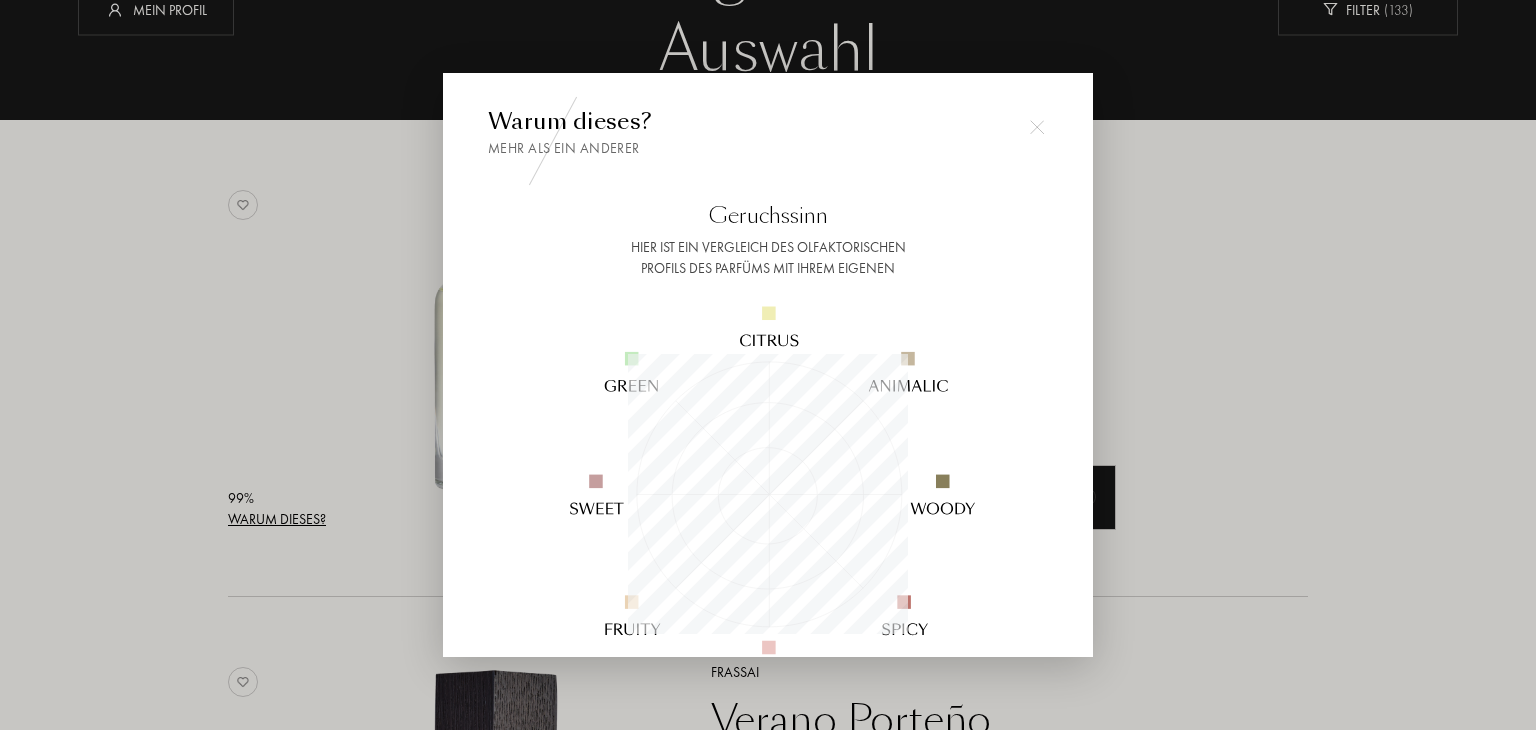 scroll, scrollTop: 999720, scrollLeft: 999720, axis: both 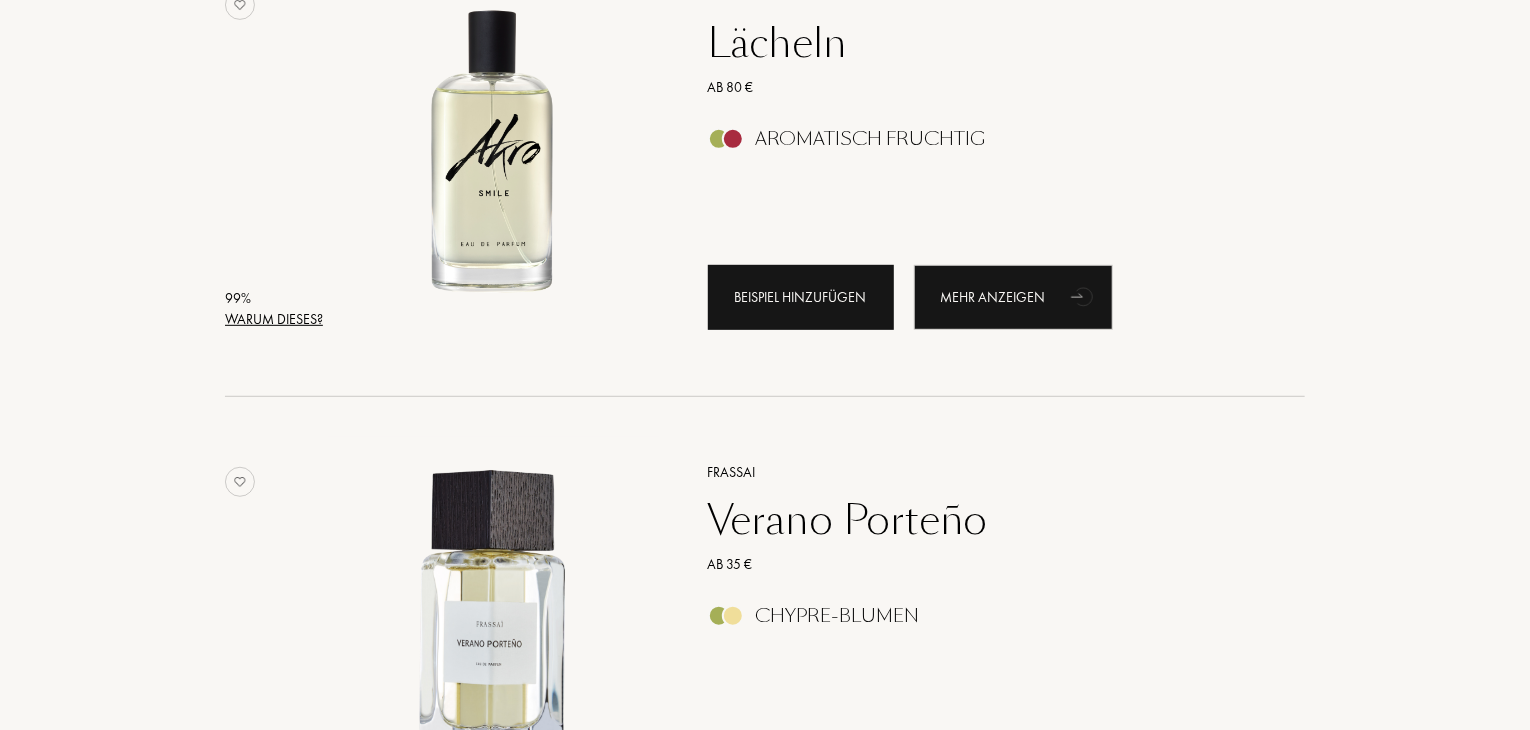 click on "Beispiel hinzufügen" at bounding box center [801, 297] 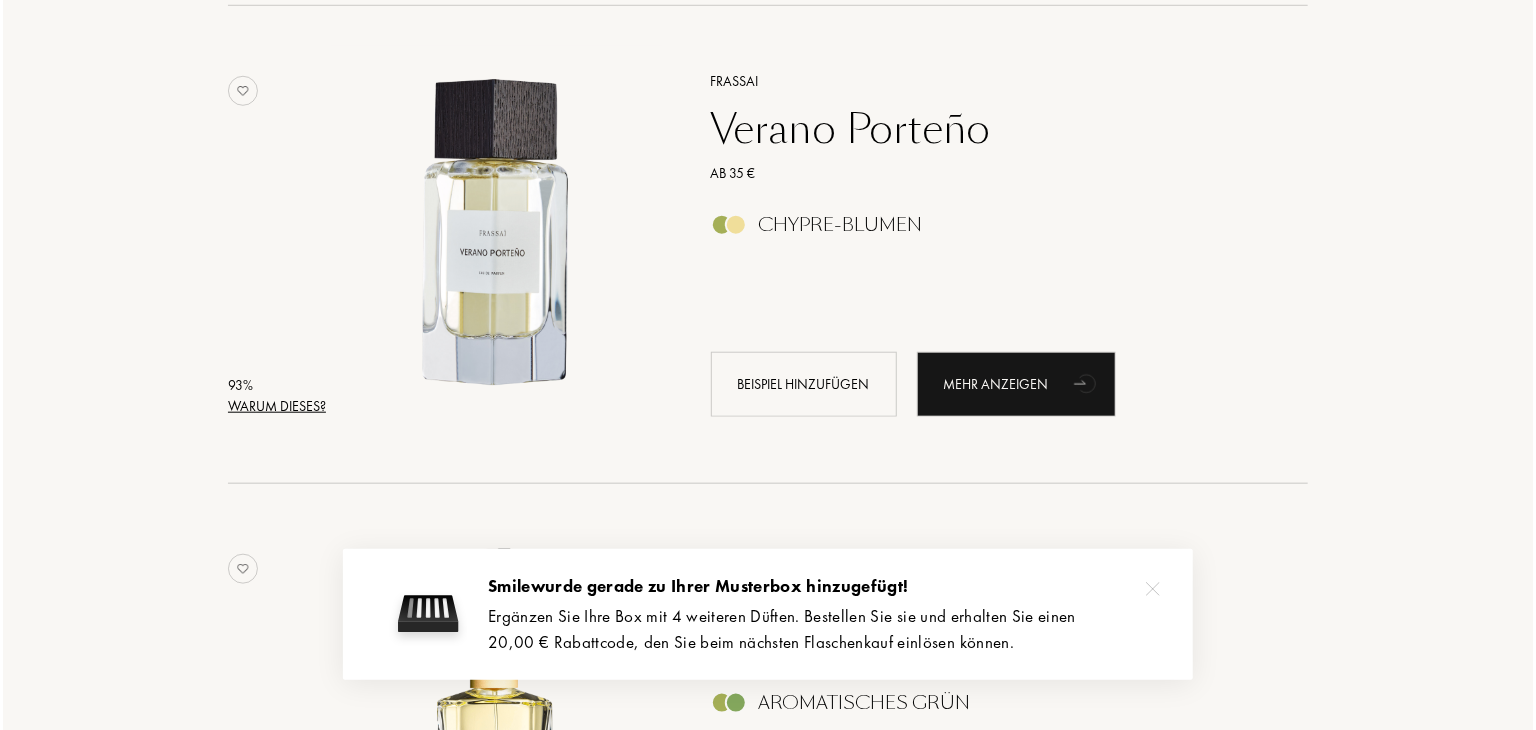 scroll, scrollTop: 800, scrollLeft: 0, axis: vertical 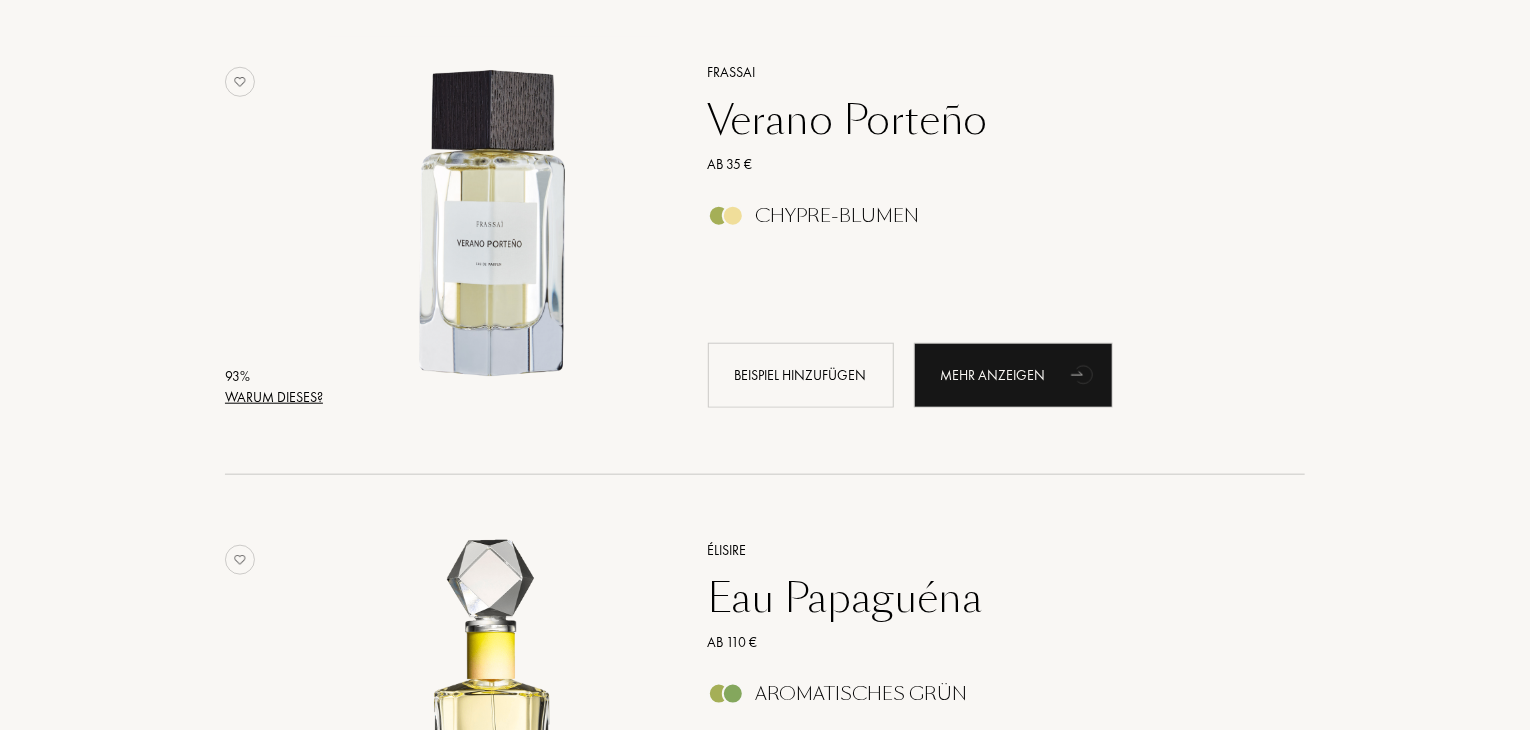 click on "Warum dieses?" at bounding box center [274, 397] 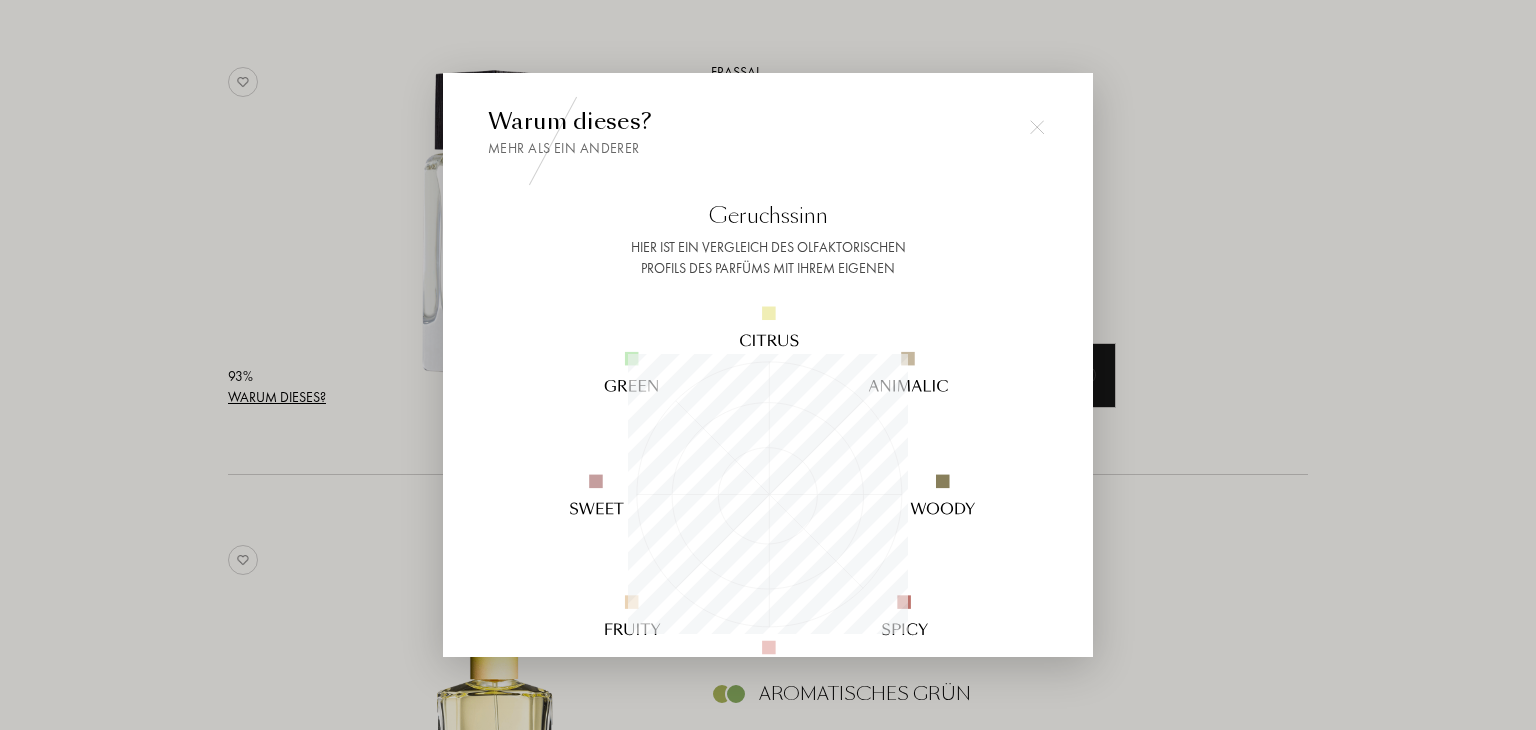 scroll, scrollTop: 999720, scrollLeft: 999720, axis: both 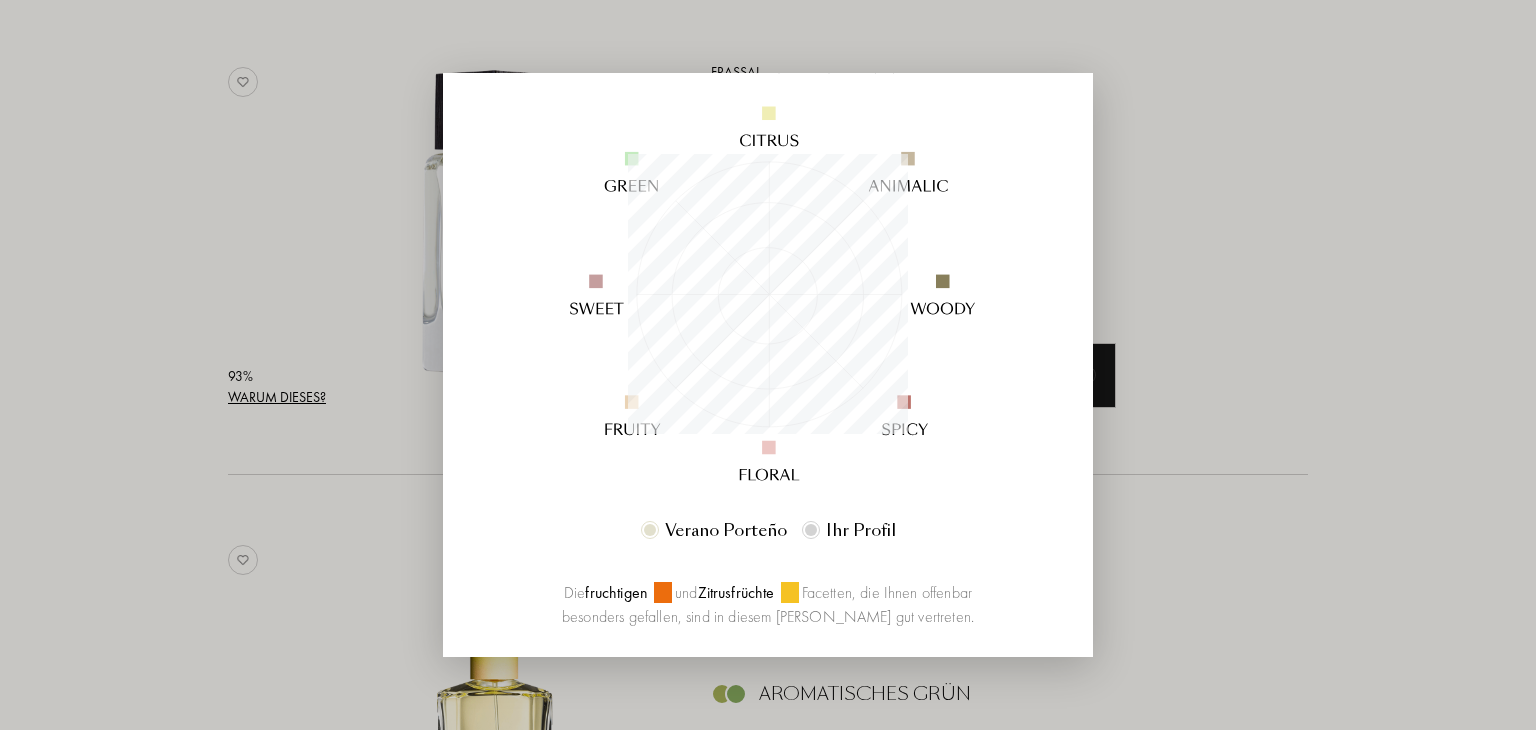 click at bounding box center [768, 365] 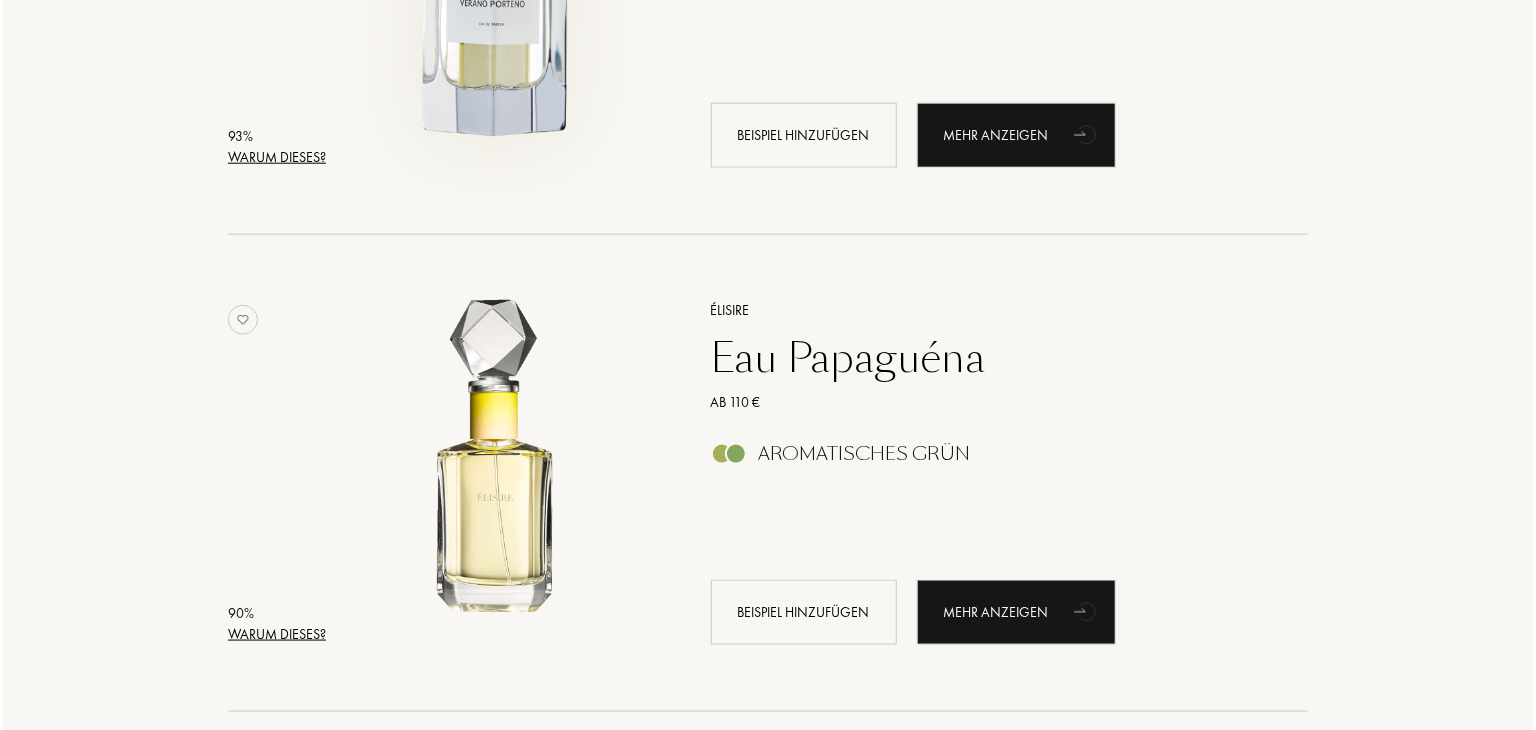 scroll, scrollTop: 1100, scrollLeft: 0, axis: vertical 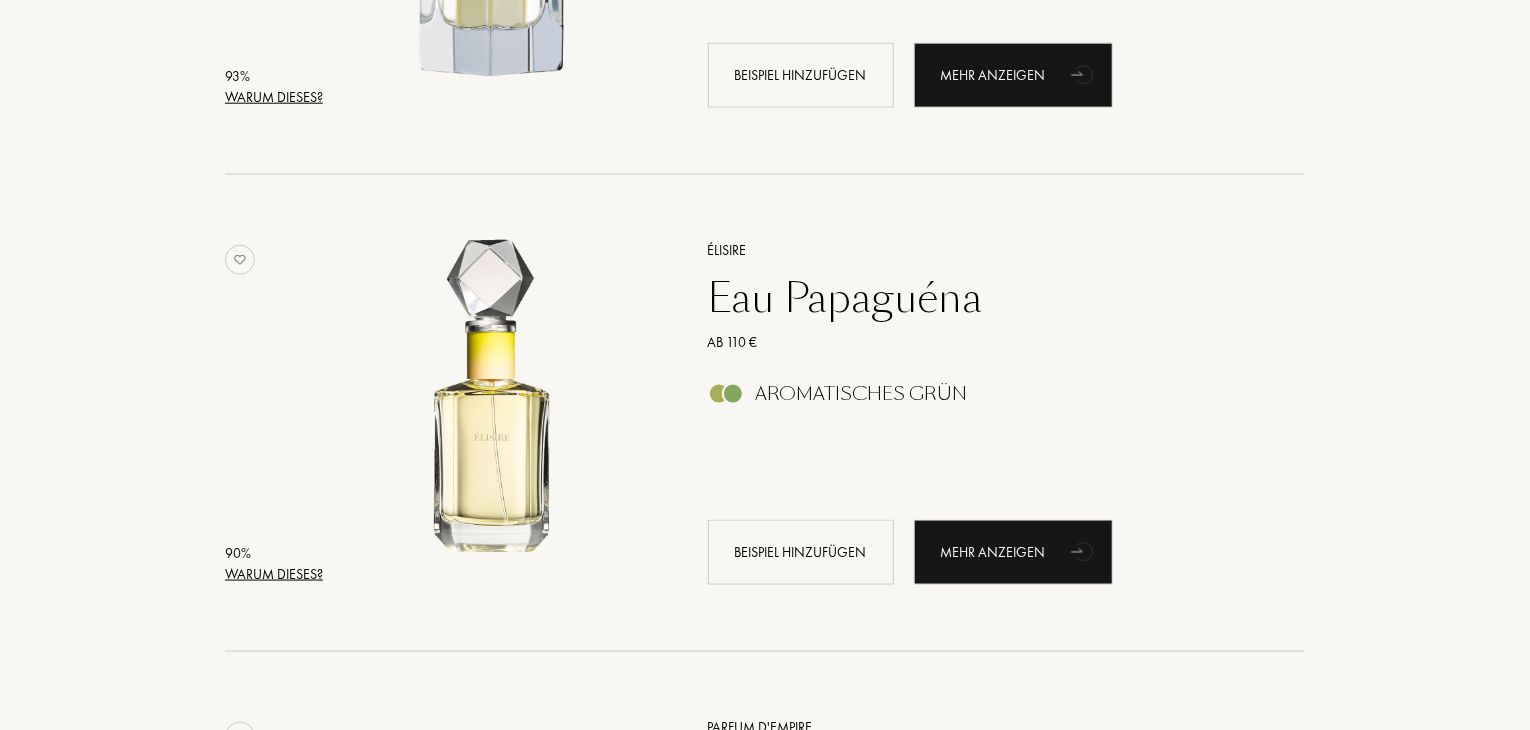click on "Warum dieses?" at bounding box center (274, 574) 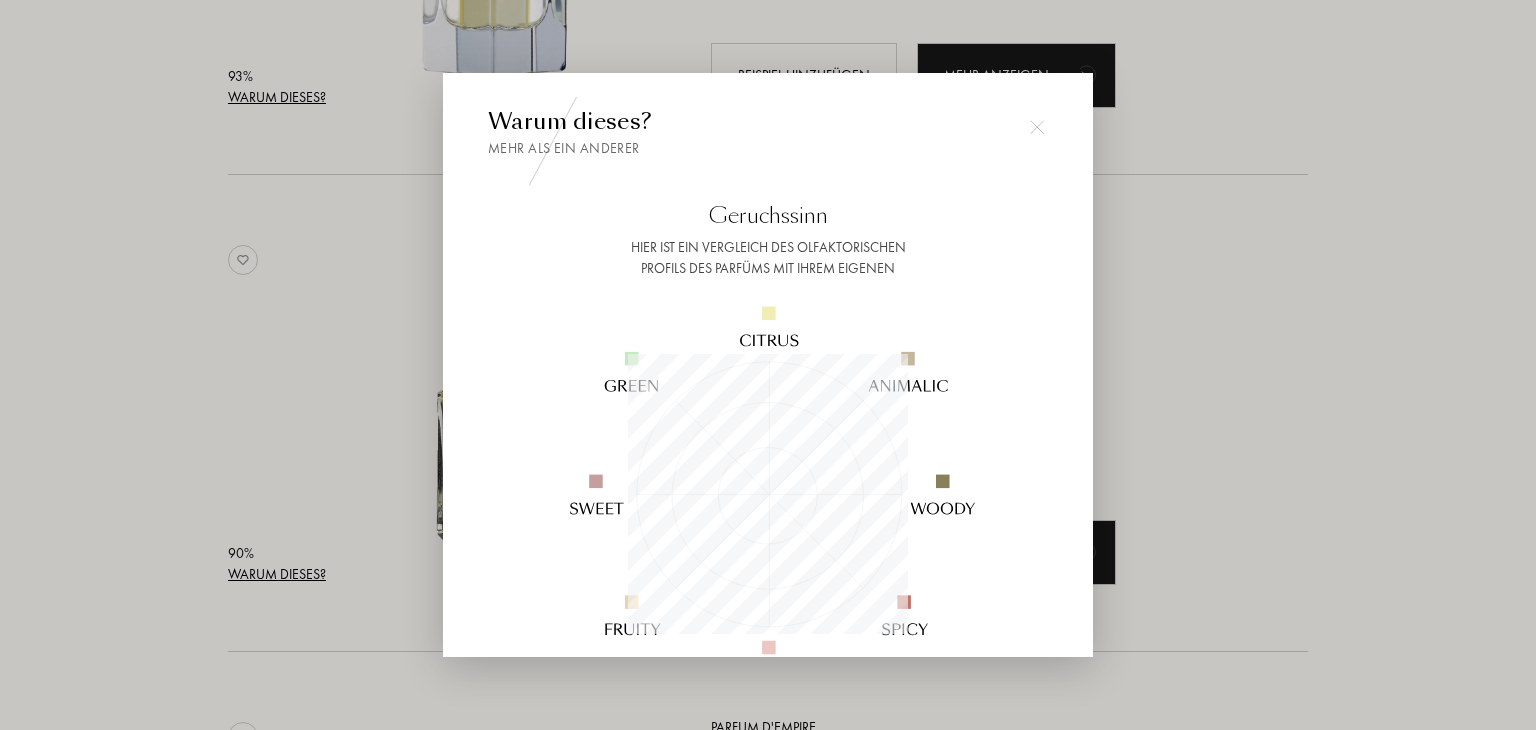 scroll, scrollTop: 999720, scrollLeft: 999720, axis: both 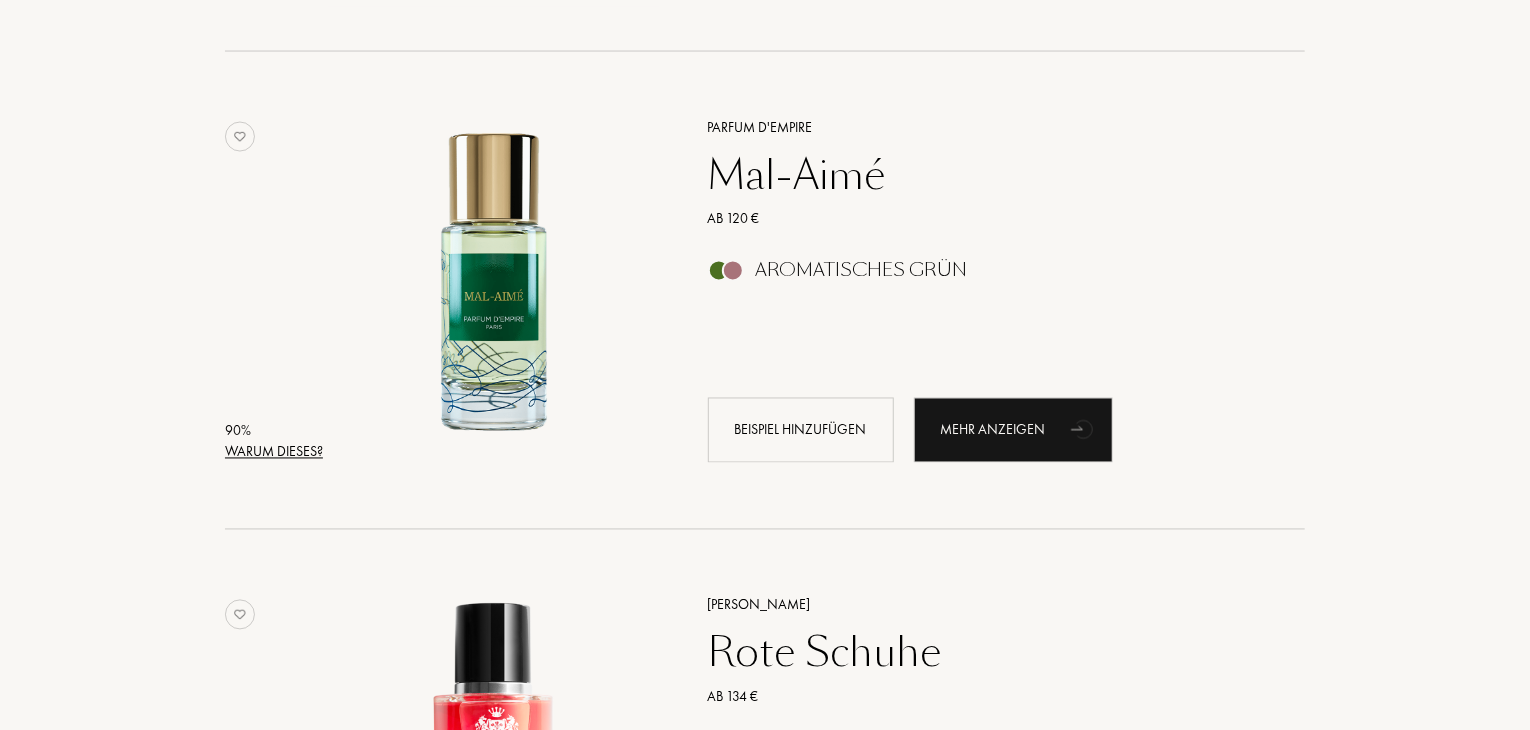 click on "Warum dieses?" at bounding box center (274, 452) 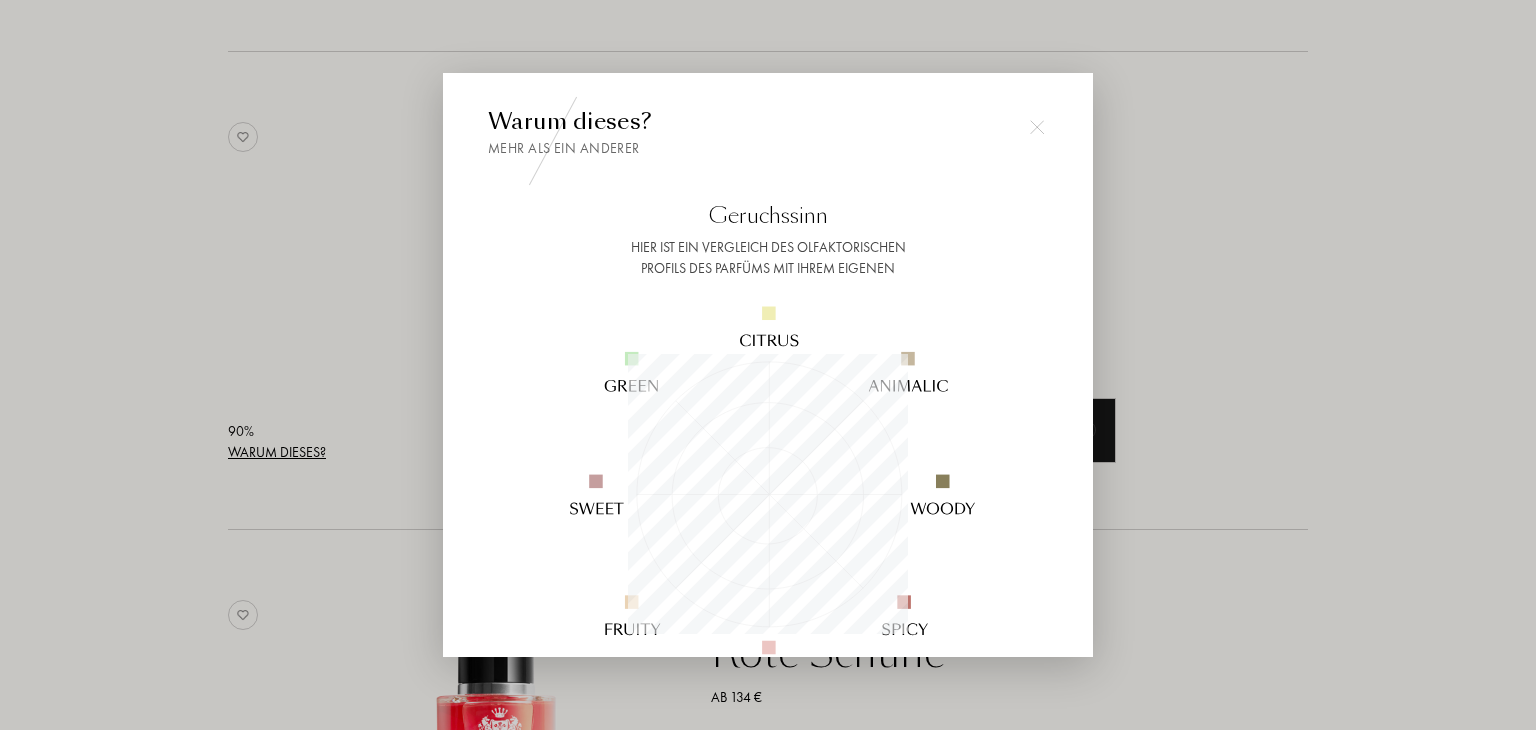 scroll, scrollTop: 999720, scrollLeft: 999720, axis: both 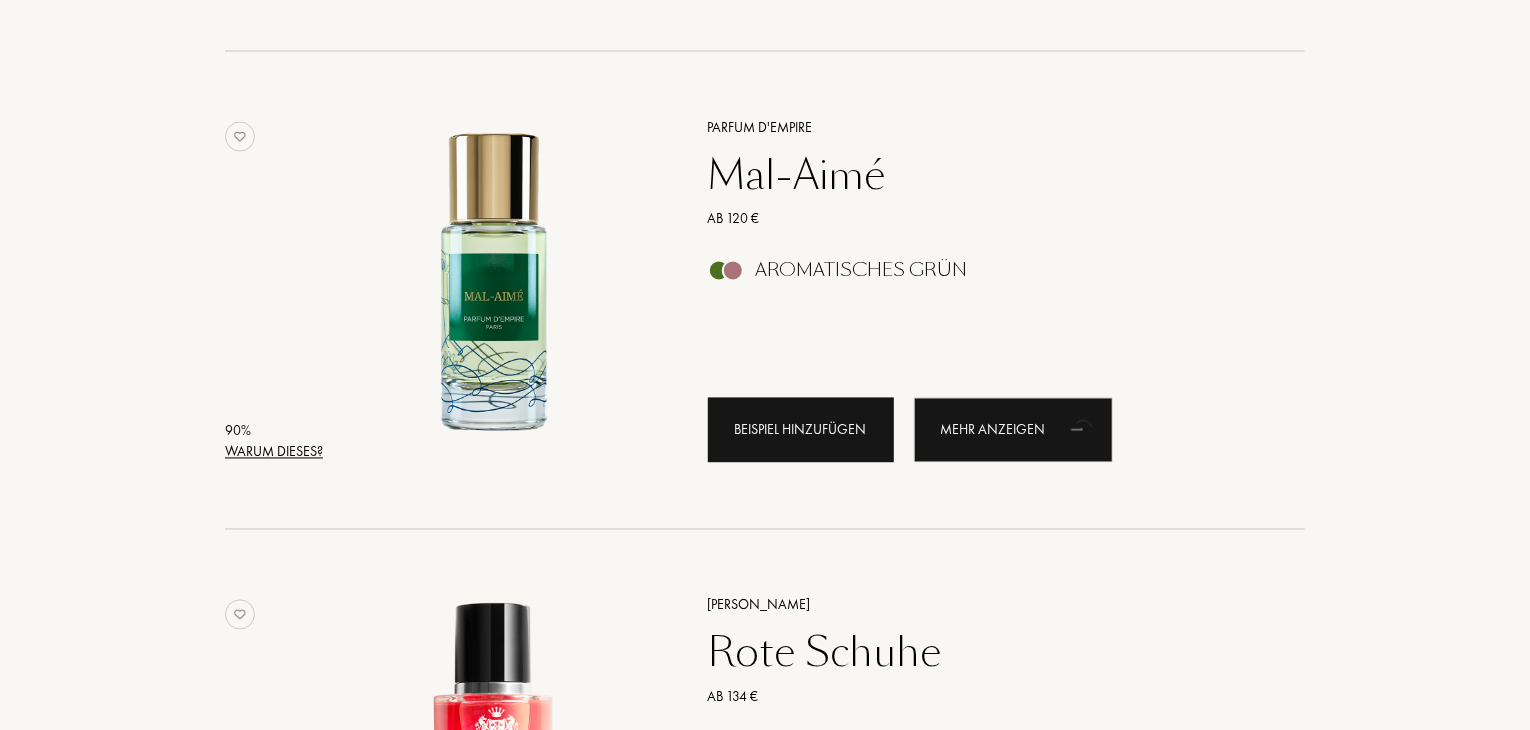 click on "Beispiel hinzufügen" at bounding box center [801, 430] 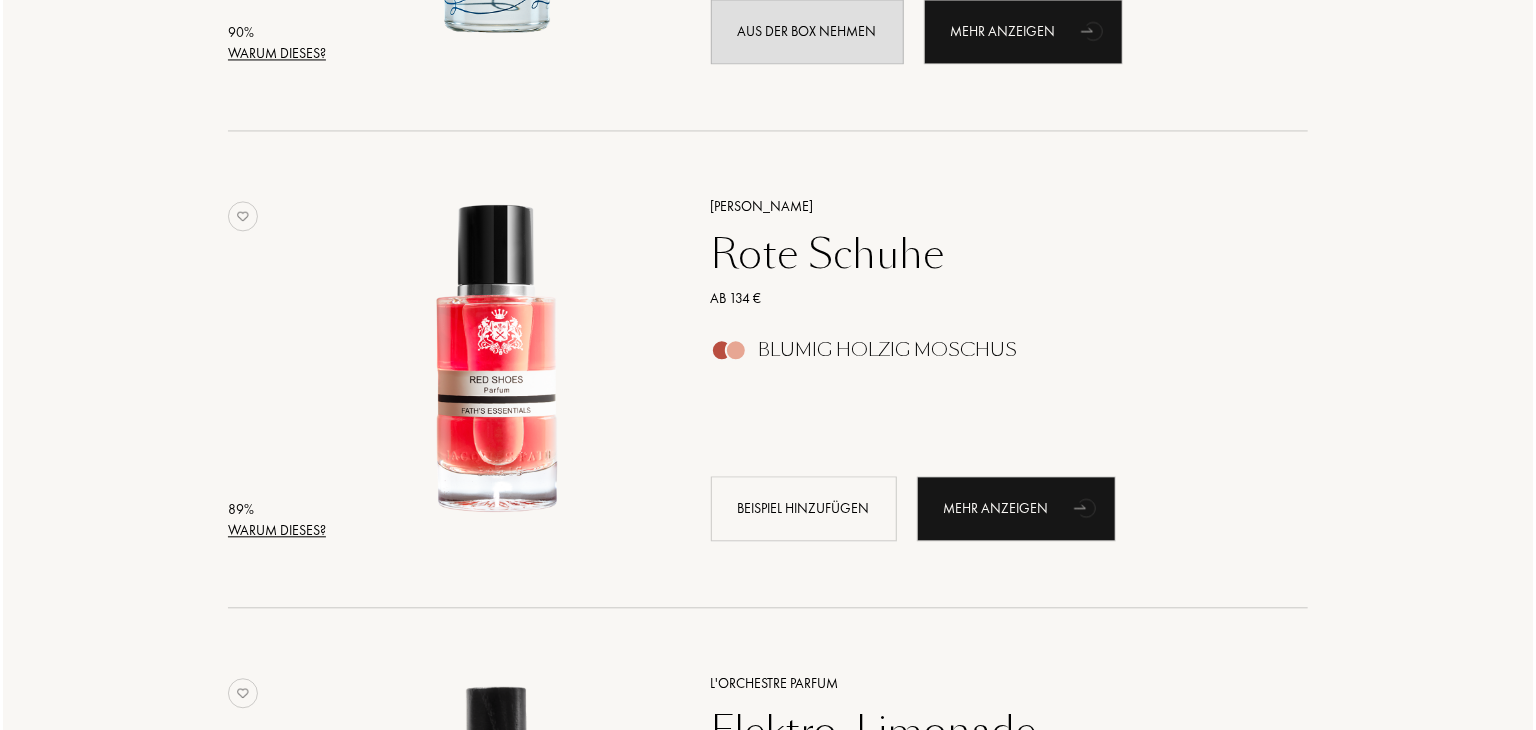 scroll, scrollTop: 2100, scrollLeft: 0, axis: vertical 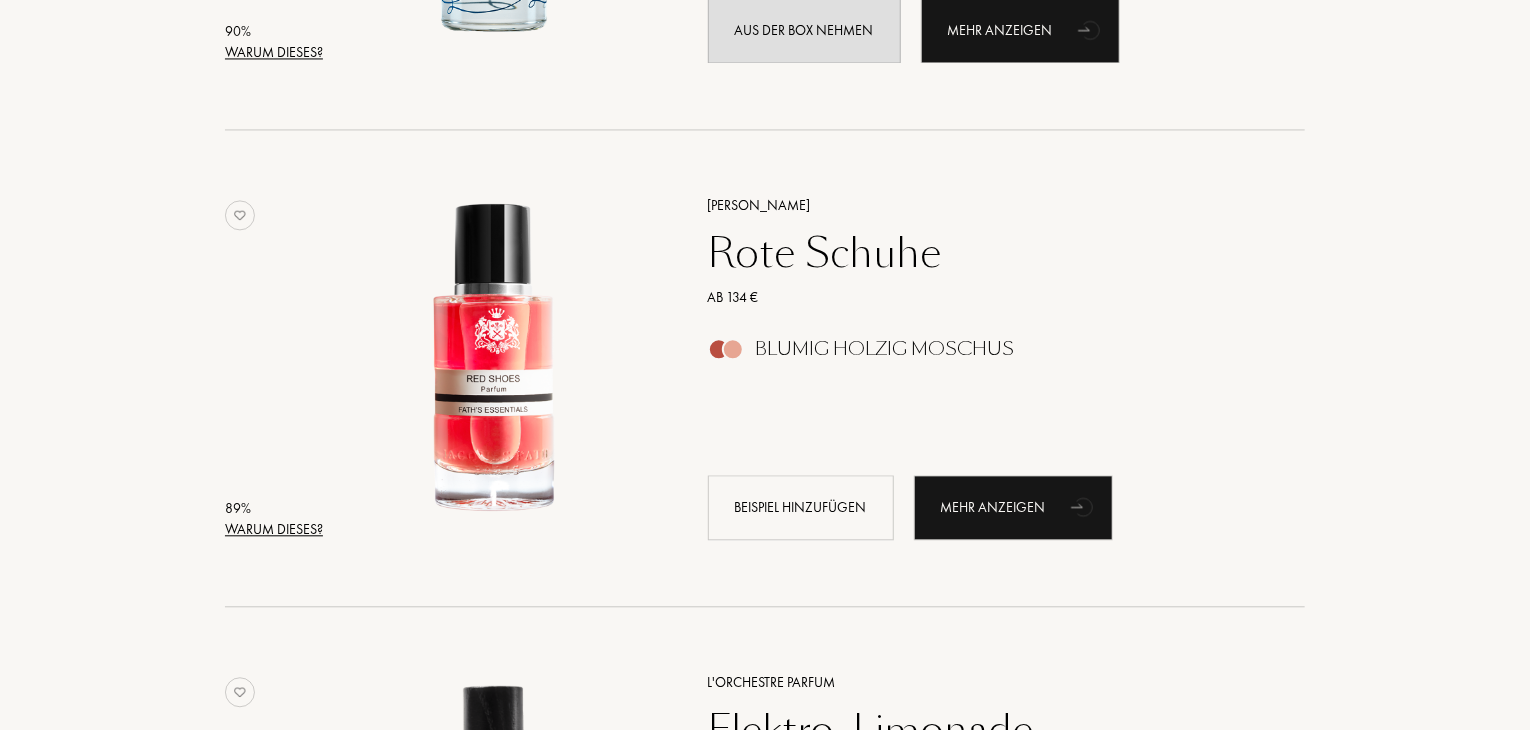 click on "Warum dieses?" at bounding box center [274, 529] 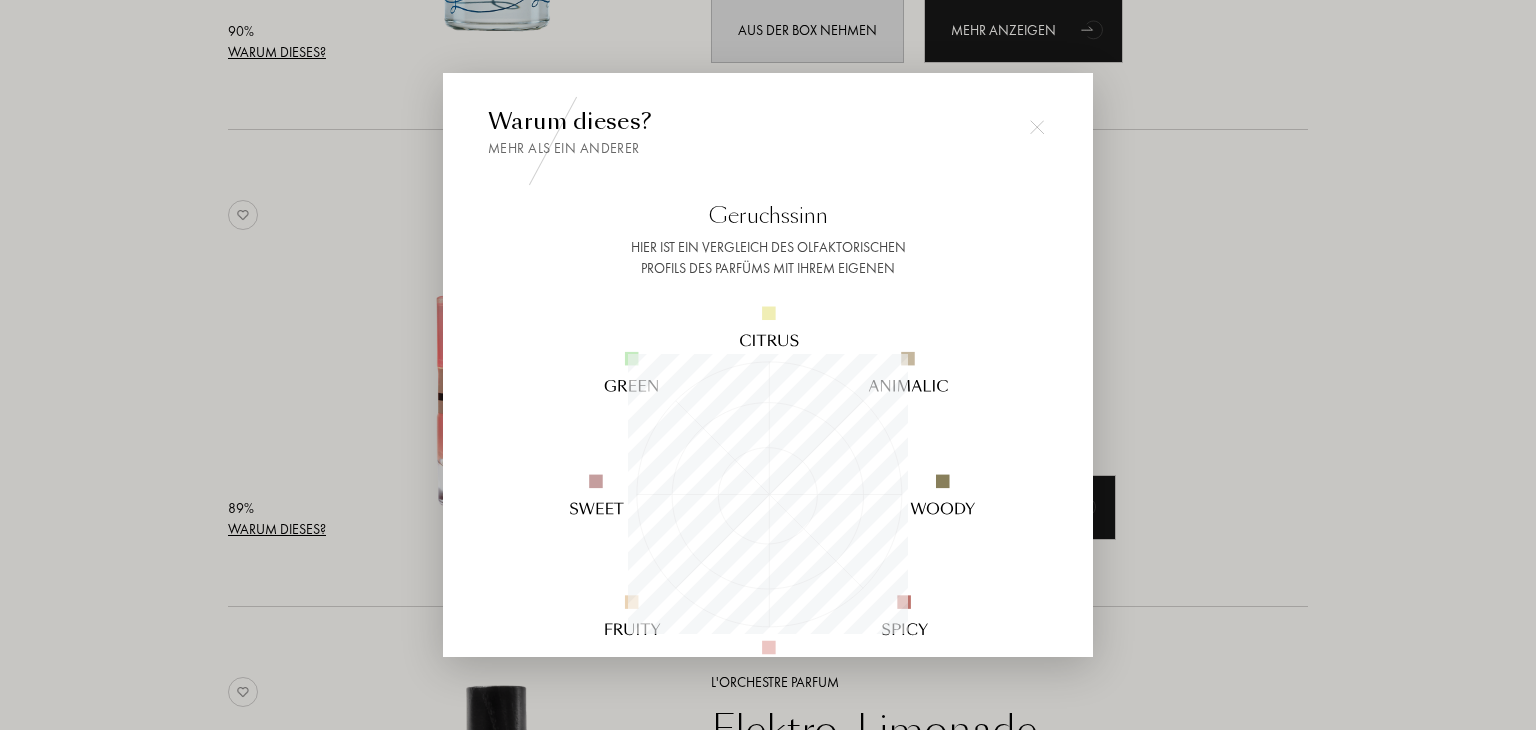 scroll, scrollTop: 999720, scrollLeft: 999720, axis: both 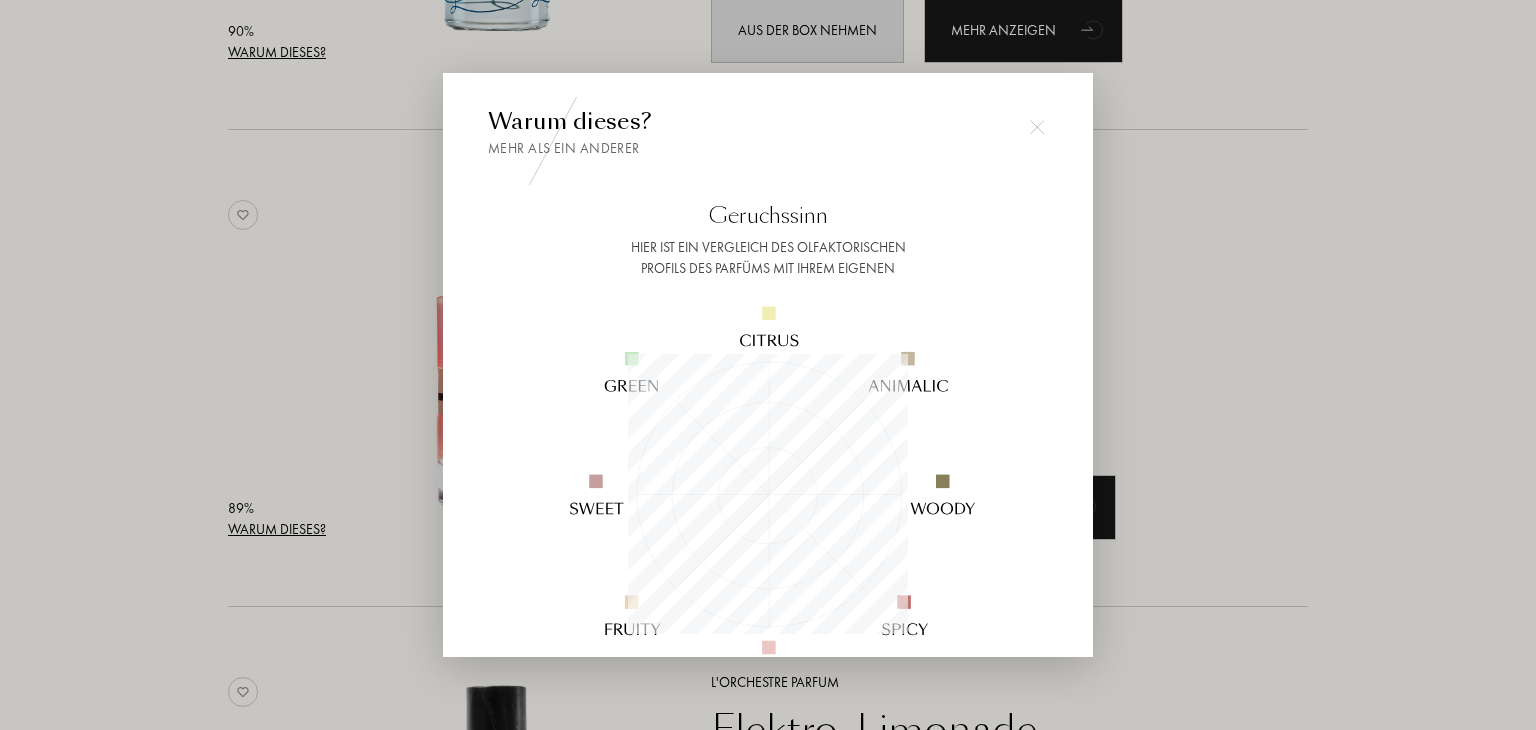 click at bounding box center (768, 365) 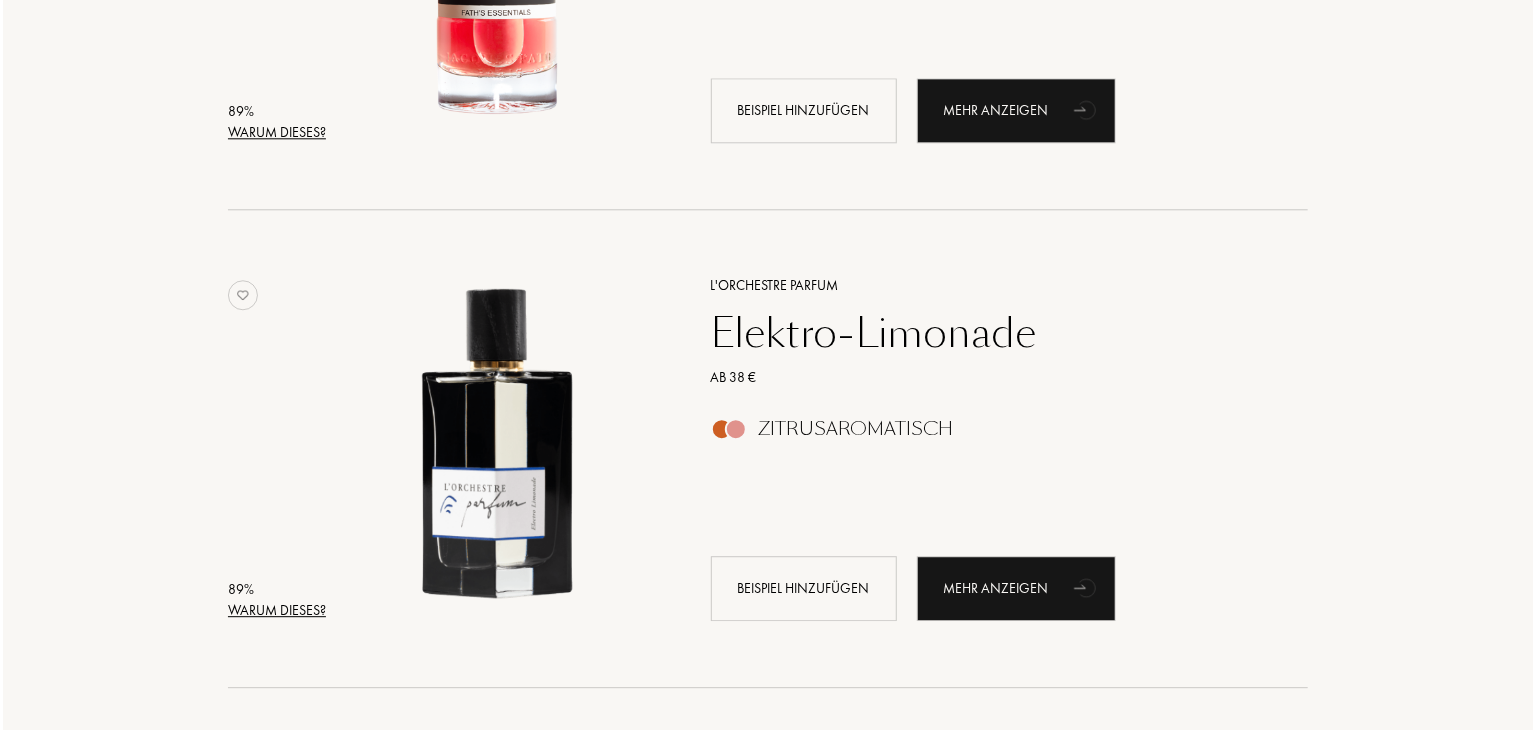 scroll, scrollTop: 2500, scrollLeft: 0, axis: vertical 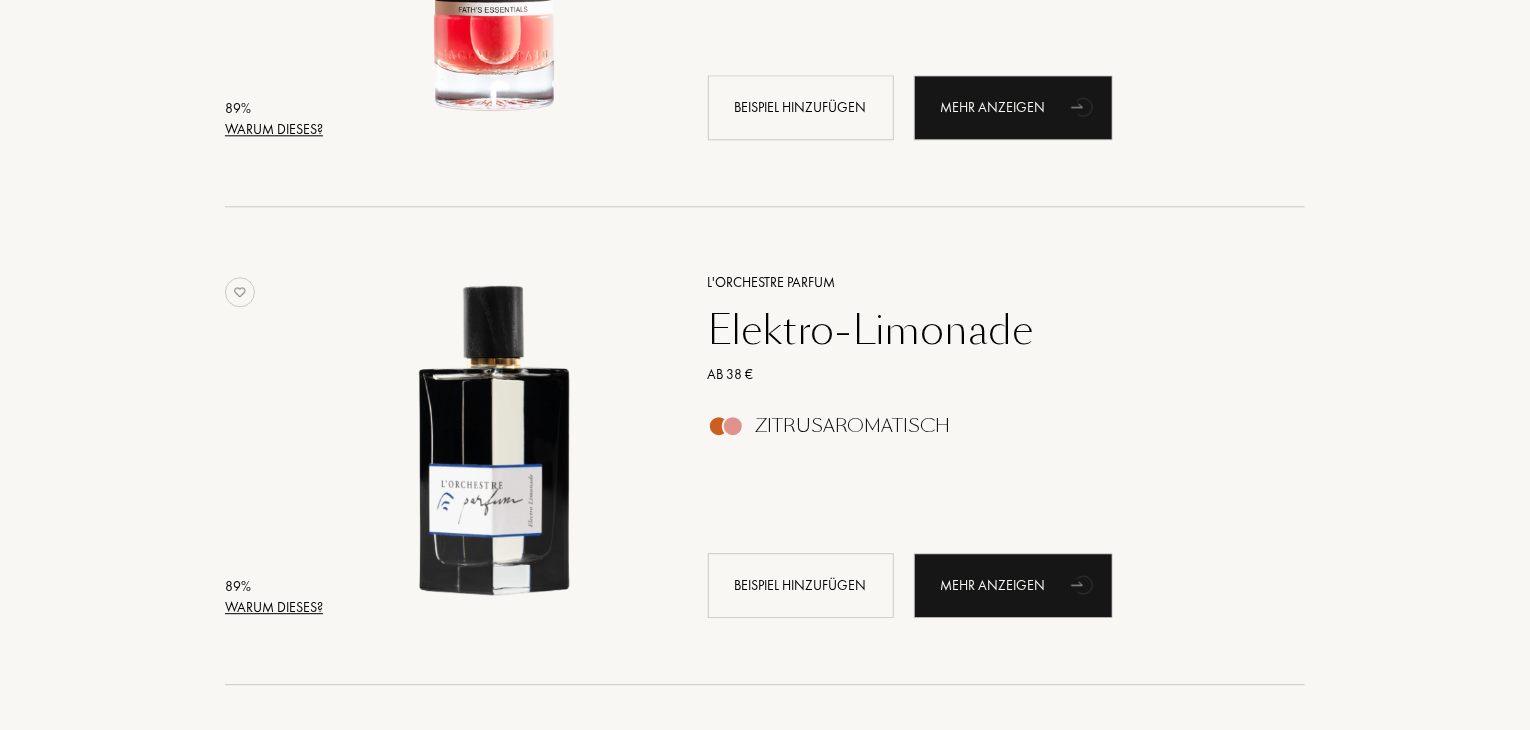 click on "Warum dieses?" at bounding box center [274, 607] 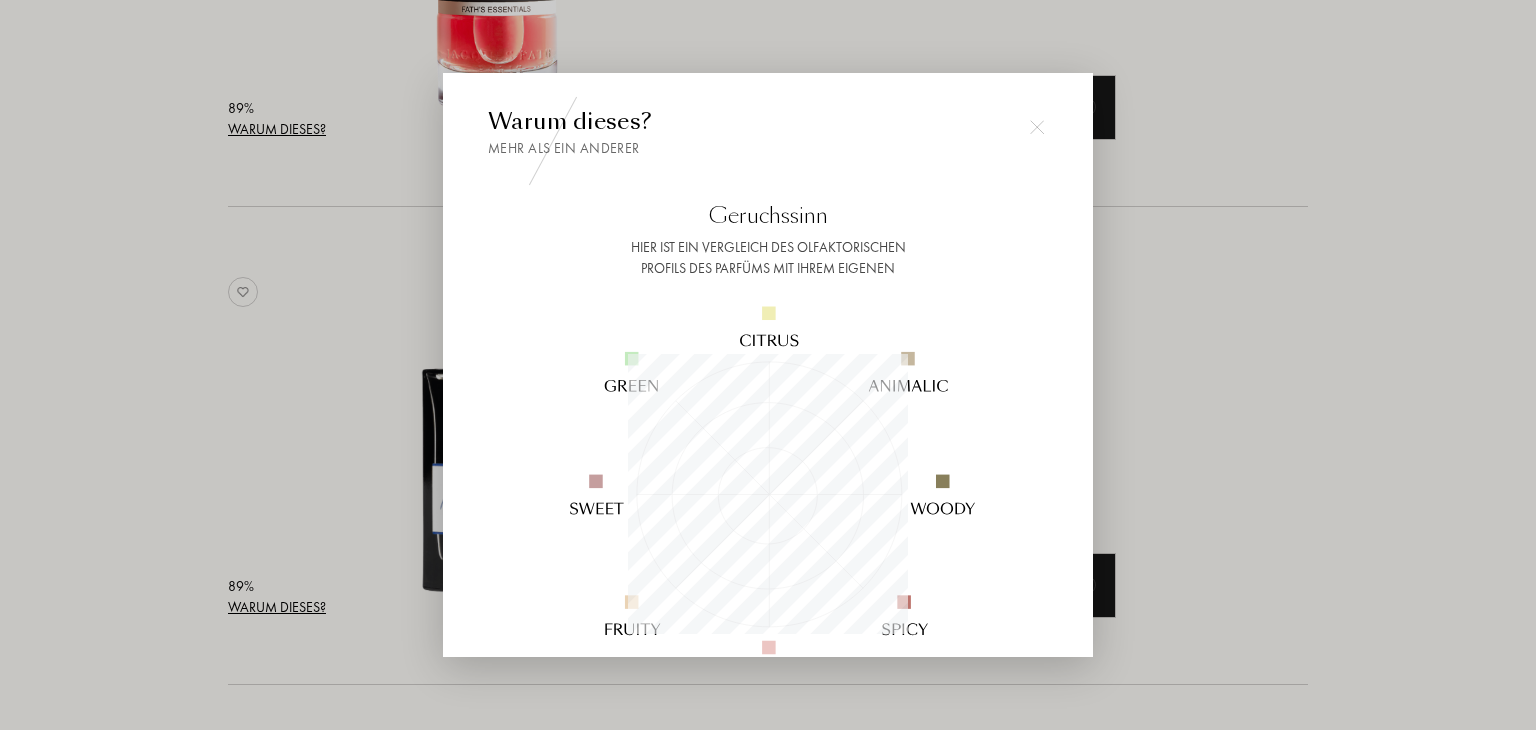 scroll, scrollTop: 999720, scrollLeft: 999720, axis: both 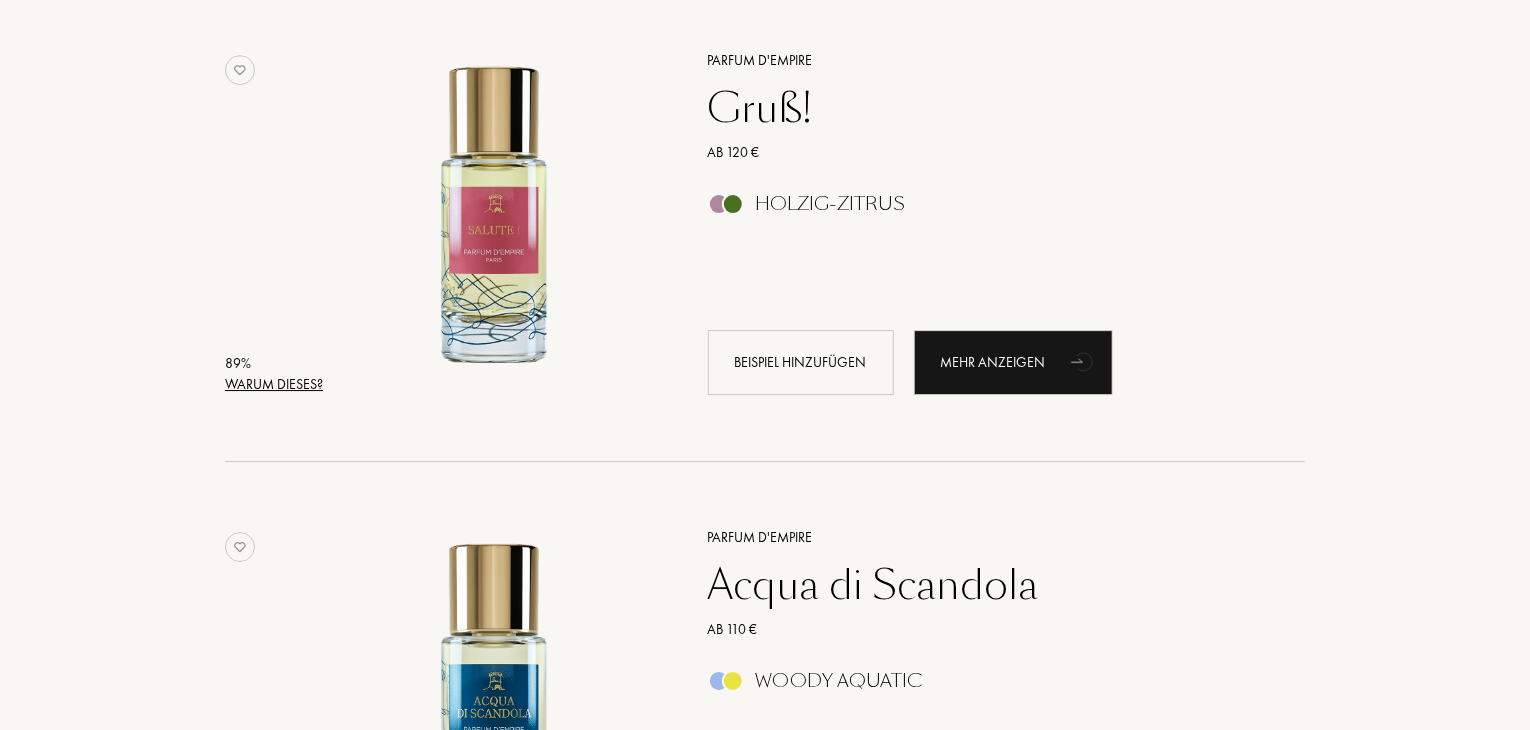 click on "Warum dieses?" at bounding box center [274, 384] 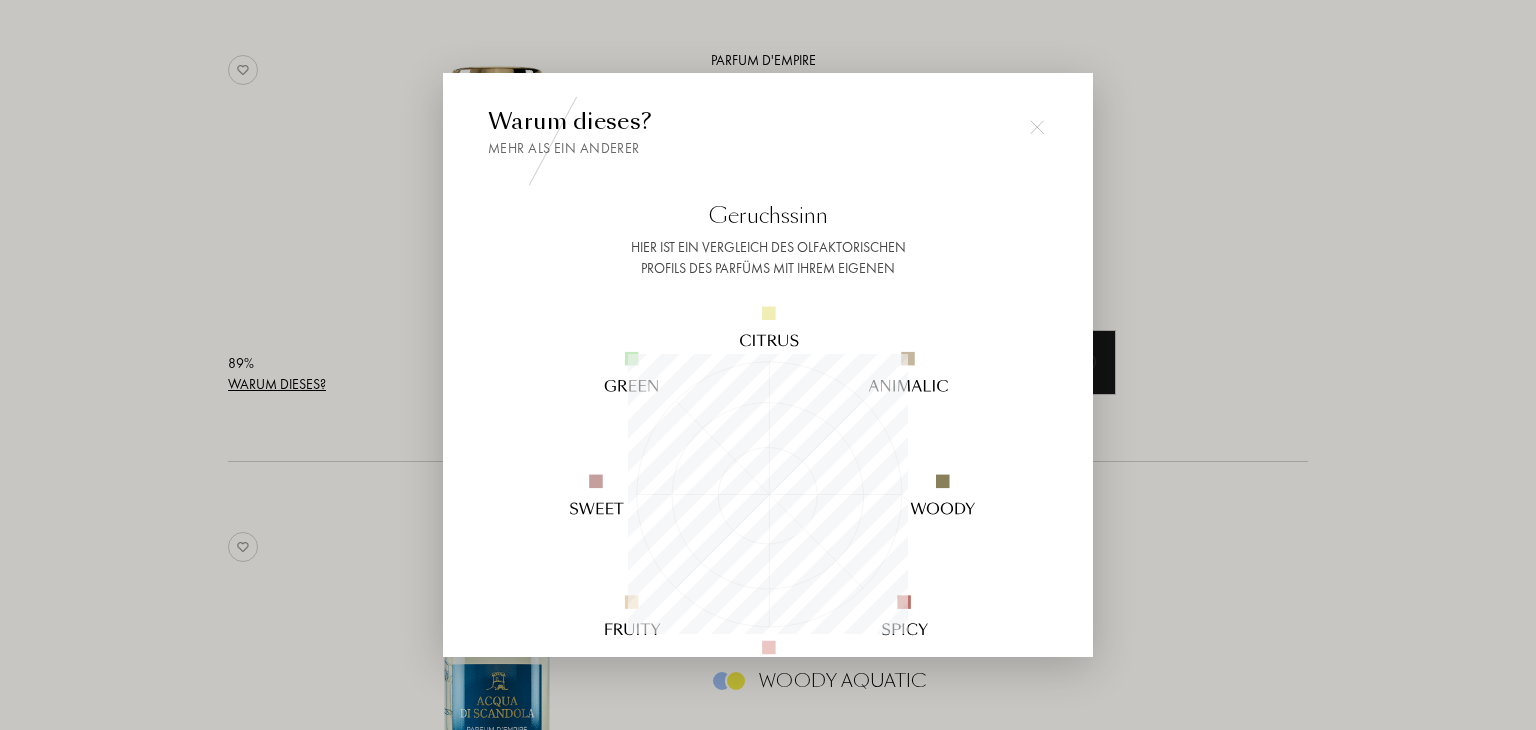 scroll, scrollTop: 999720, scrollLeft: 999720, axis: both 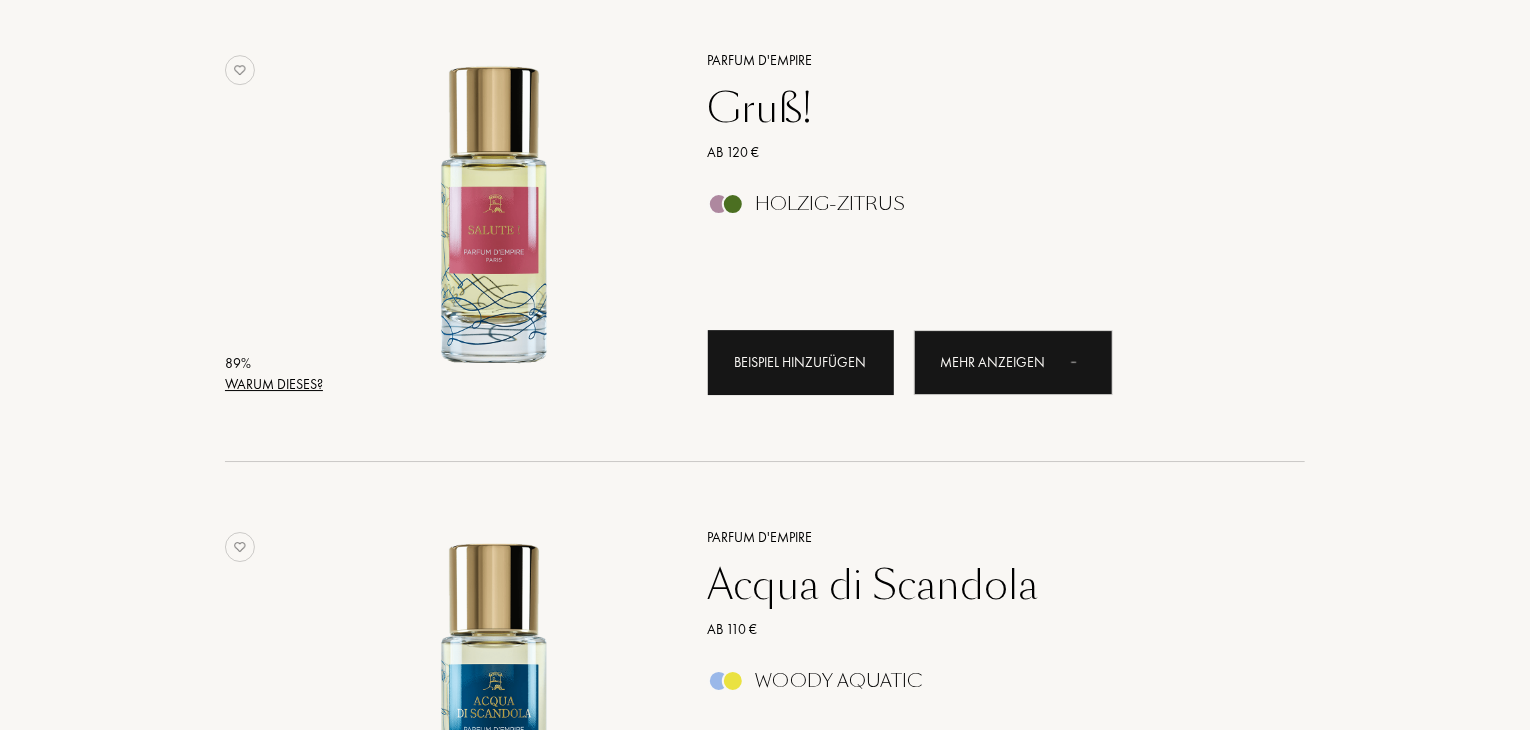 click on "Beispiel hinzufügen" at bounding box center (801, 362) 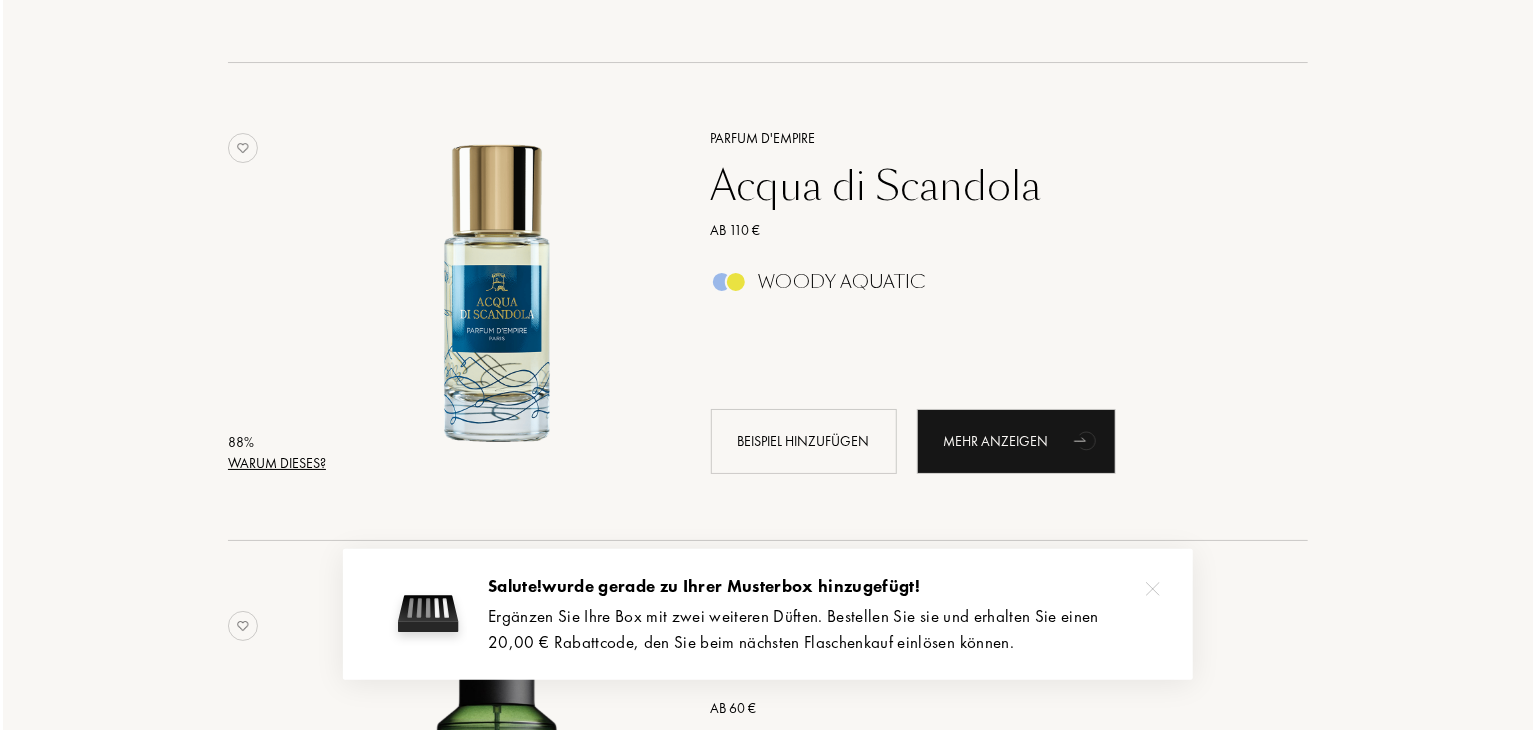 scroll, scrollTop: 3600, scrollLeft: 0, axis: vertical 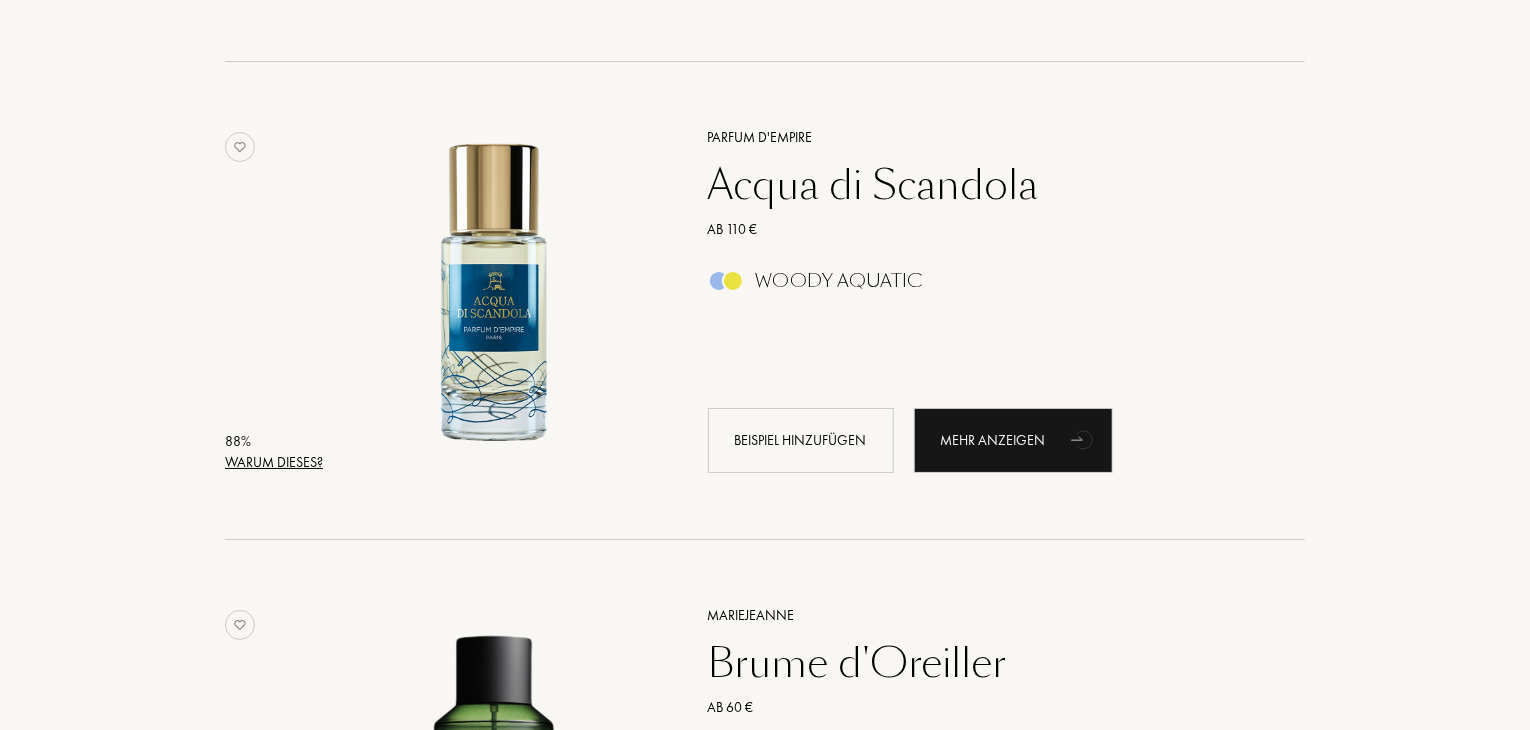 click on "Warum dieses?" at bounding box center [274, 462] 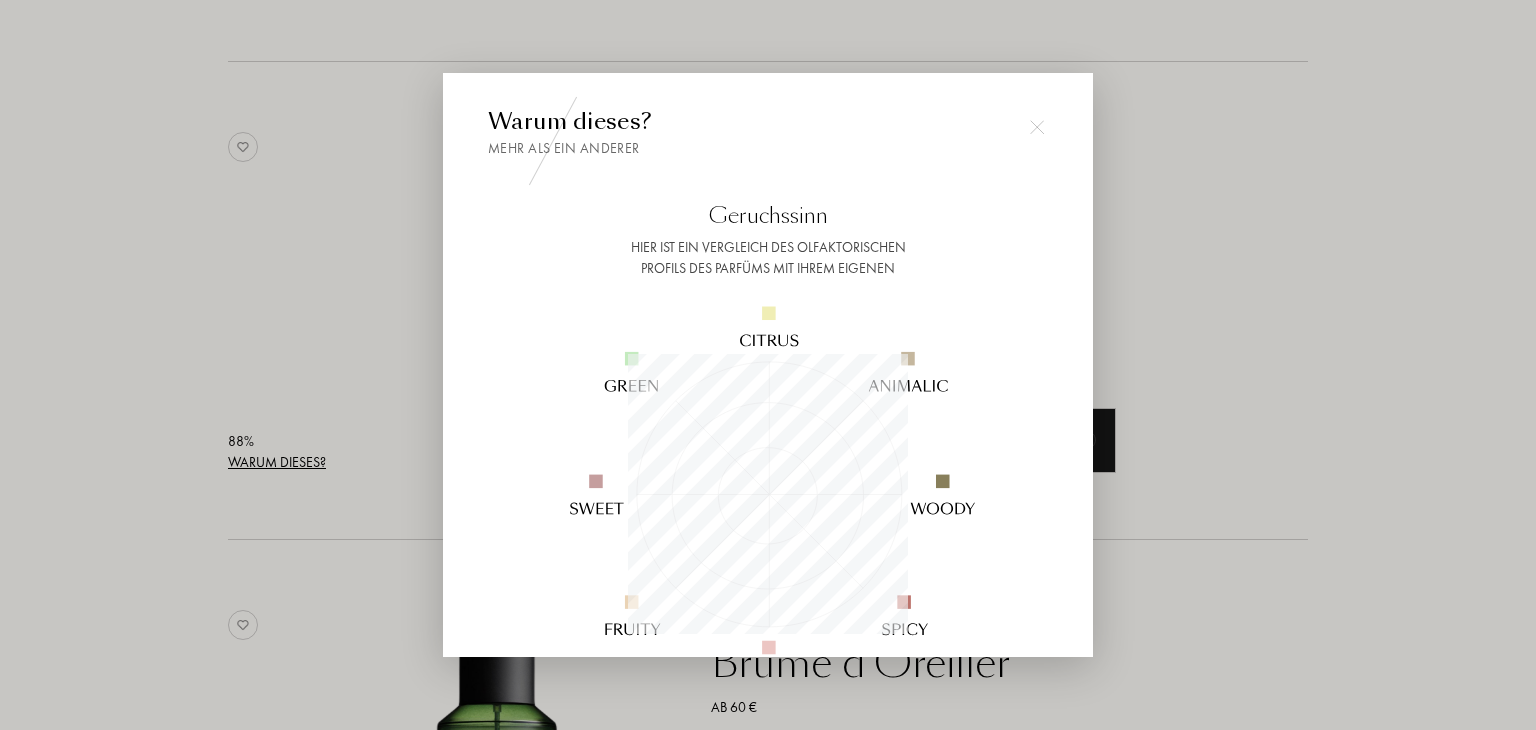scroll, scrollTop: 999720, scrollLeft: 999720, axis: both 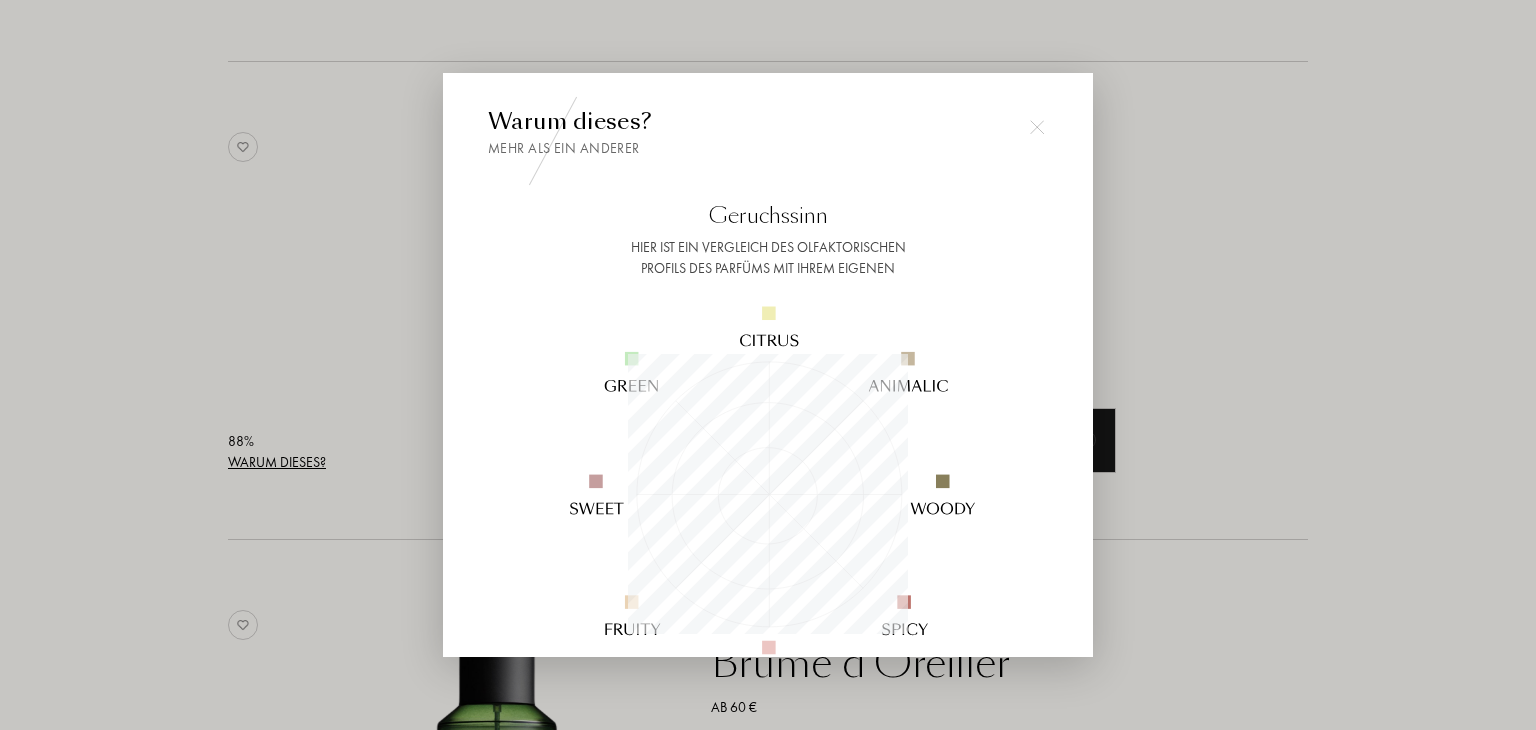 click at bounding box center [768, 365] 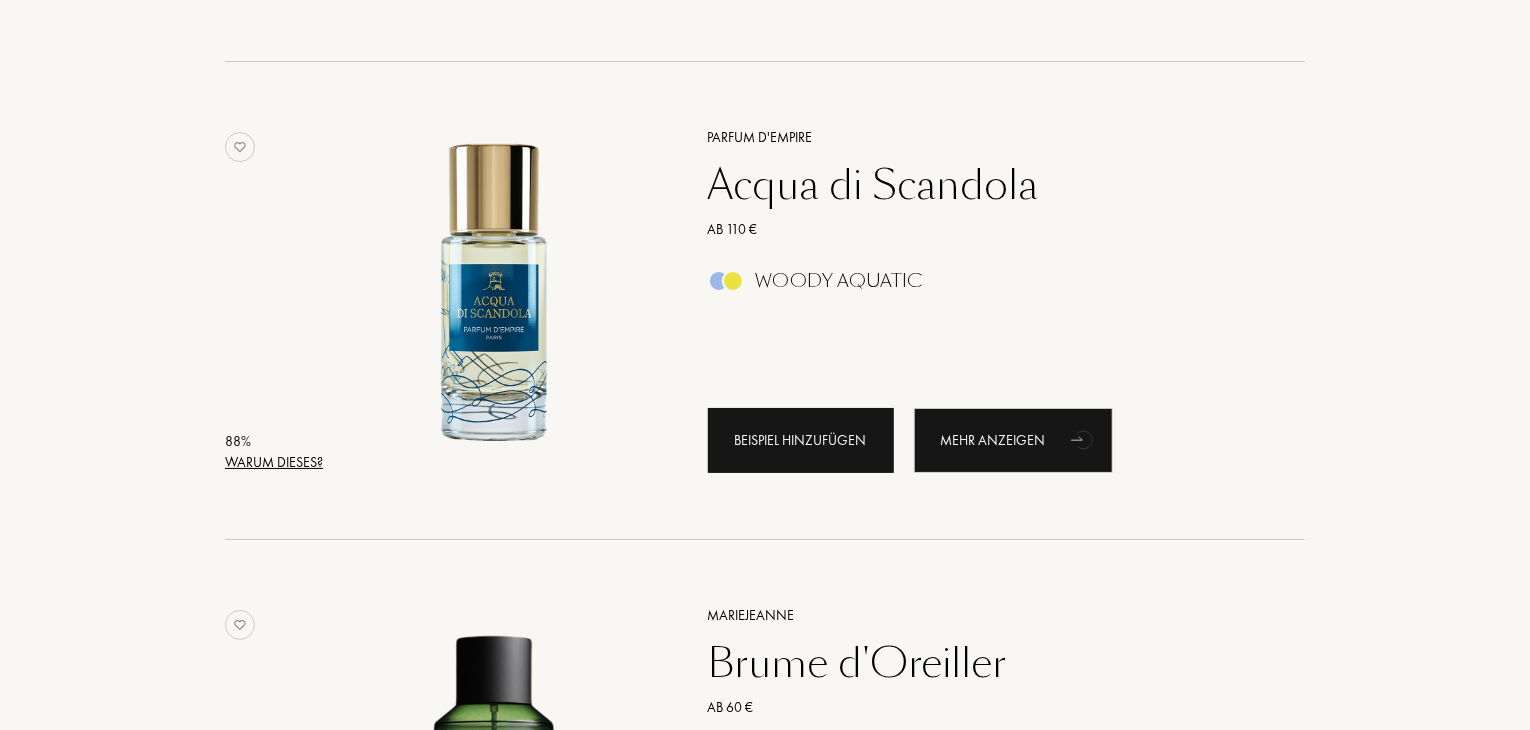 click on "Beispiel hinzufügen" at bounding box center (801, 440) 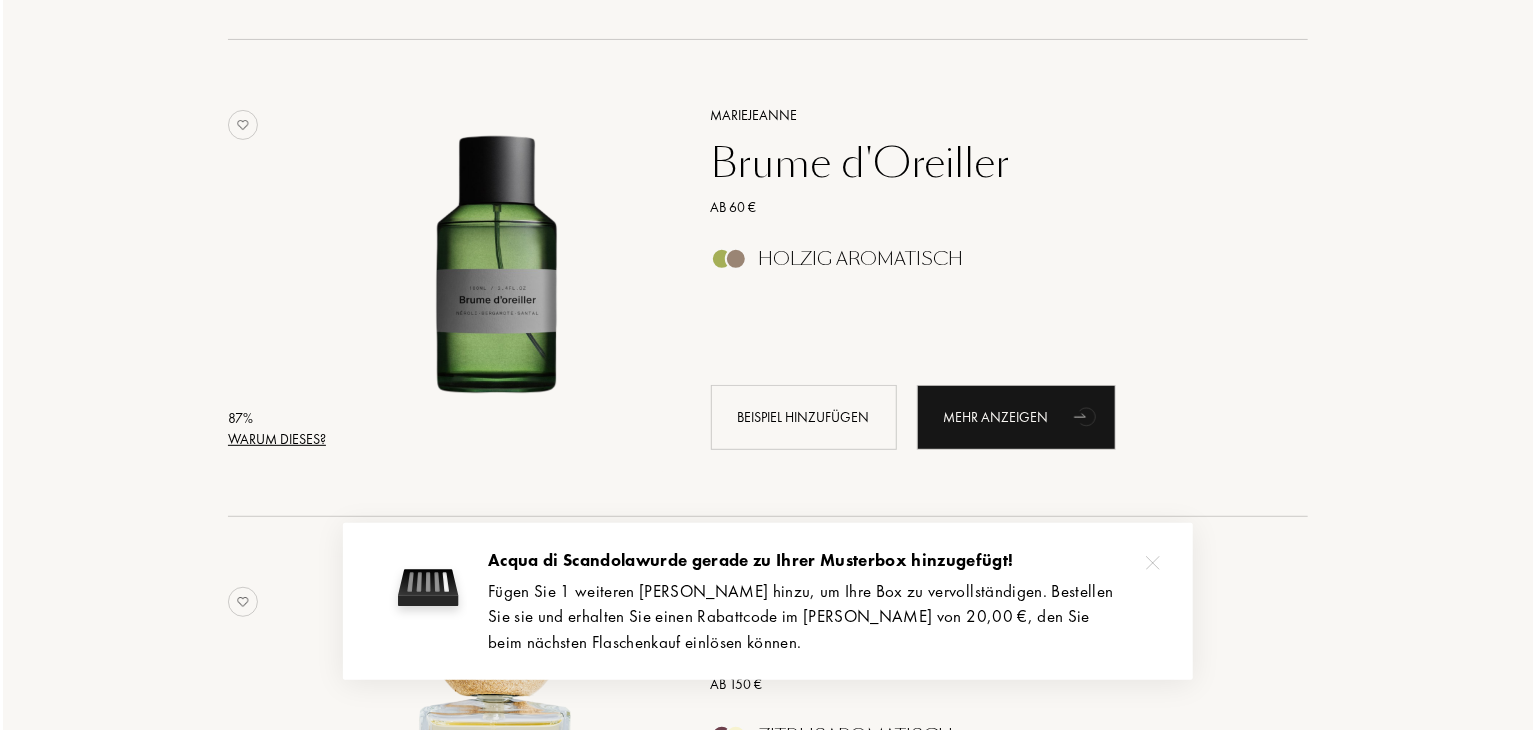 scroll, scrollTop: 4200, scrollLeft: 0, axis: vertical 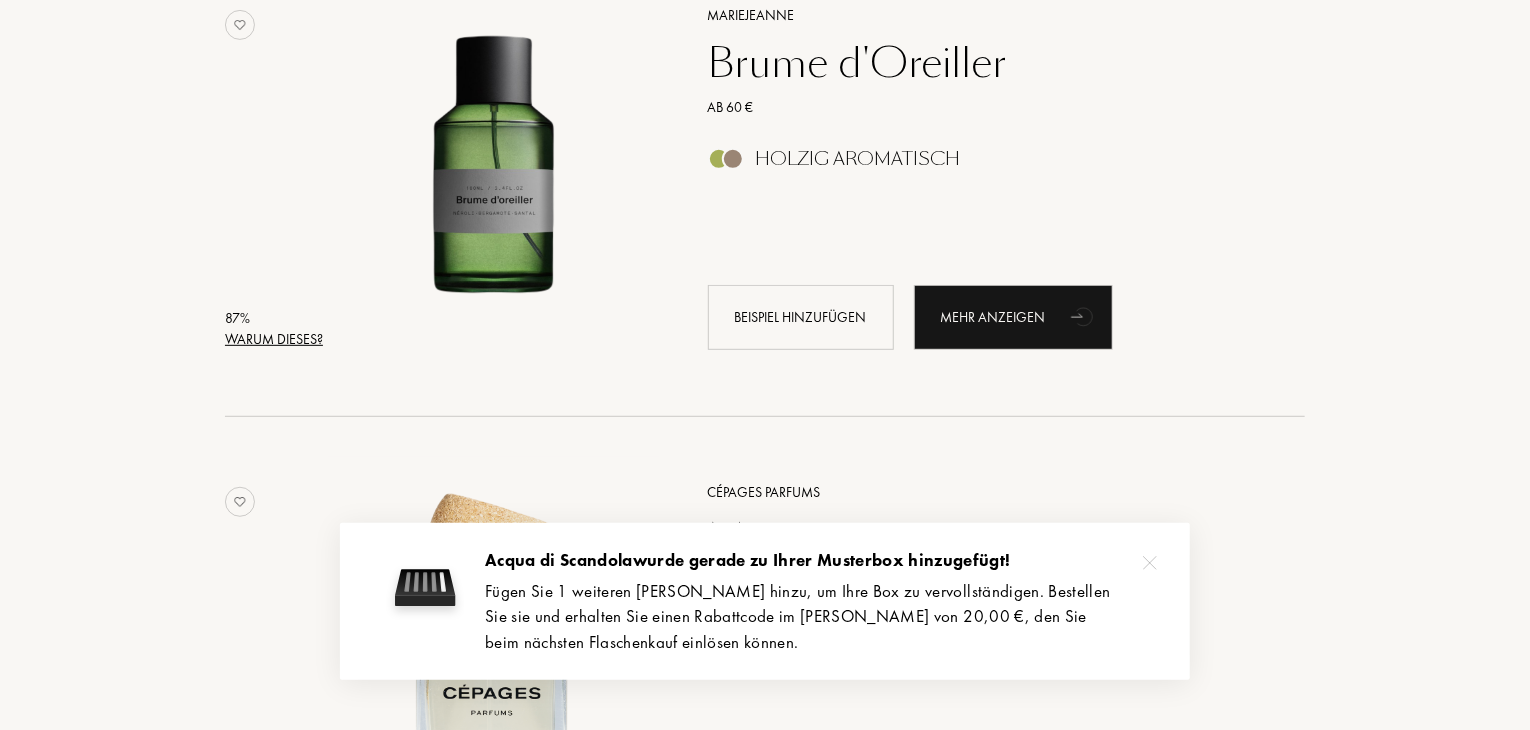 click on "Warum dieses?" at bounding box center (274, 339) 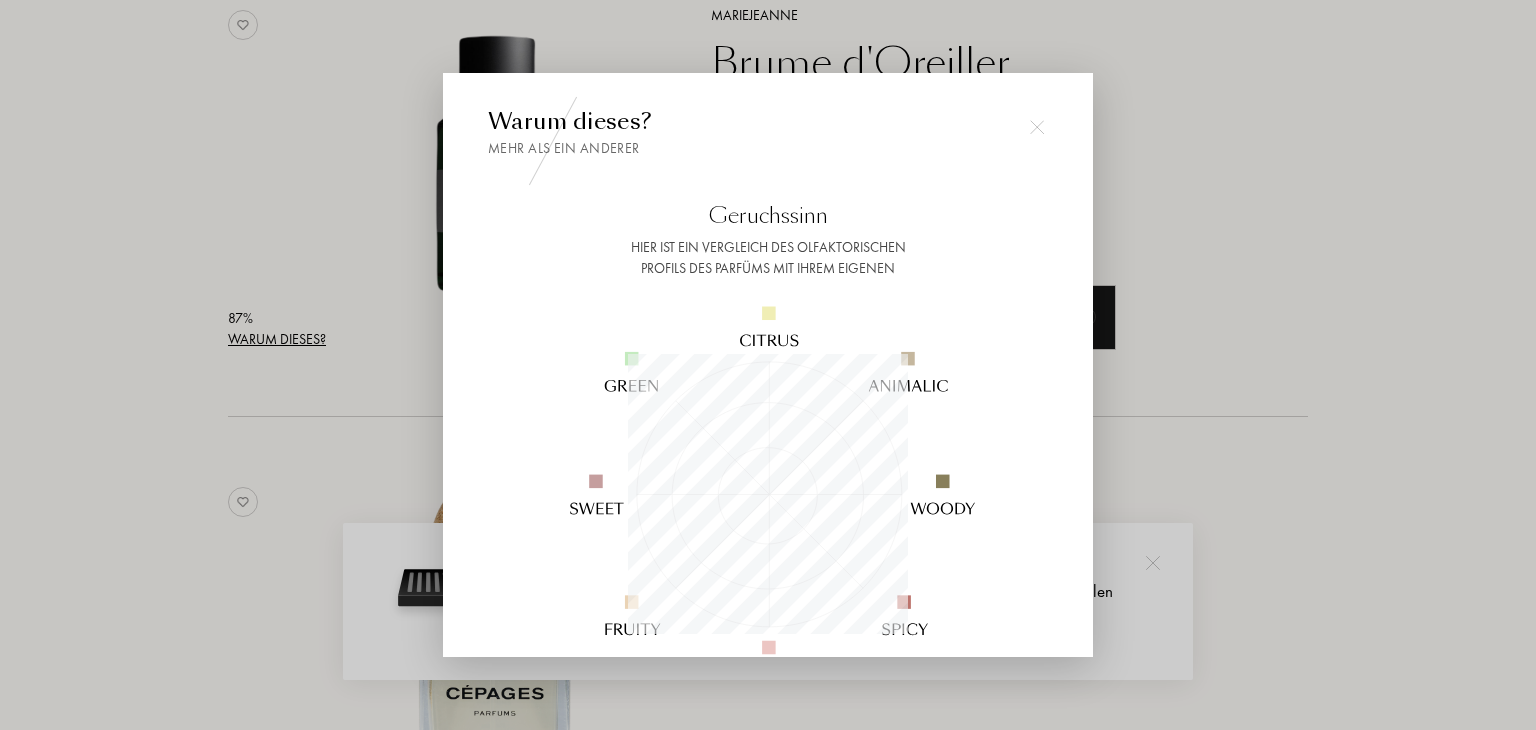 scroll, scrollTop: 999720, scrollLeft: 999720, axis: both 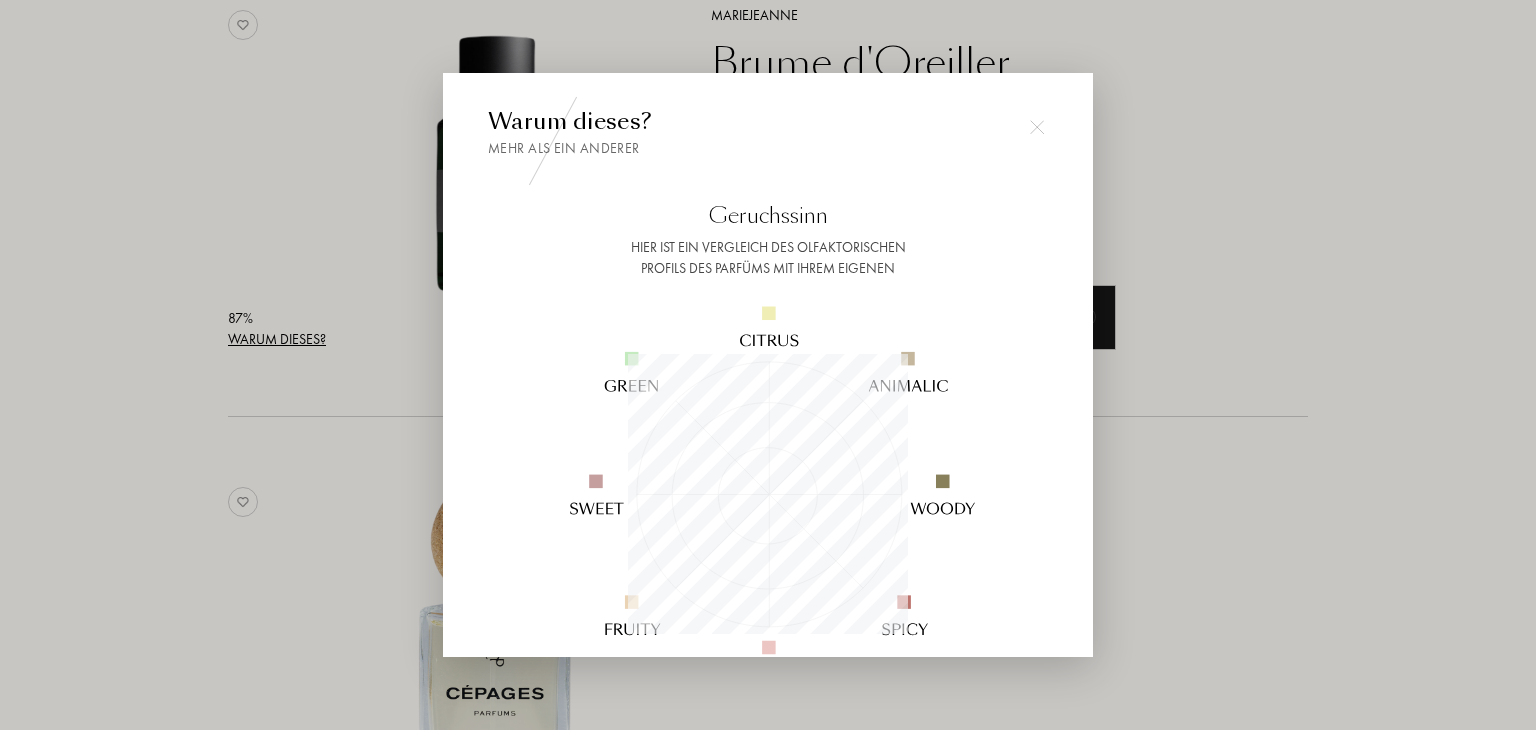 click at bounding box center [768, 365] 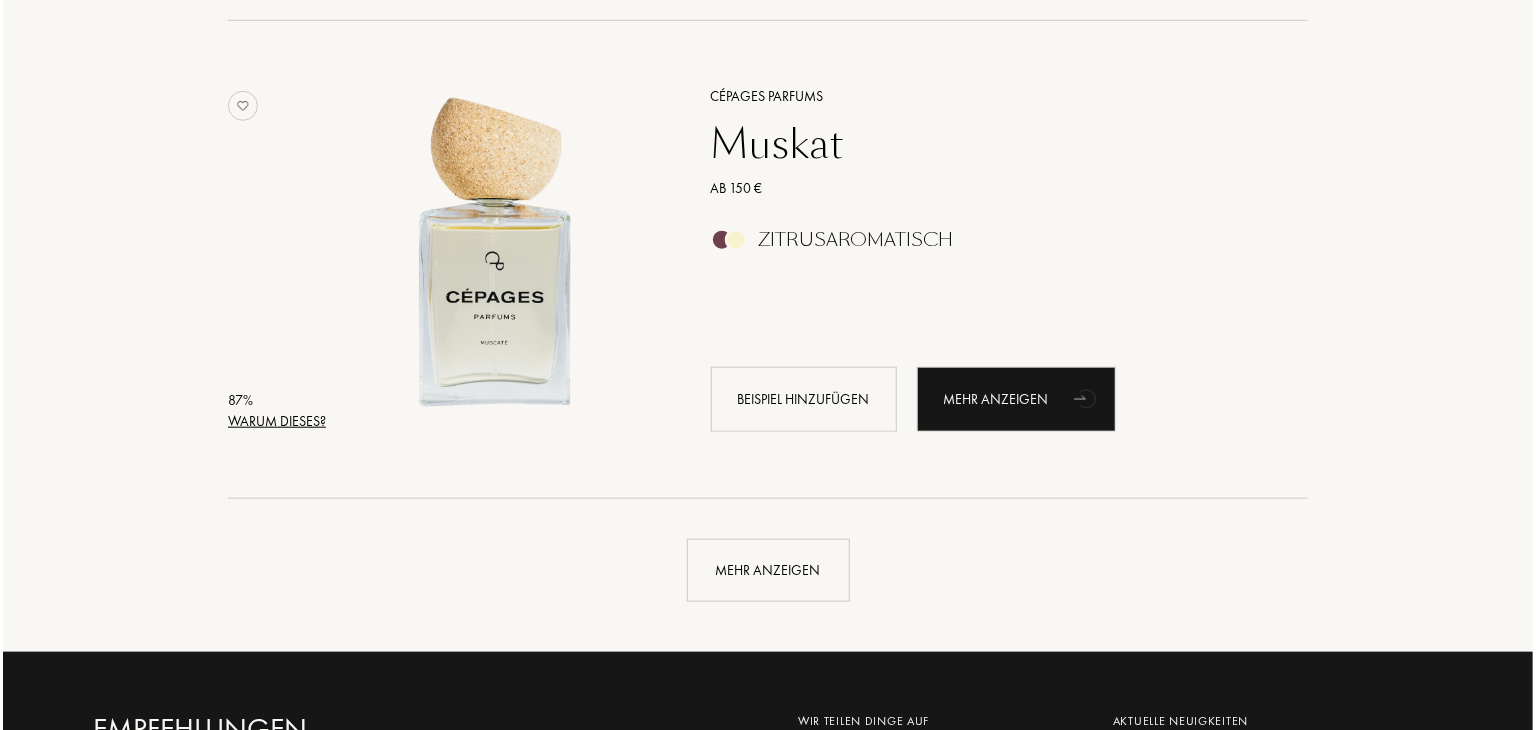 scroll, scrollTop: 4600, scrollLeft: 0, axis: vertical 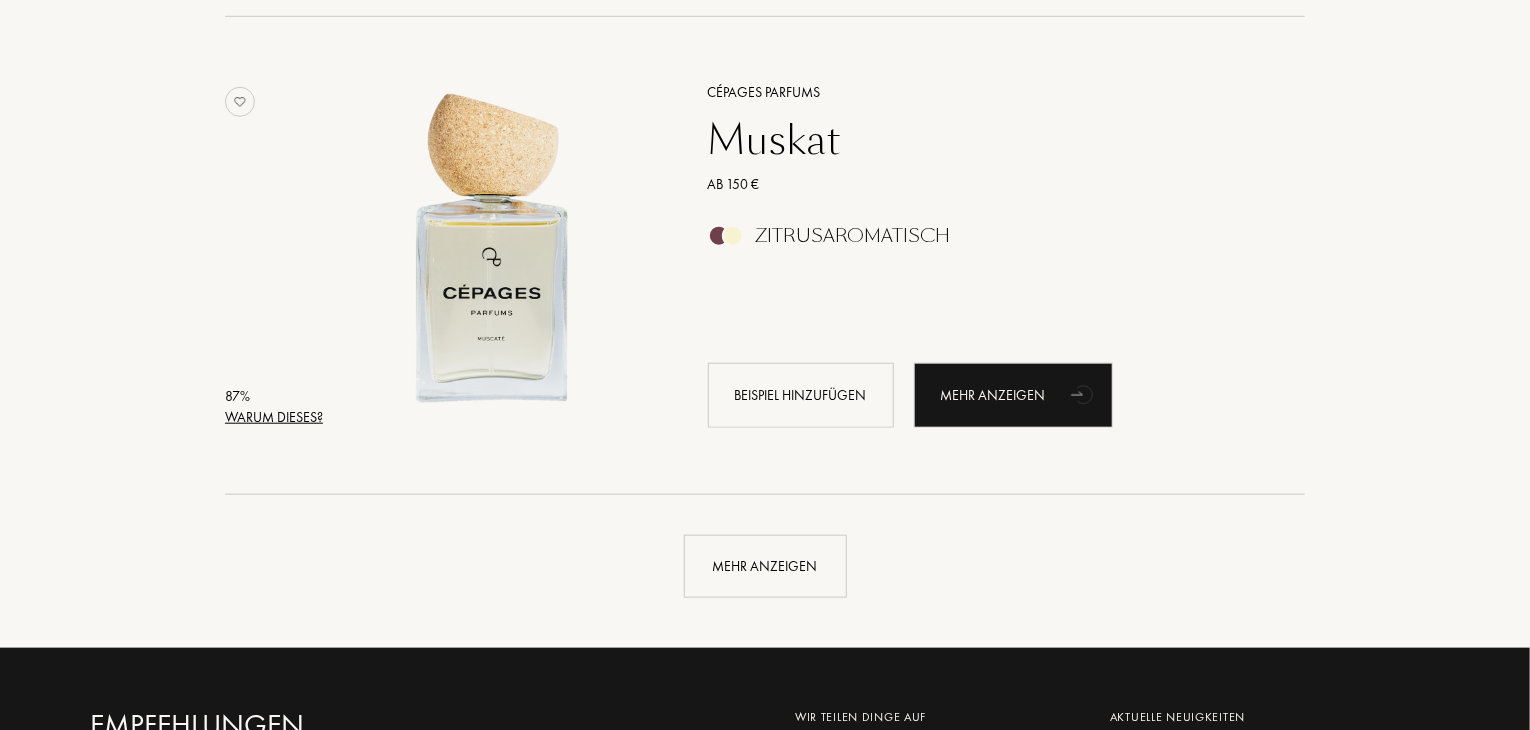 click on "Warum dieses?" at bounding box center (274, 417) 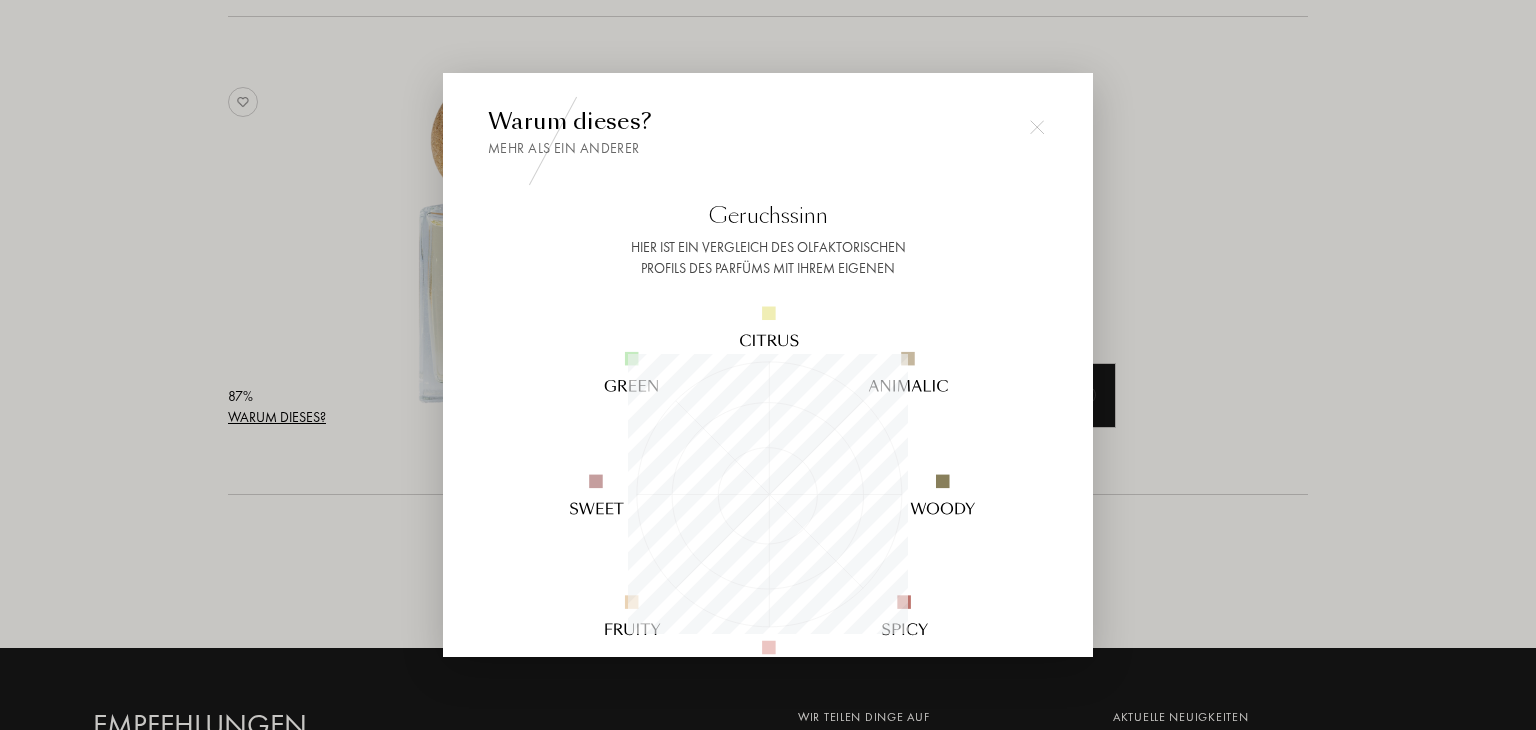 scroll, scrollTop: 999720, scrollLeft: 999720, axis: both 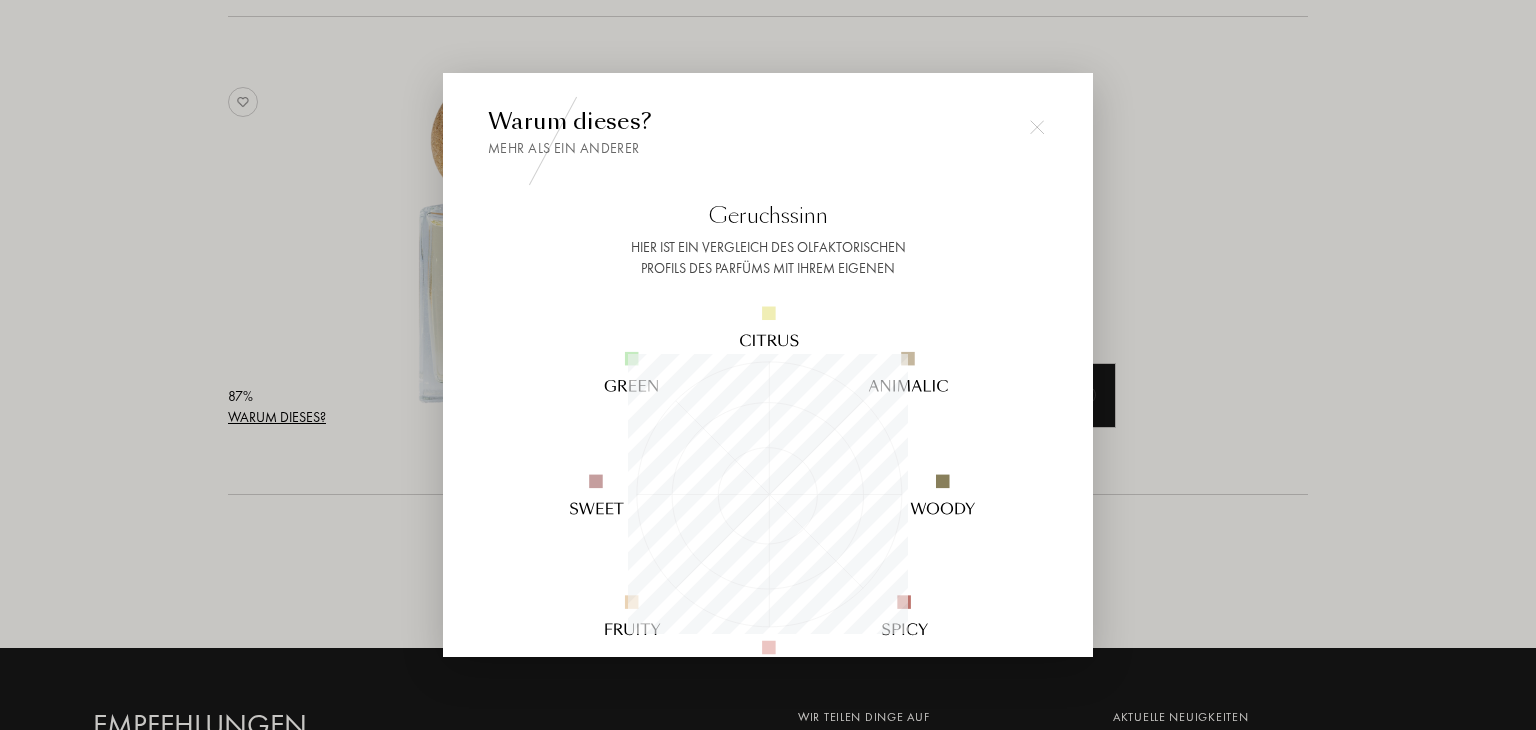 click at bounding box center [768, 365] 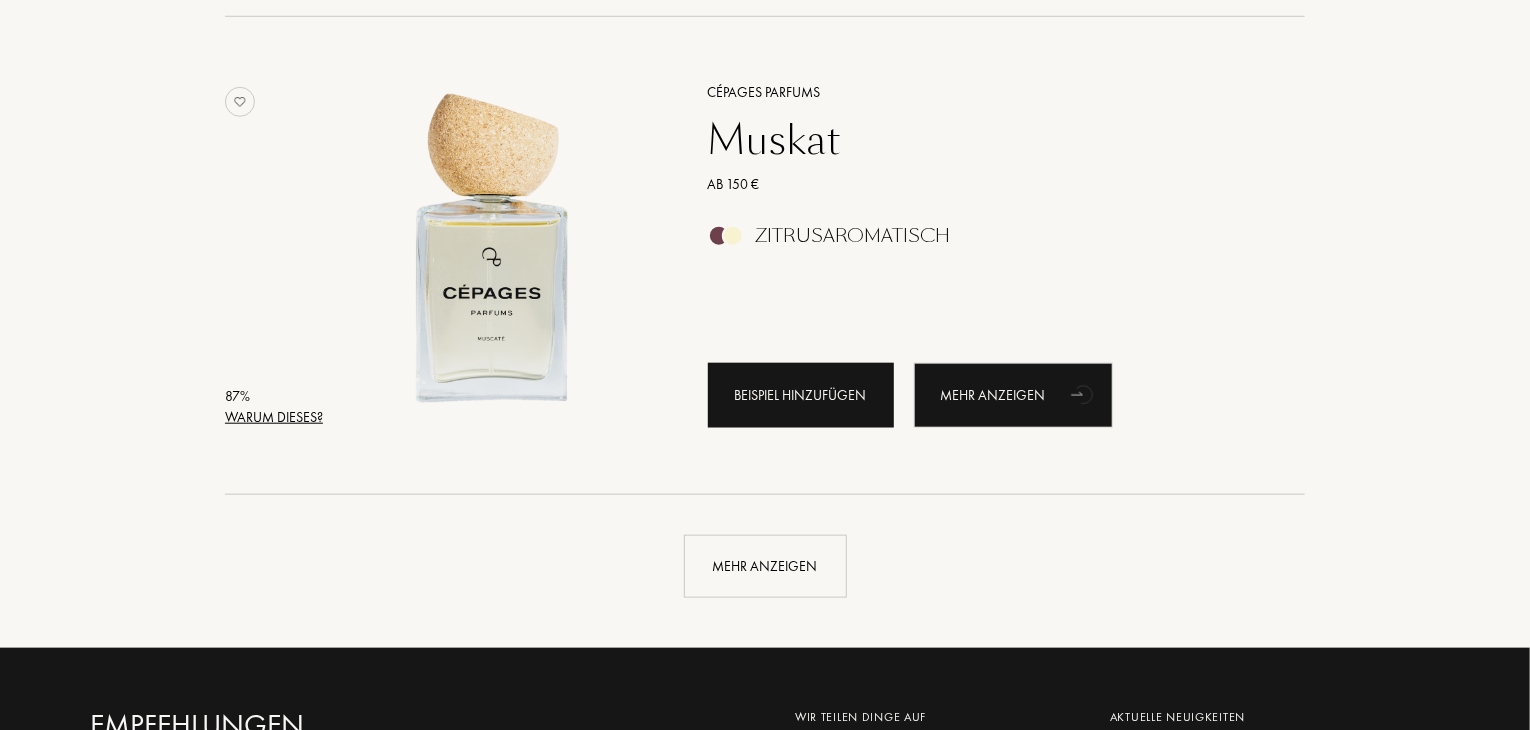 click on "Beispiel hinzufügen" at bounding box center [801, 395] 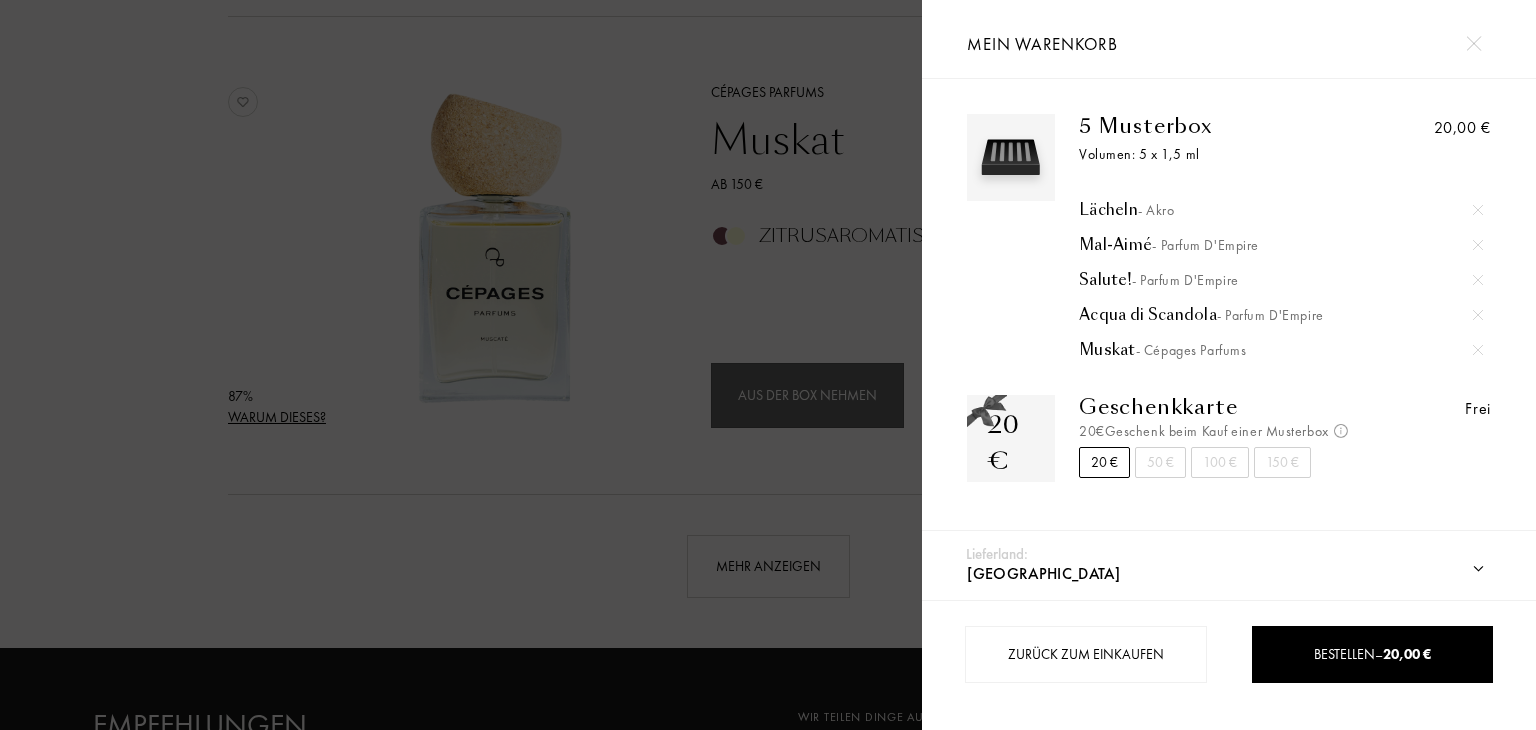 click at bounding box center [461, 365] 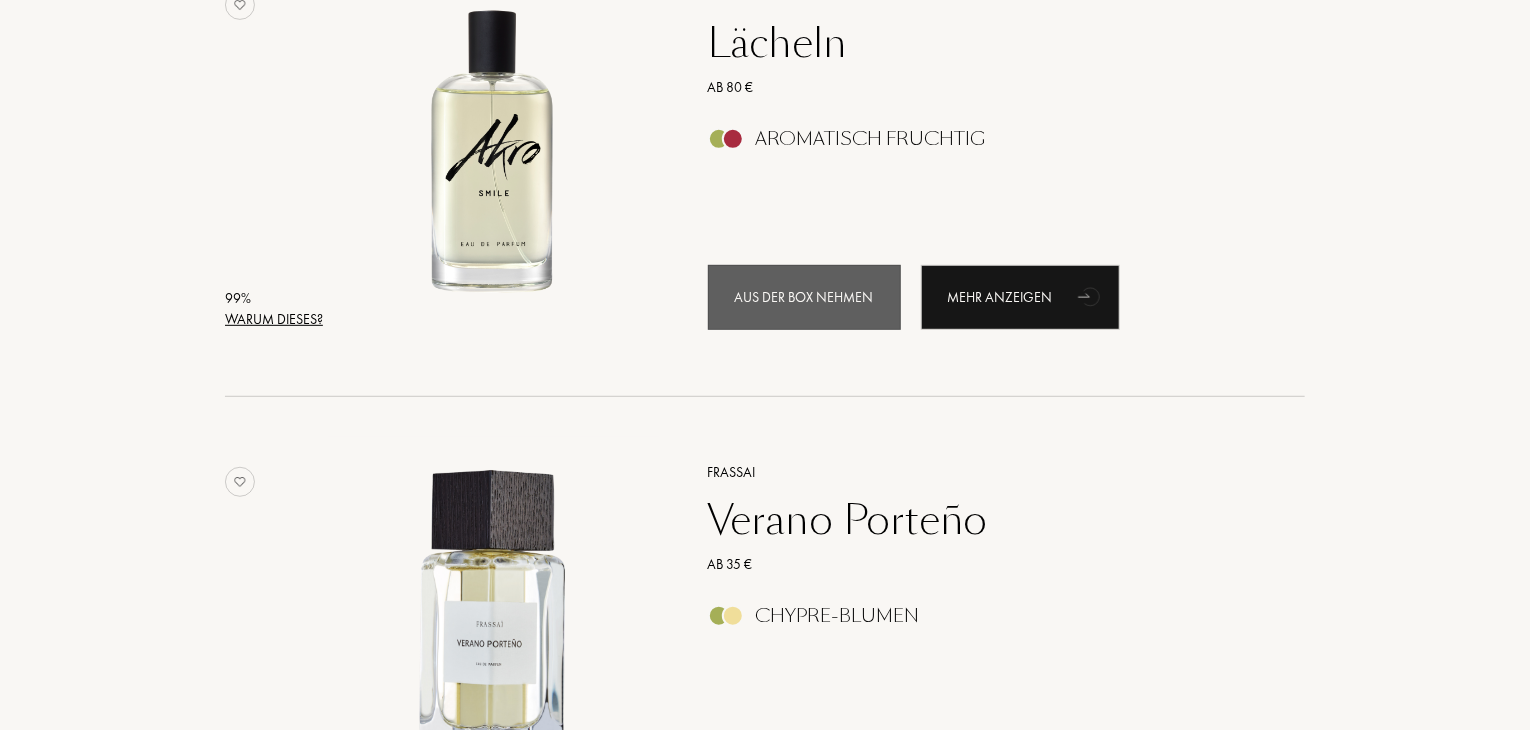 scroll, scrollTop: 0, scrollLeft: 0, axis: both 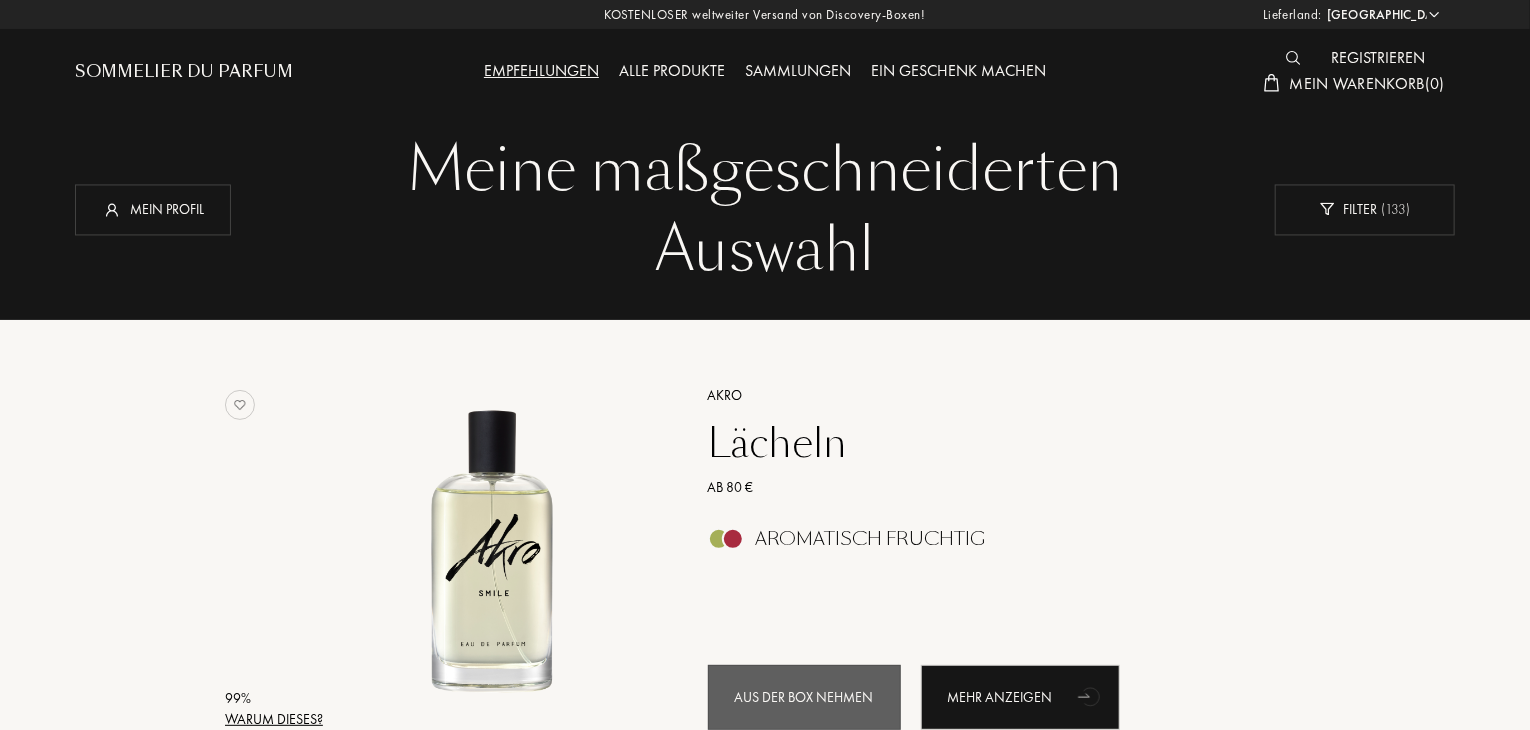 click on "Mein Warenkorb" at bounding box center (1357, 83) 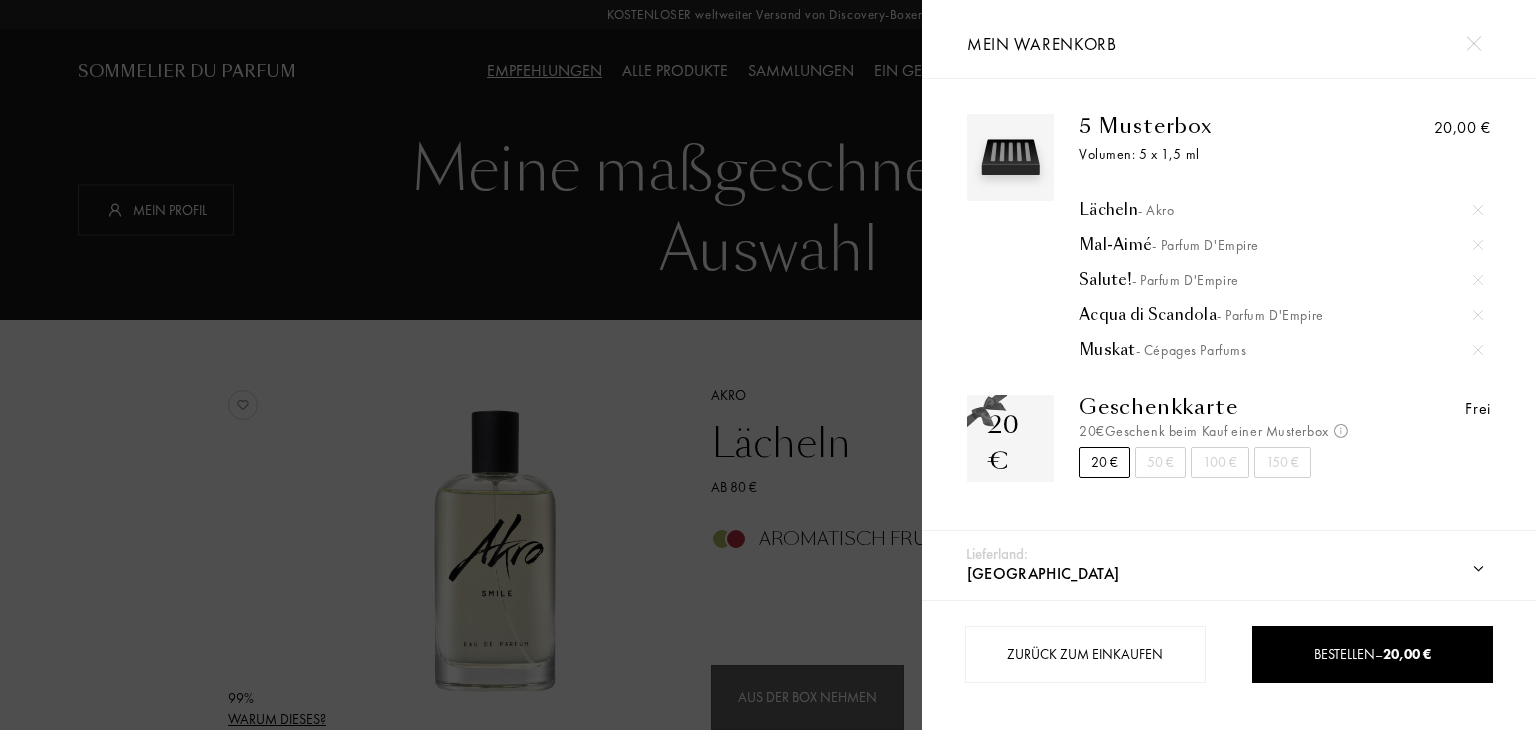 click at bounding box center [461, 365] 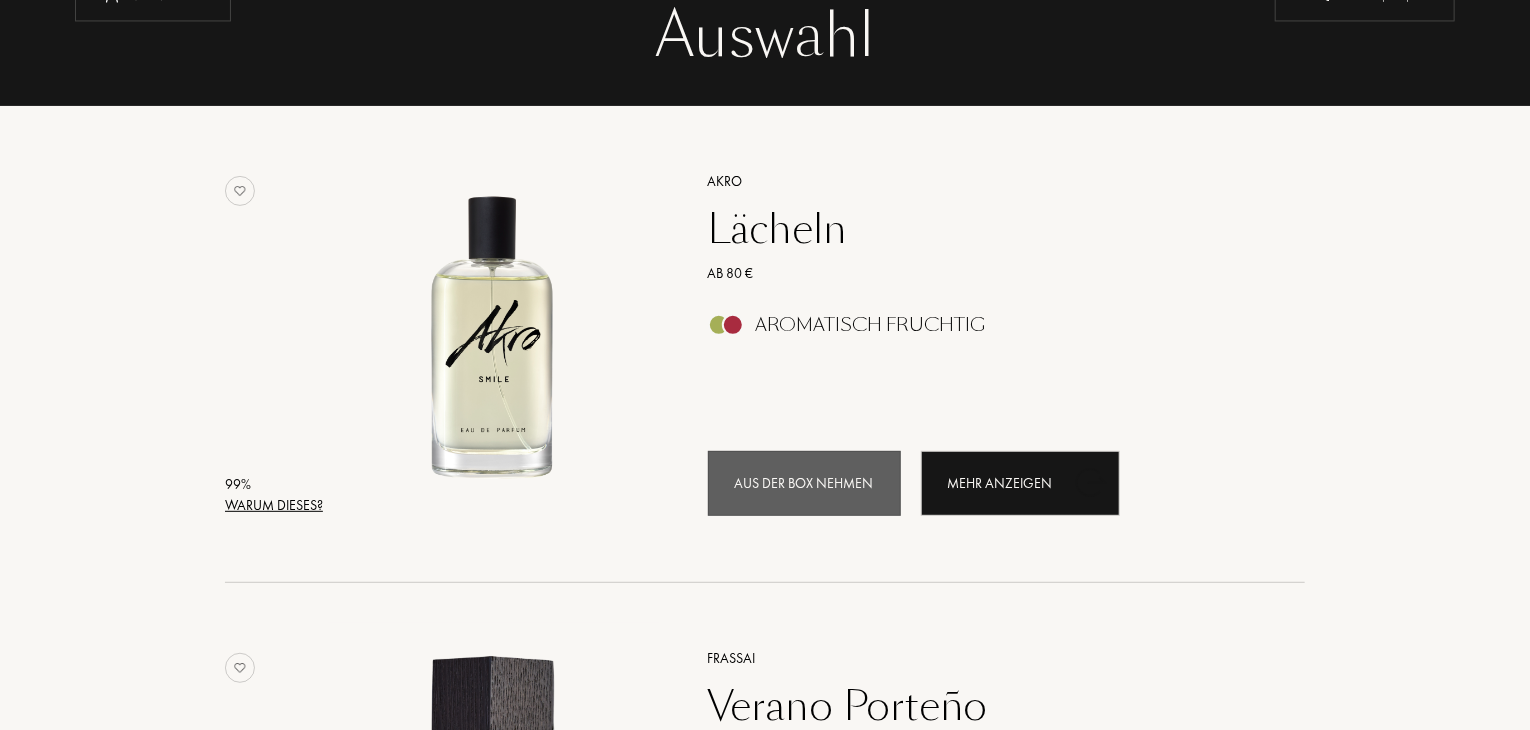 scroll, scrollTop: 0, scrollLeft: 0, axis: both 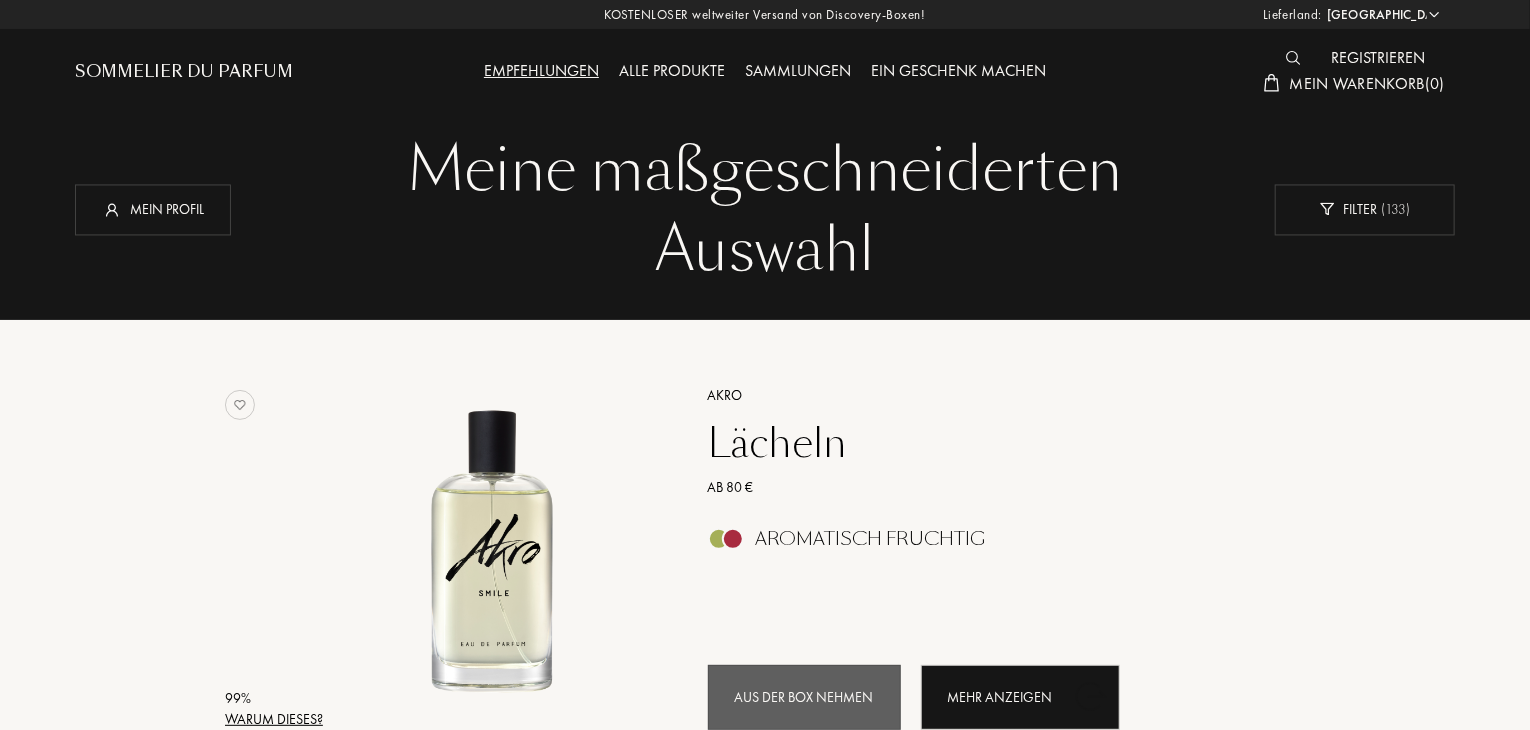 click on "Mein Warenkorb" at bounding box center [1357, 83] 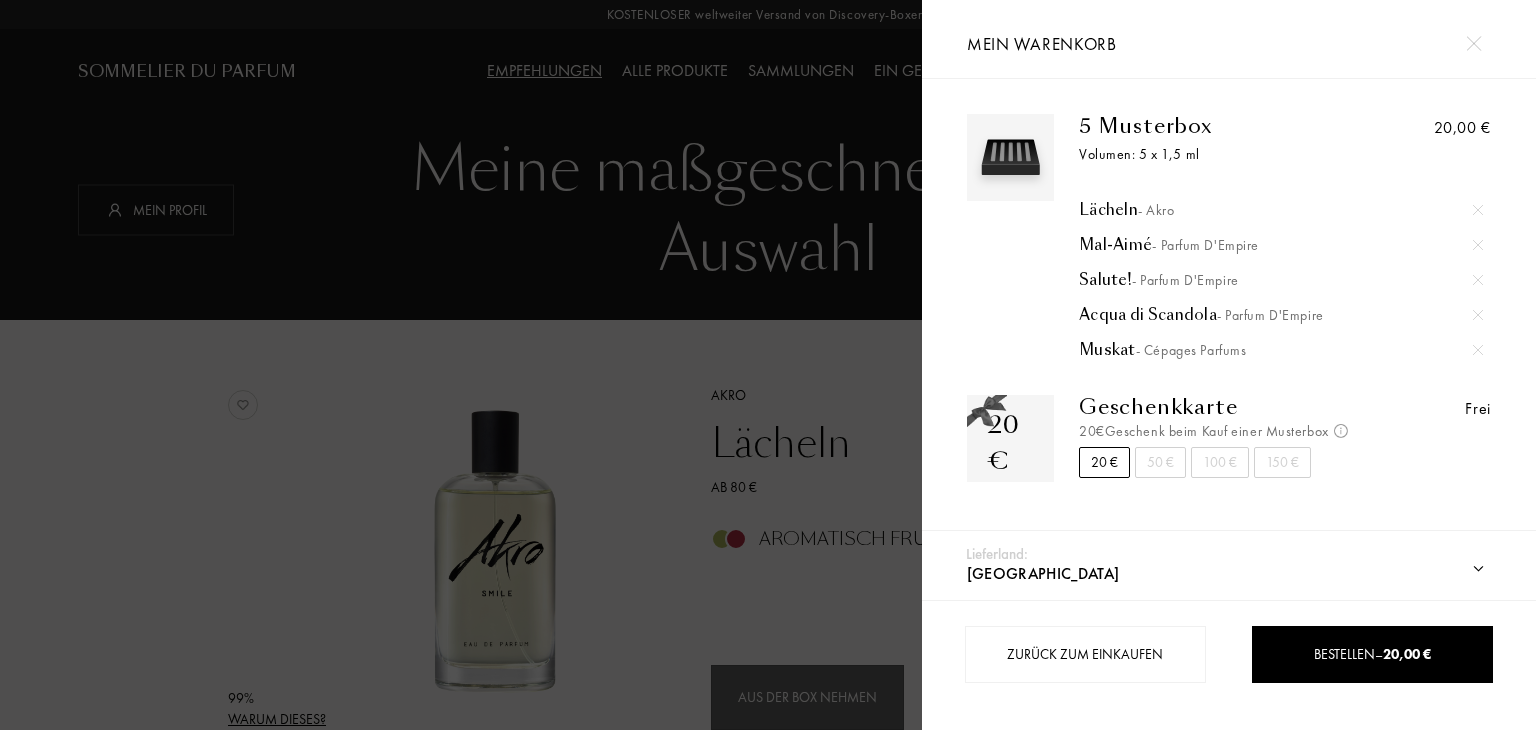 click at bounding box center (461, 365) 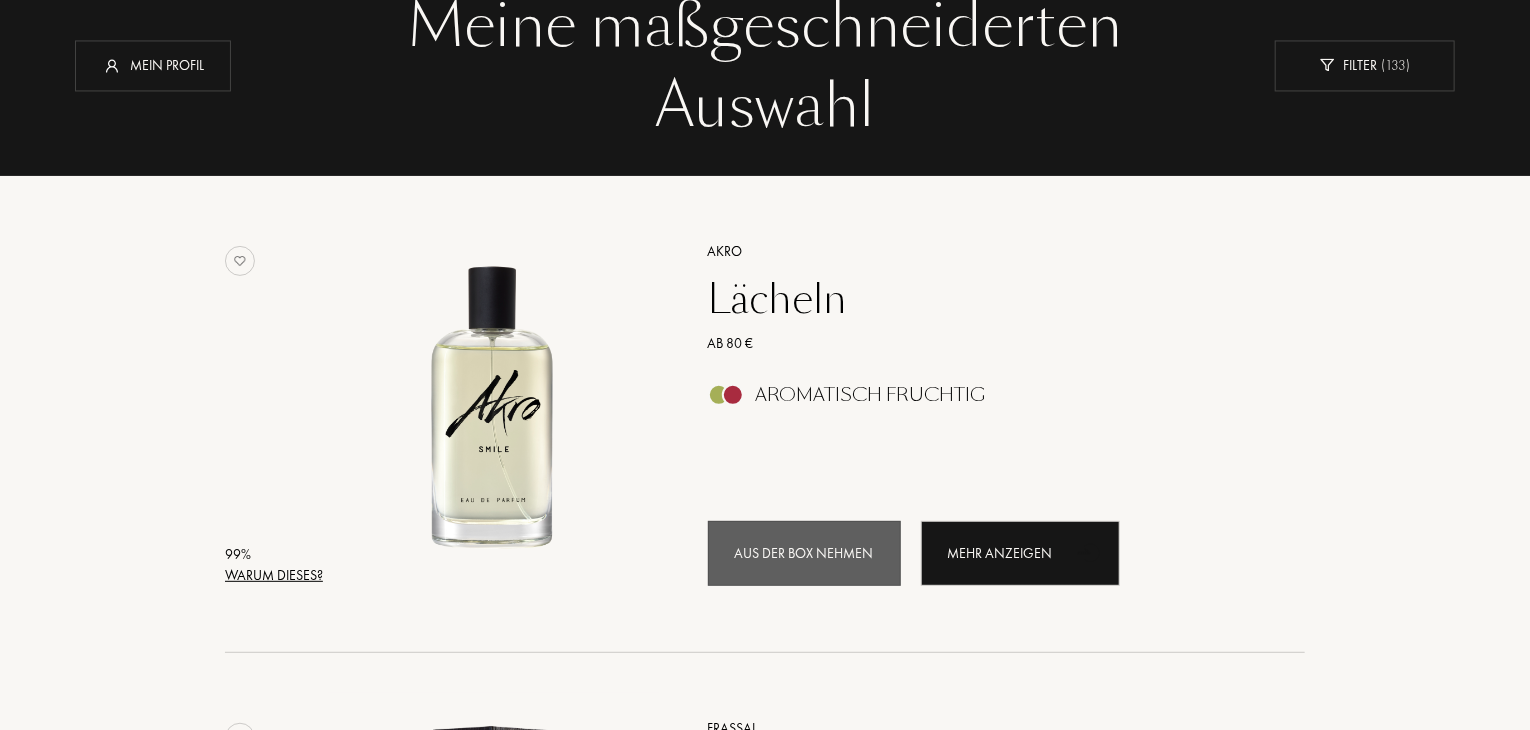 scroll, scrollTop: 0, scrollLeft: 0, axis: both 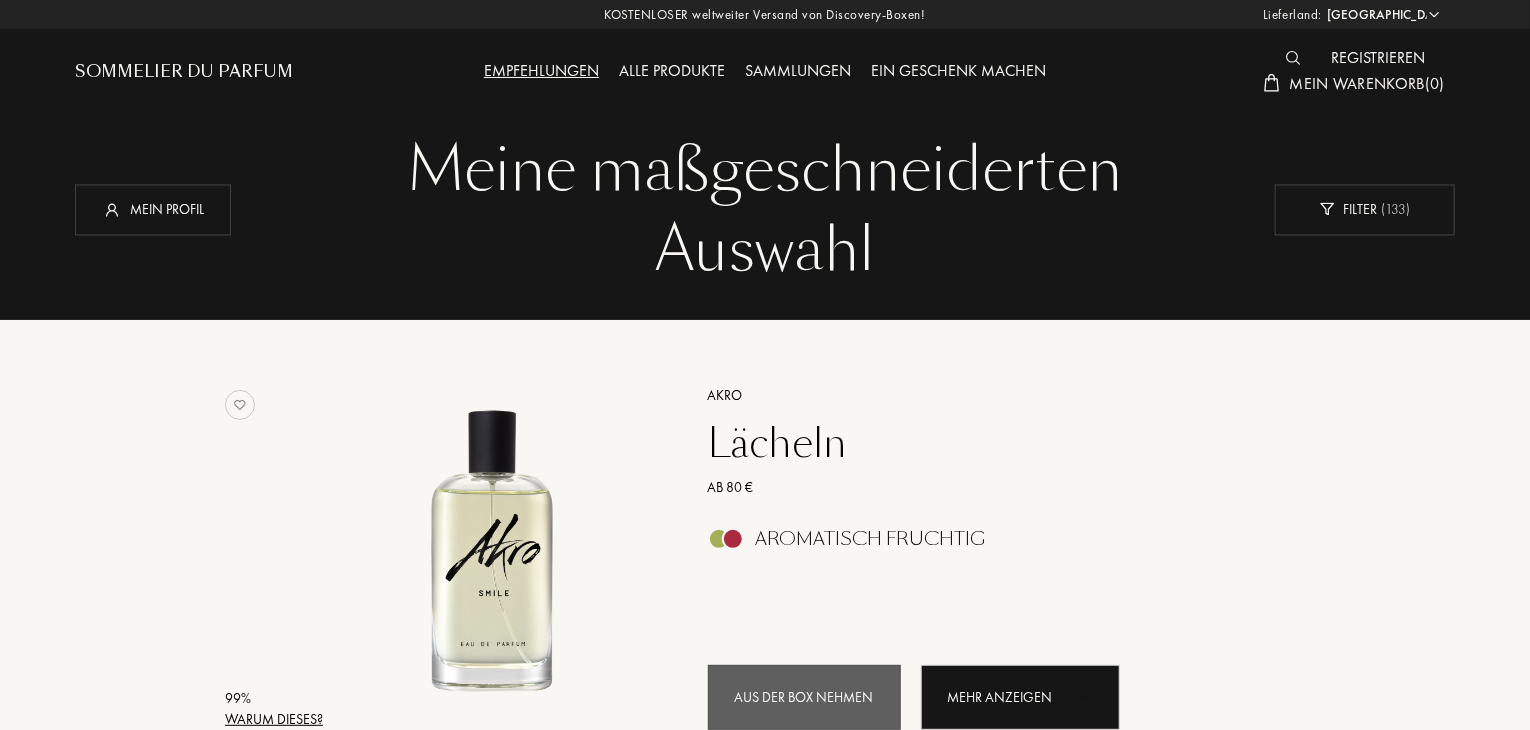 click on "Mein Warenkorb" at bounding box center (1357, 83) 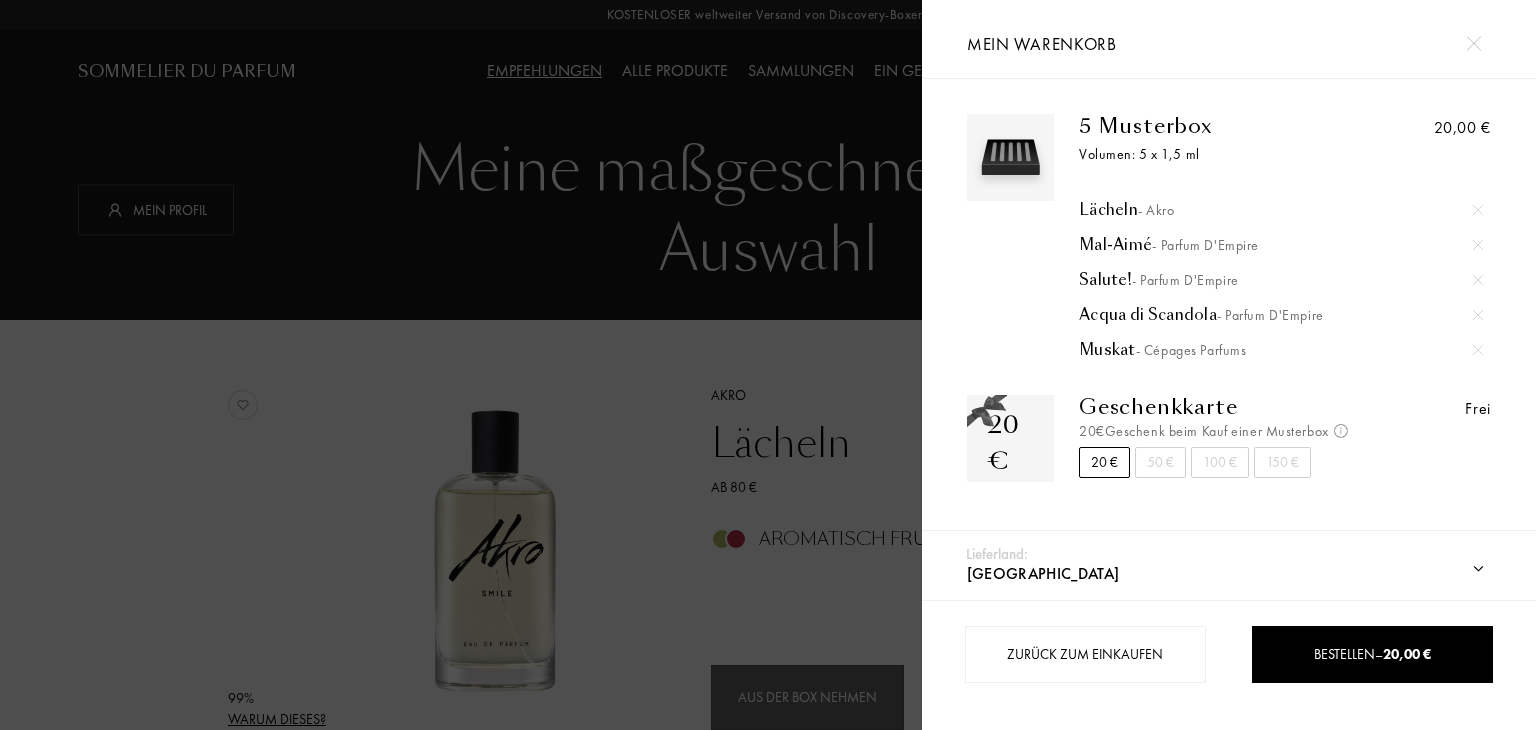 click at bounding box center (461, 365) 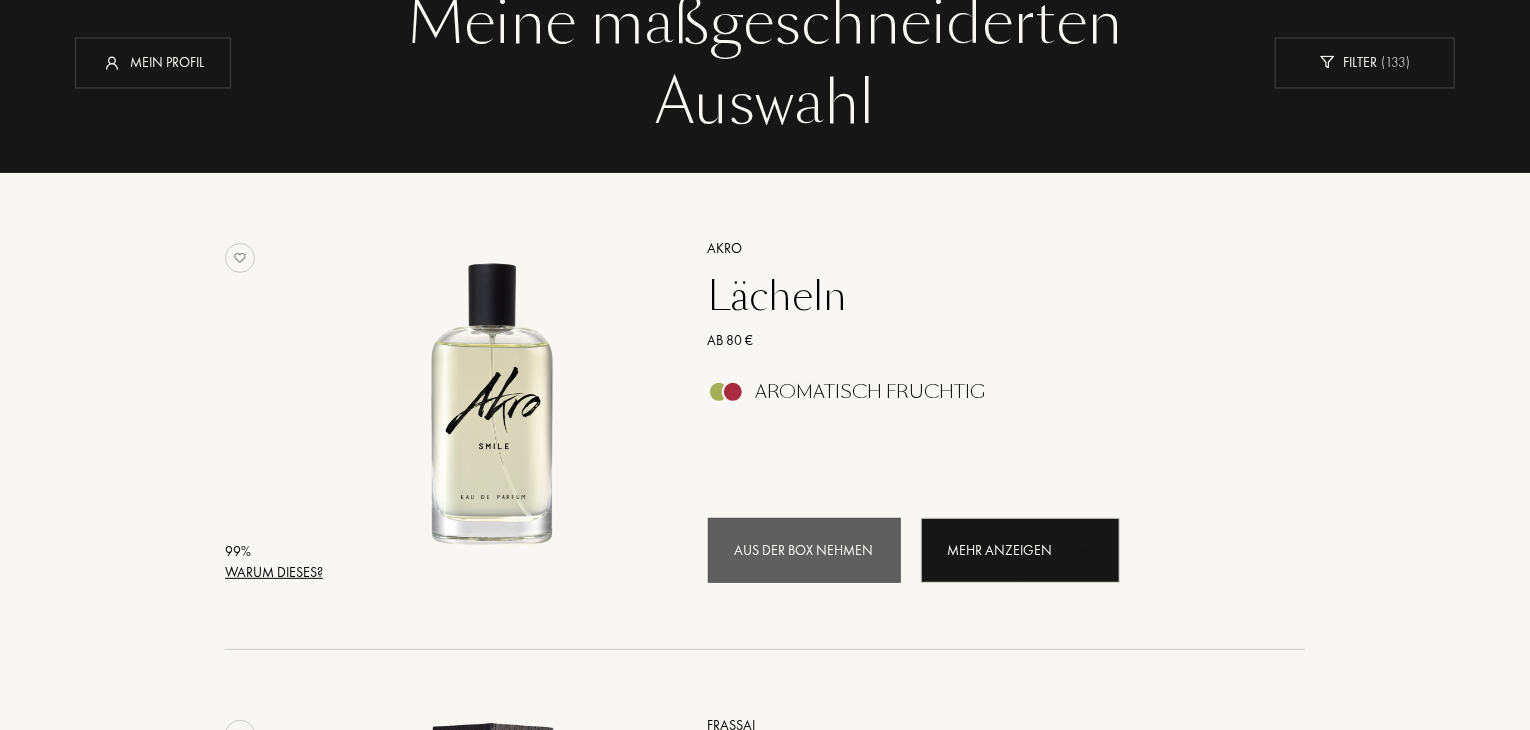 scroll, scrollTop: 0, scrollLeft: 0, axis: both 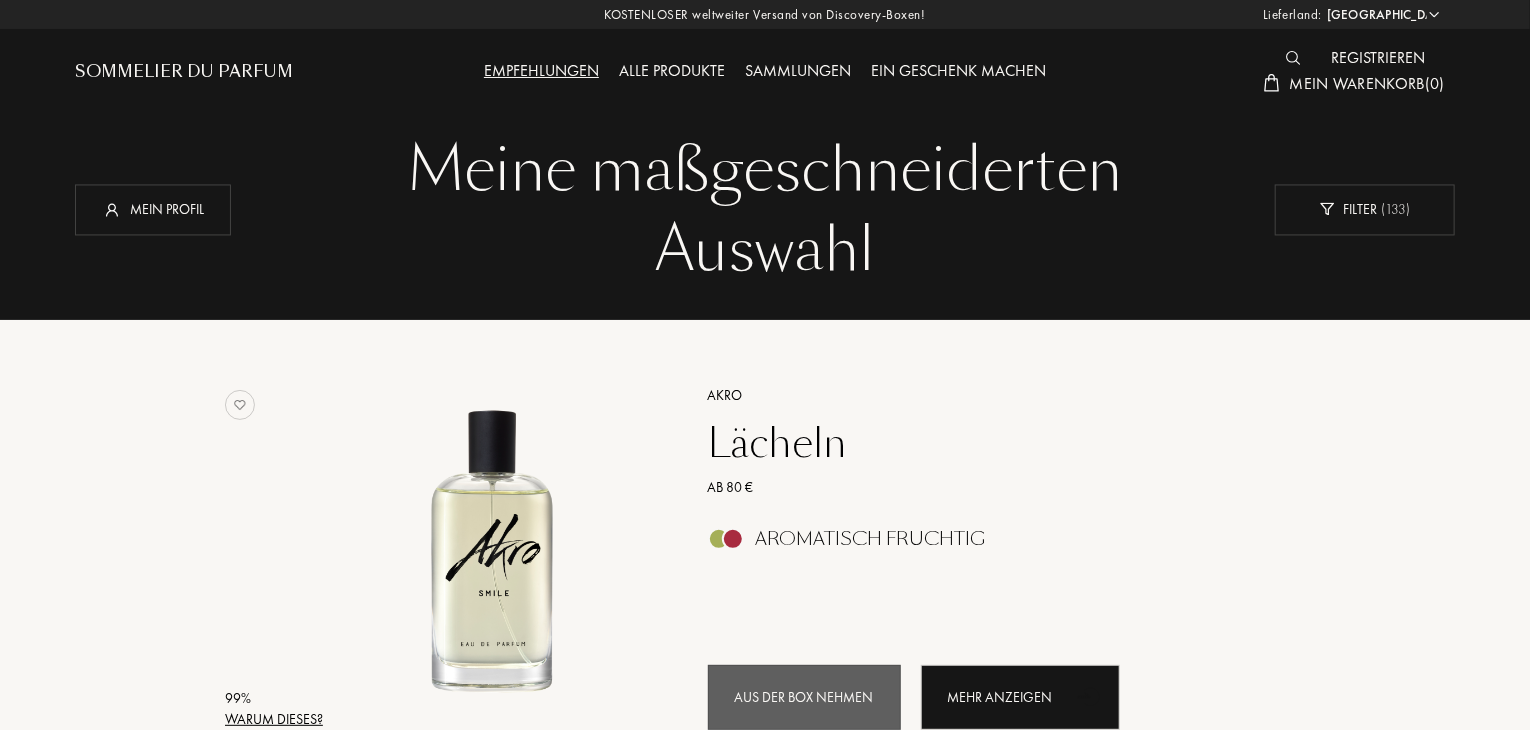 click on "Mein Warenkorb" at bounding box center (1357, 83) 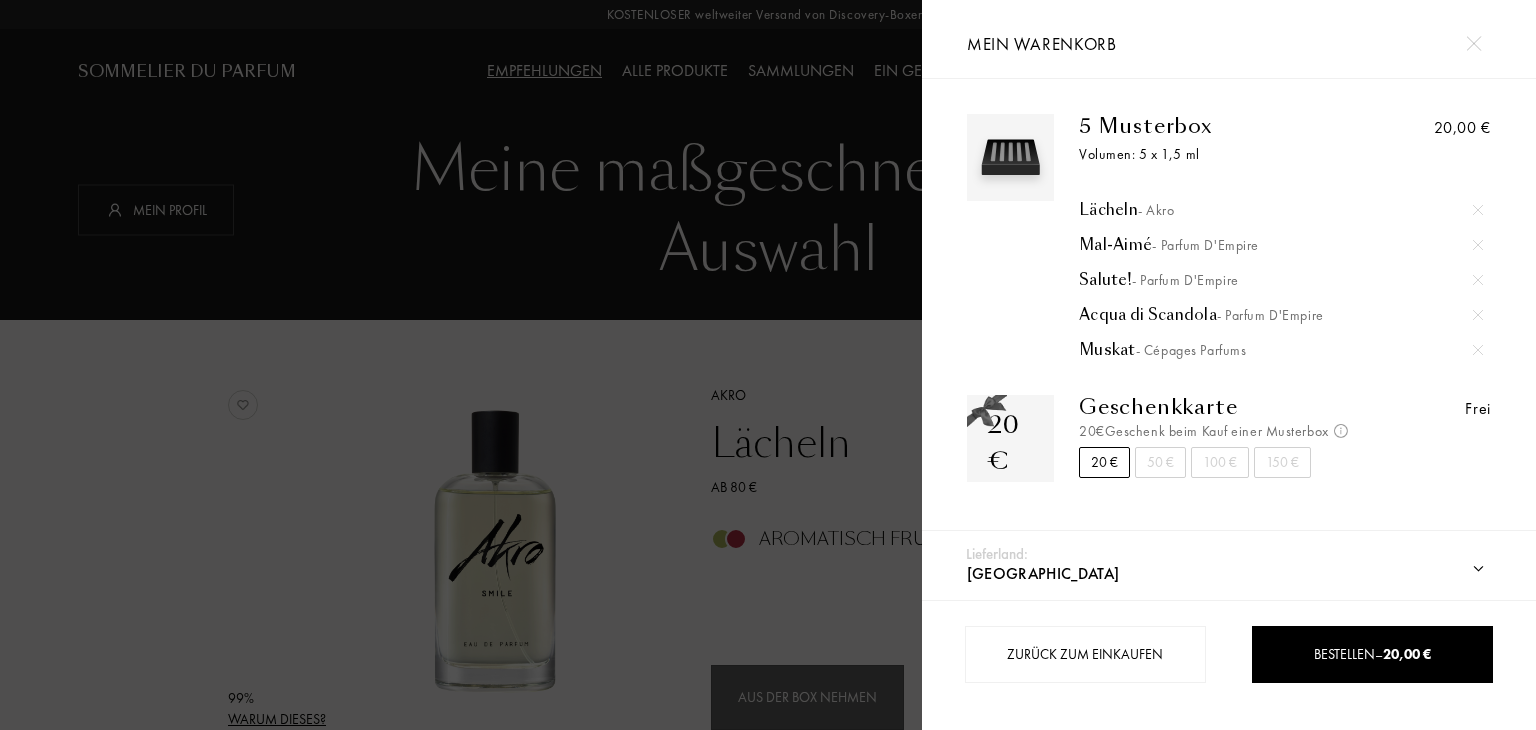 click at bounding box center (461, 365) 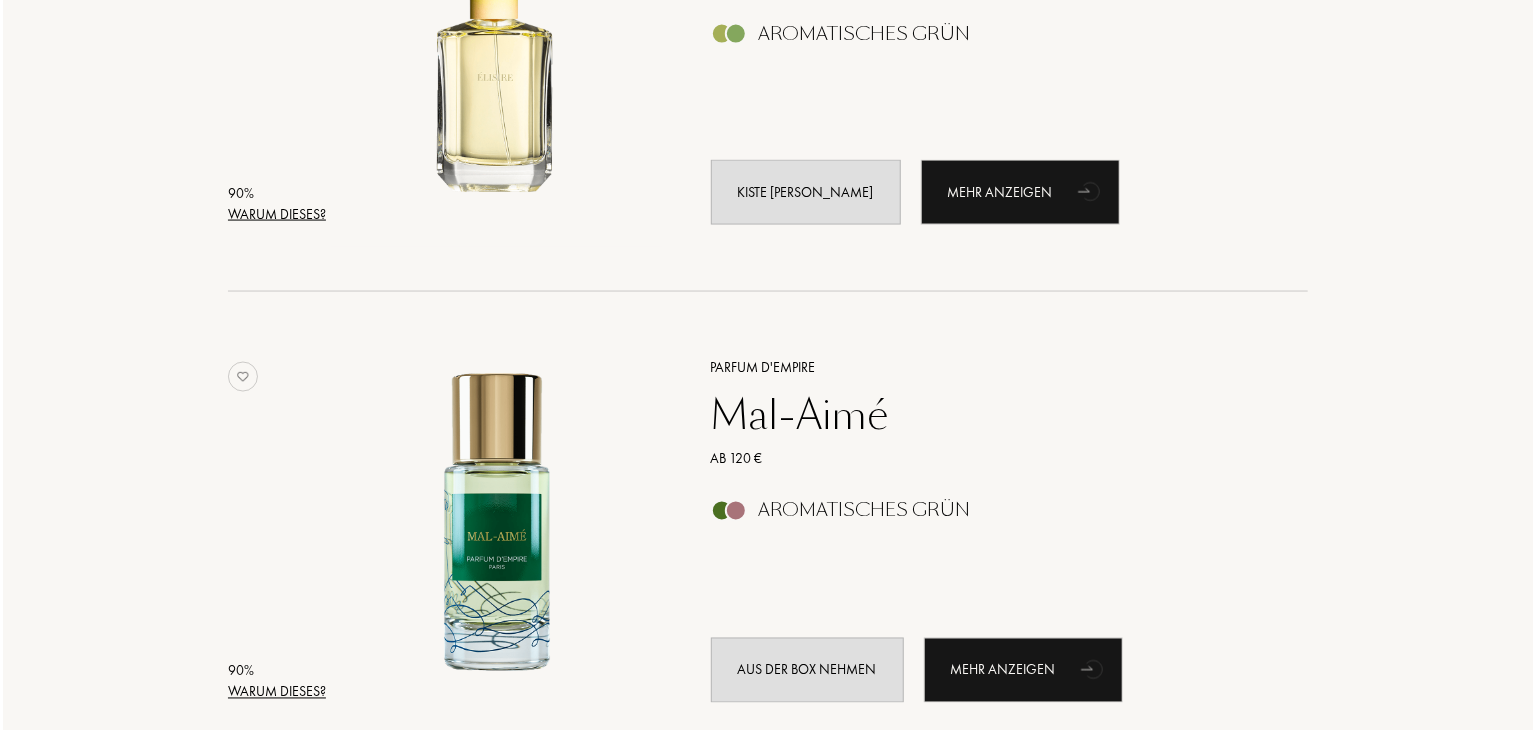 scroll, scrollTop: 1600, scrollLeft: 0, axis: vertical 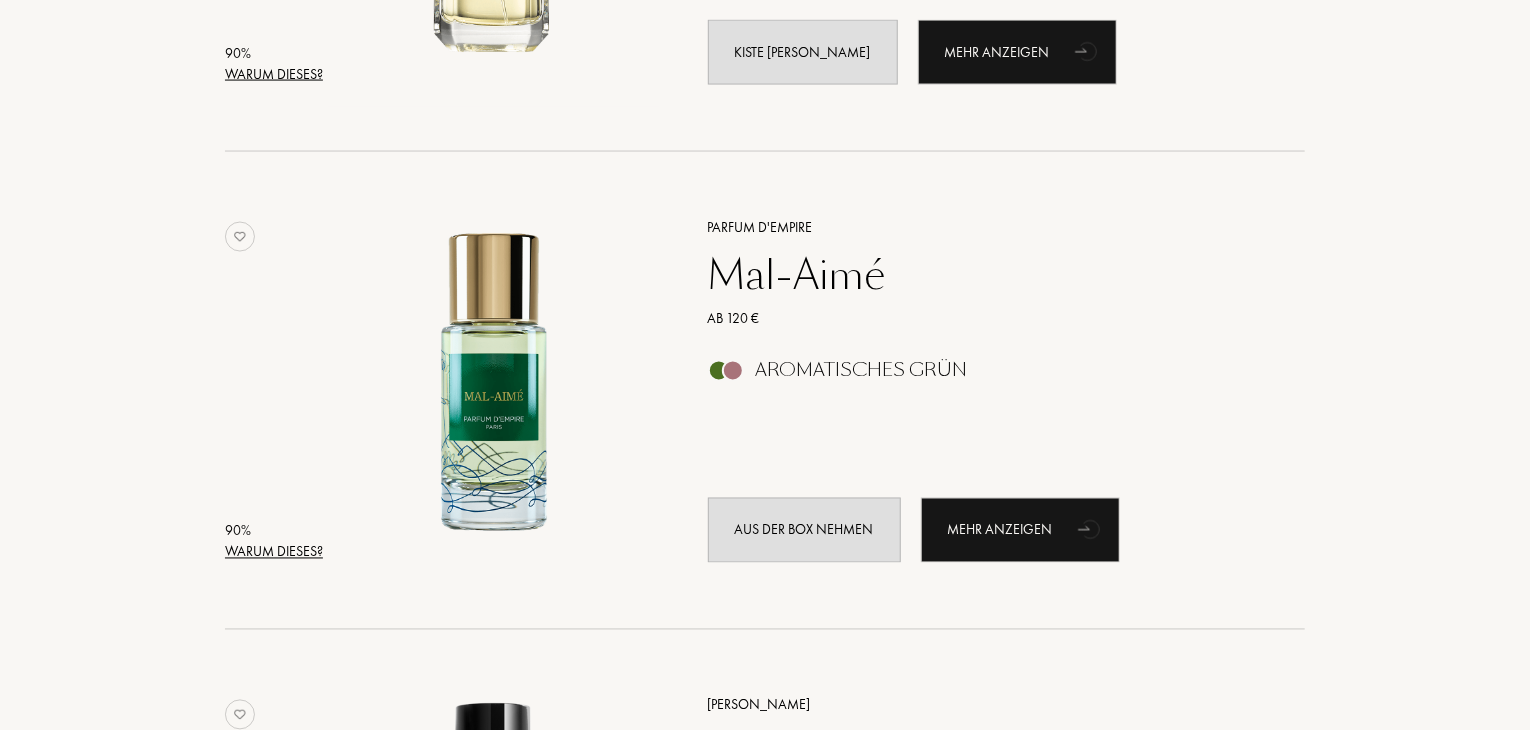 click on "Warum dieses?" at bounding box center [274, 552] 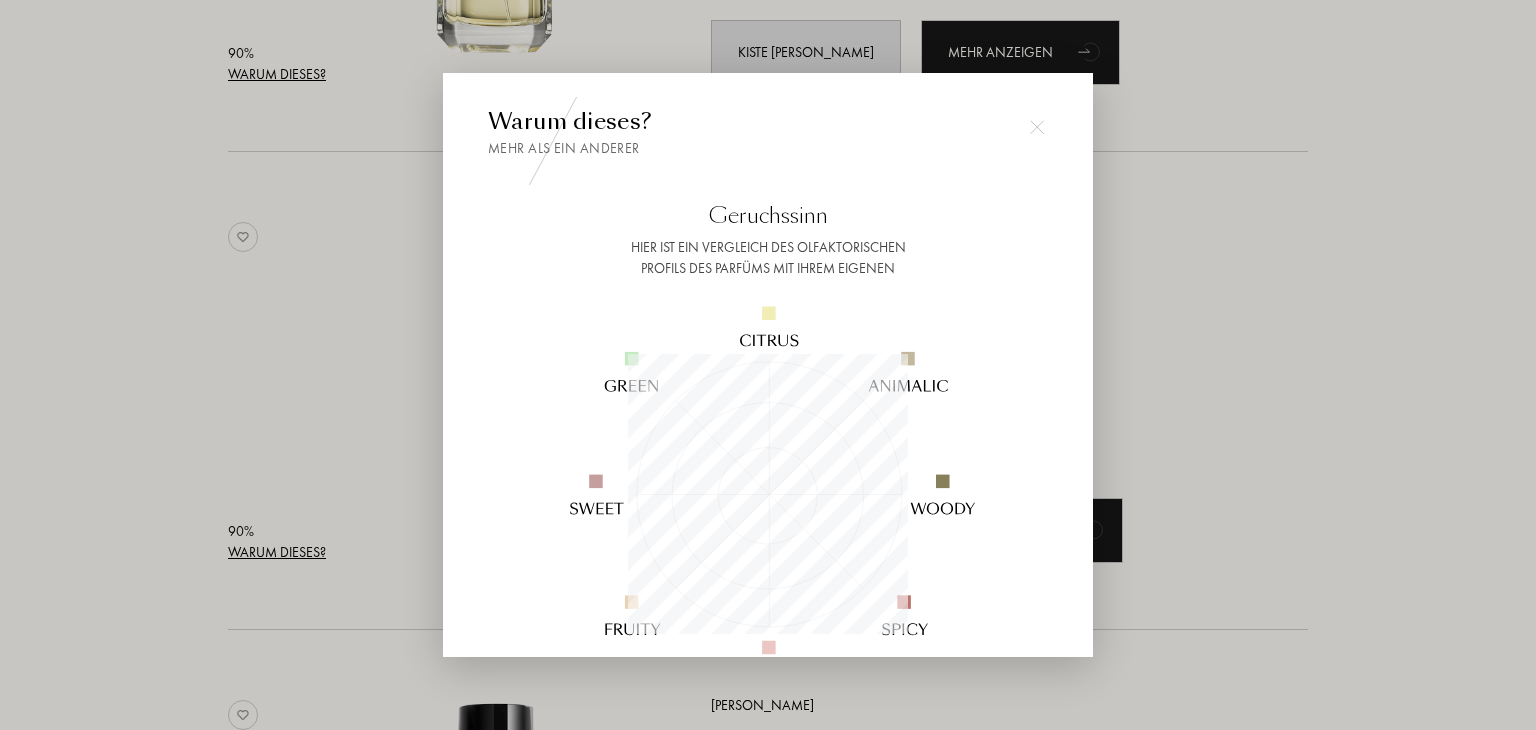 scroll, scrollTop: 999720, scrollLeft: 999720, axis: both 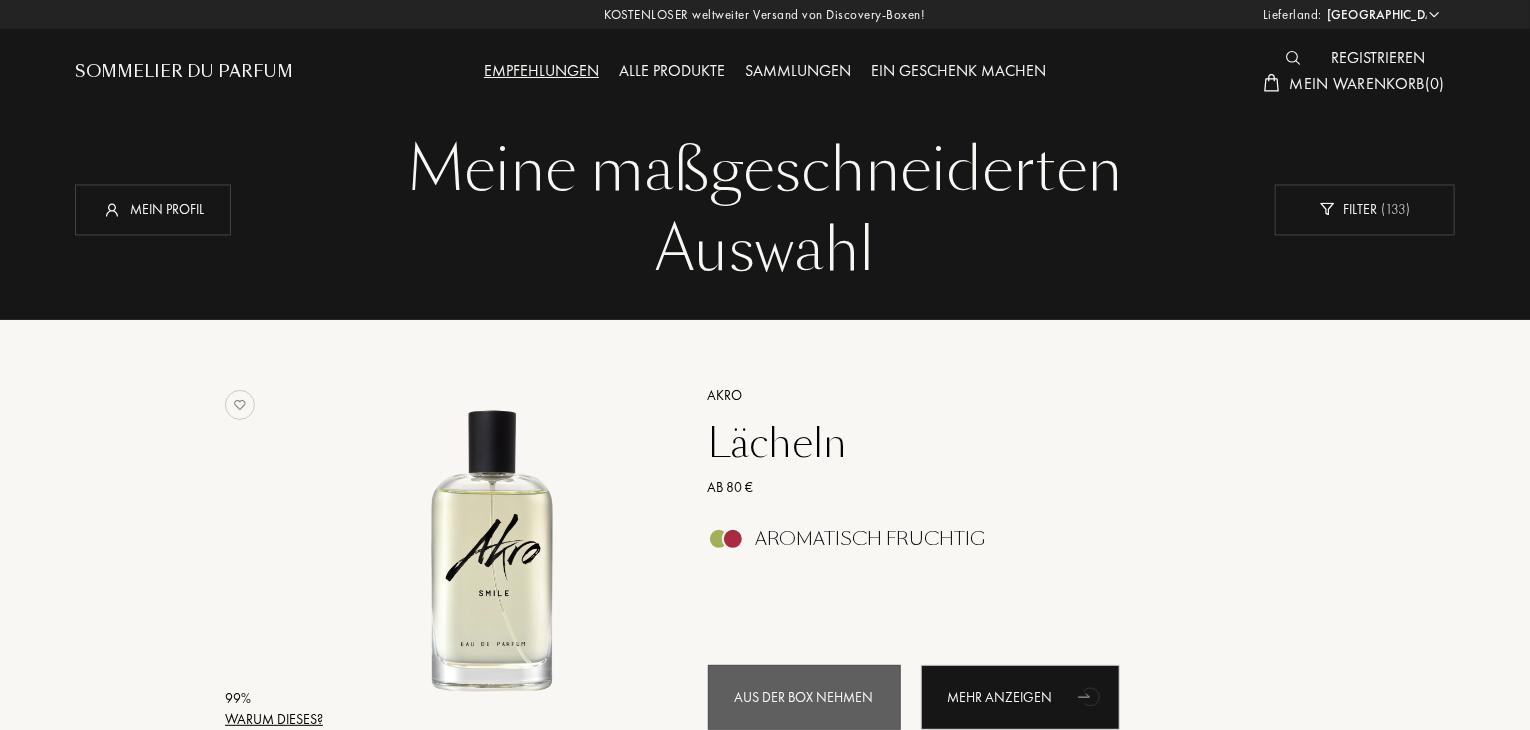 click on "Mein Warenkorb" at bounding box center (1357, 83) 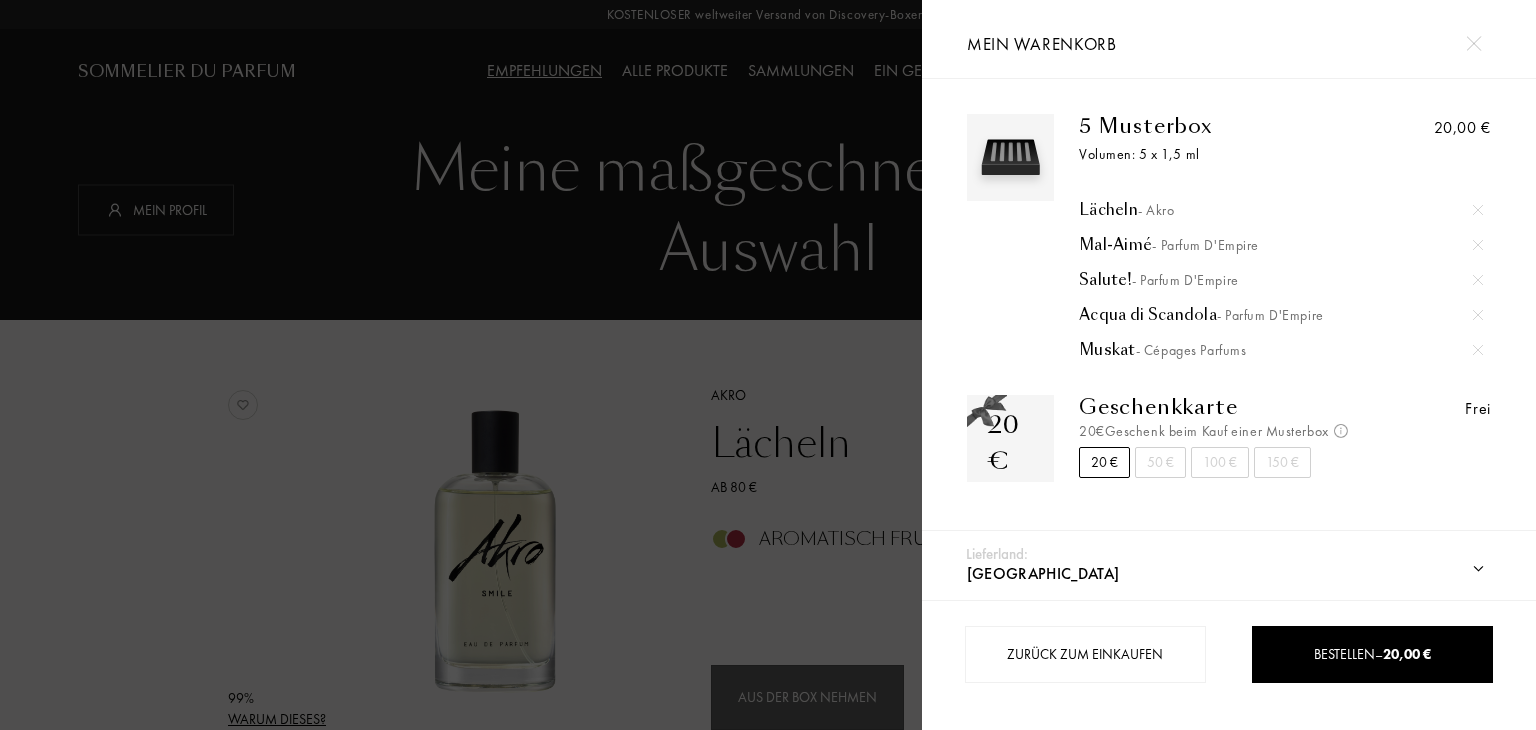 click at bounding box center (461, 365) 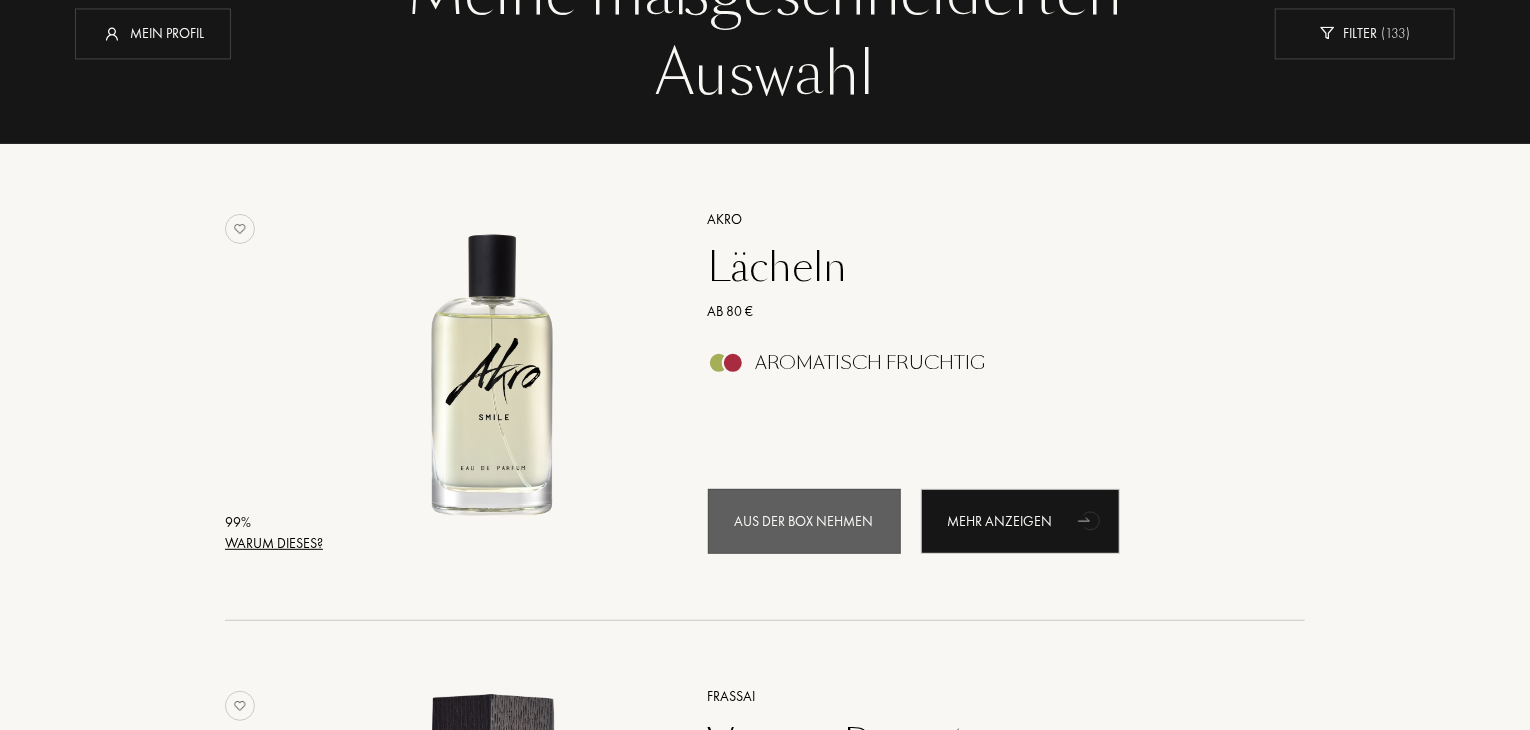 scroll, scrollTop: 0, scrollLeft: 0, axis: both 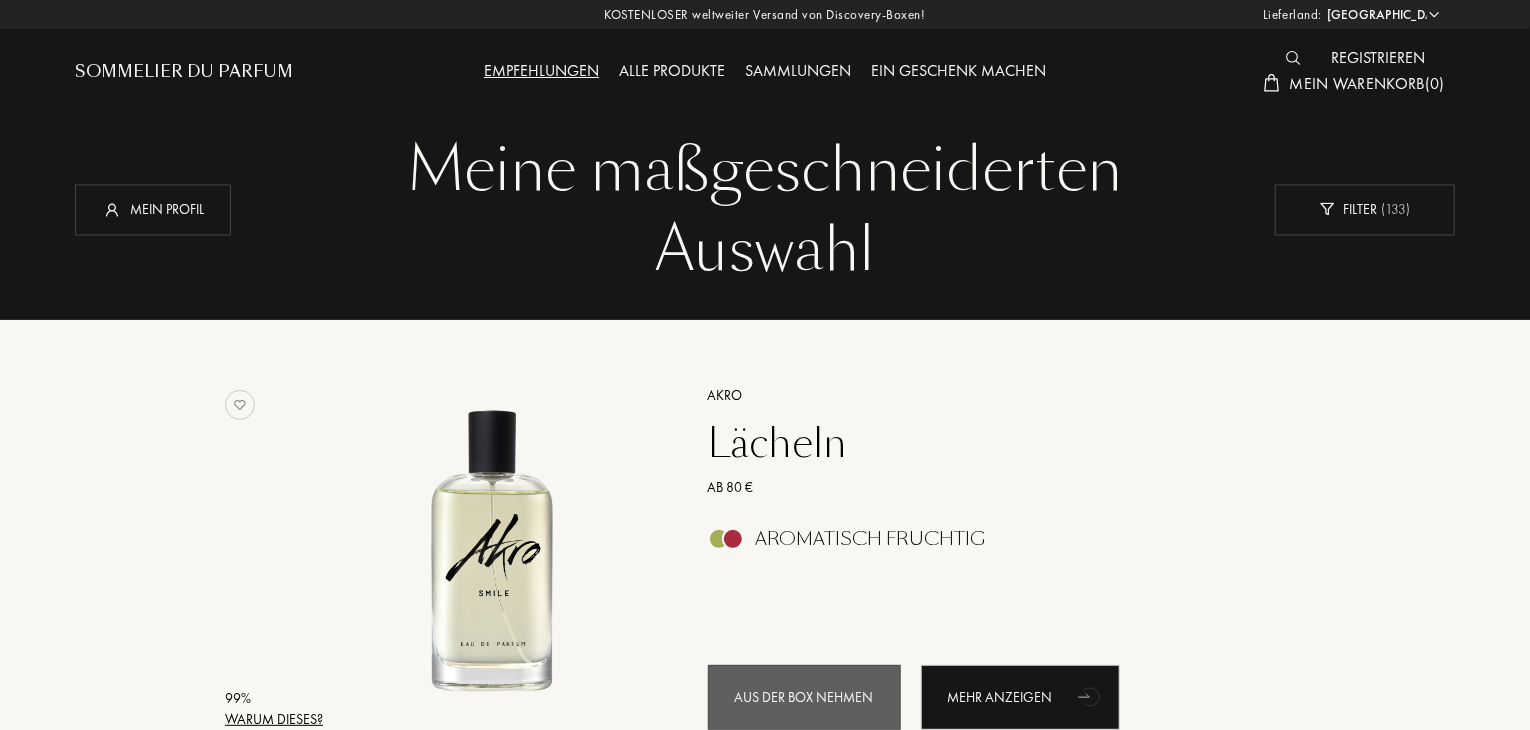 click on "Mein Warenkorb" at bounding box center [1357, 83] 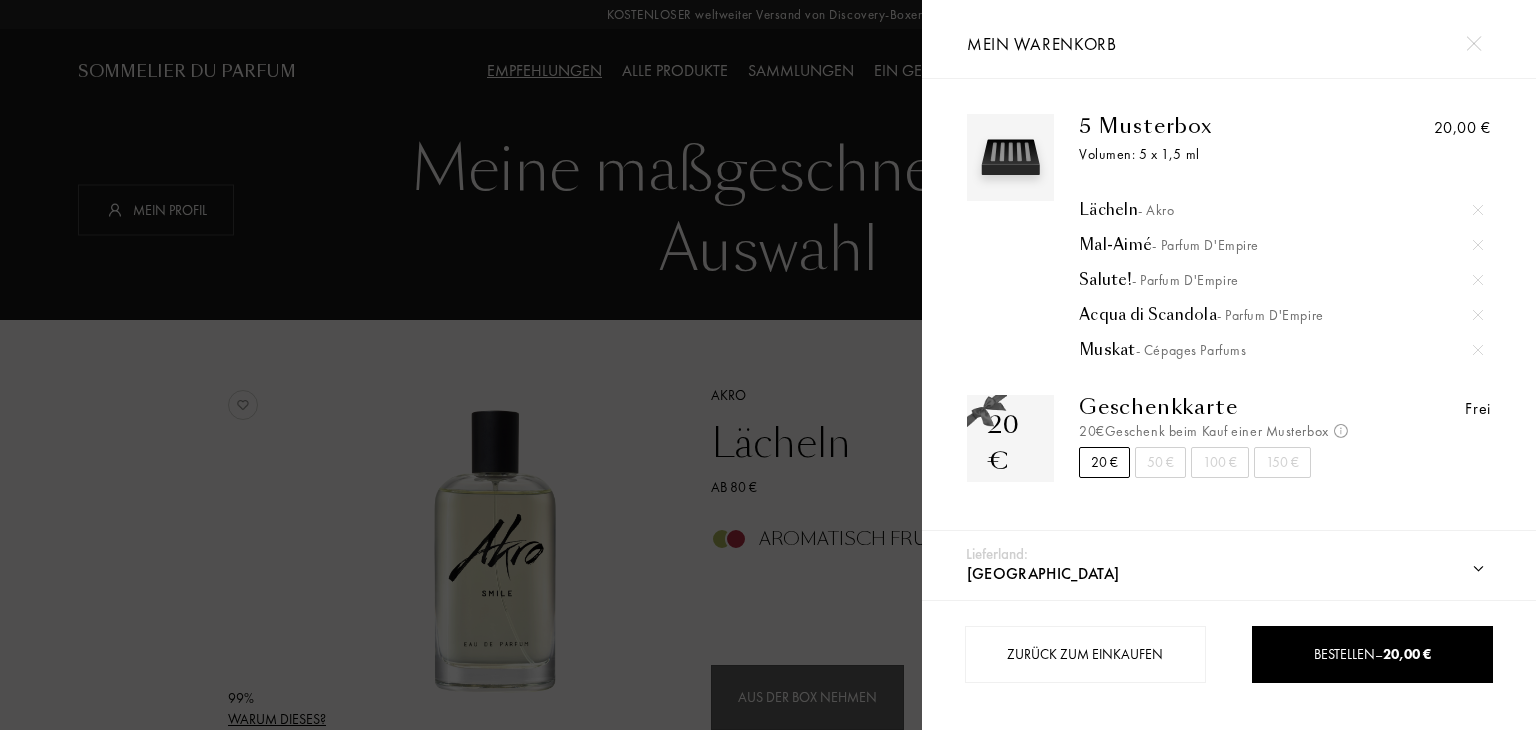 click at bounding box center (1478, 315) 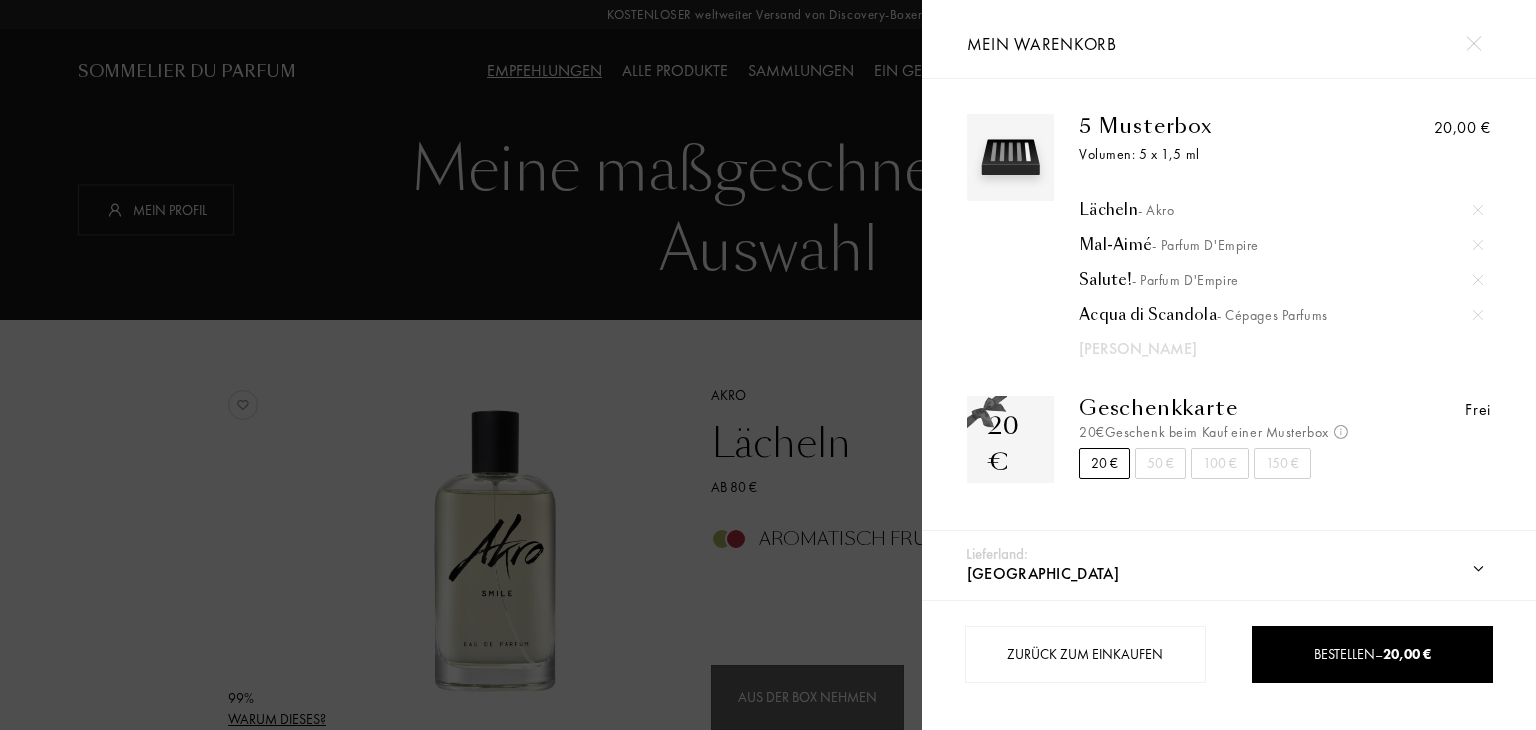 click at bounding box center (461, 365) 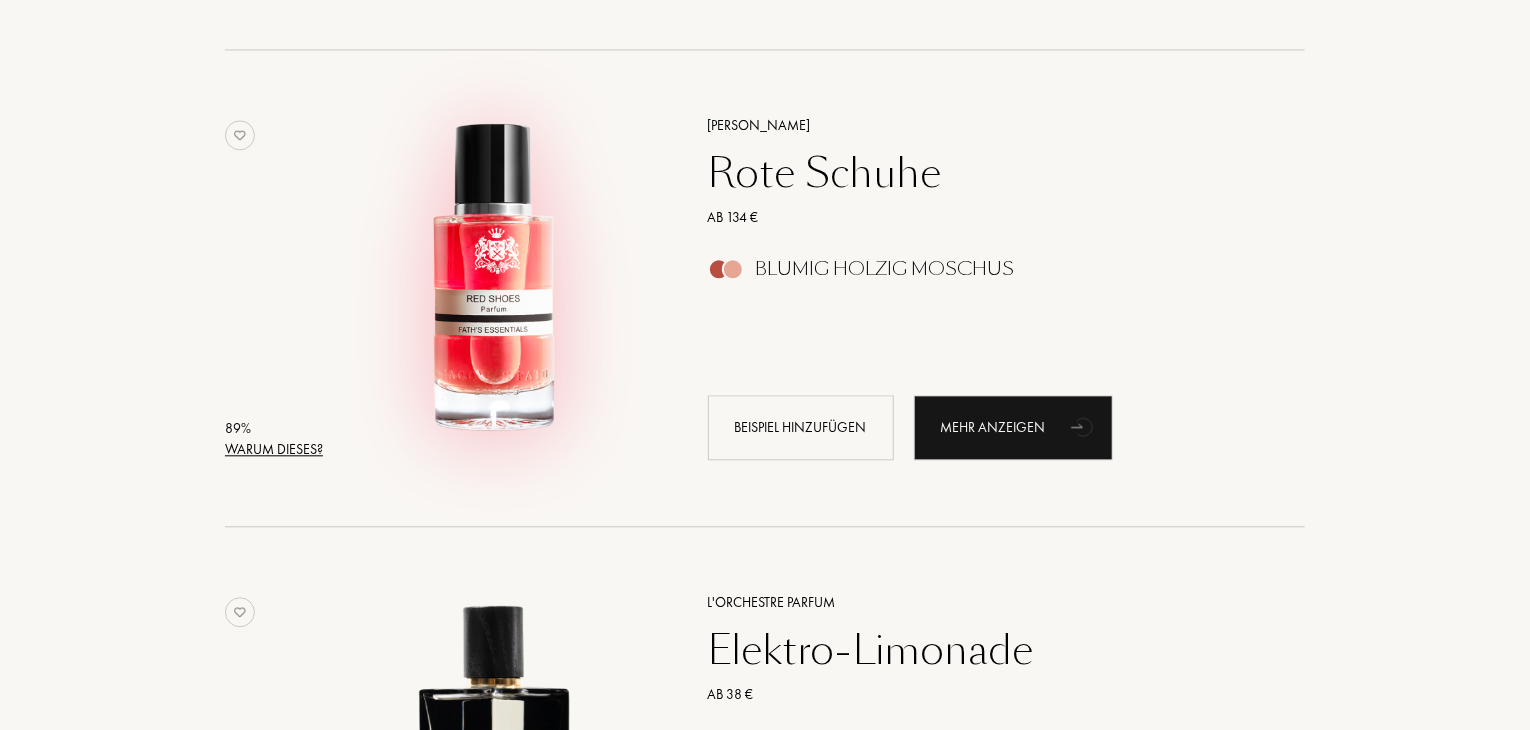 scroll, scrollTop: 2200, scrollLeft: 0, axis: vertical 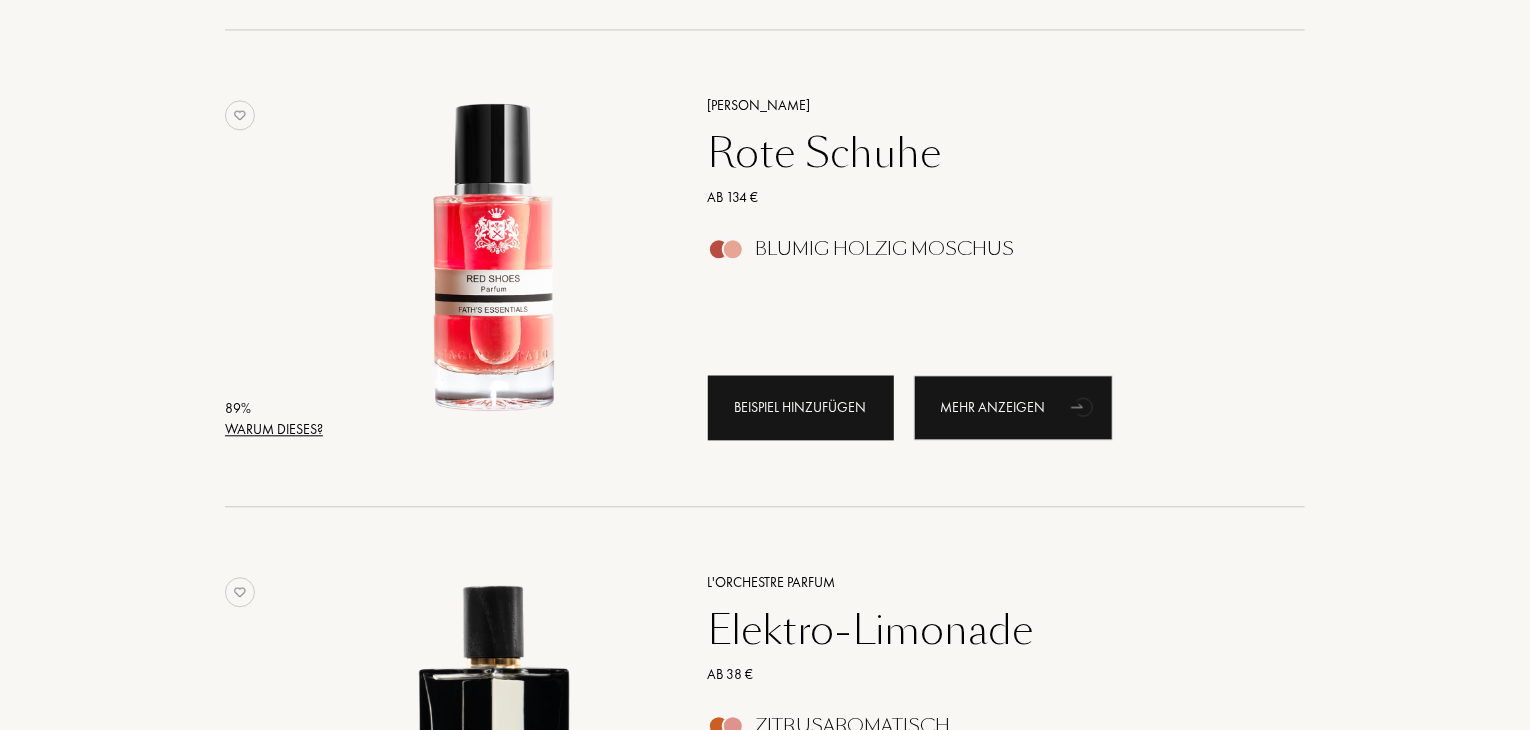 click on "Beispiel hinzufügen" at bounding box center [801, 407] 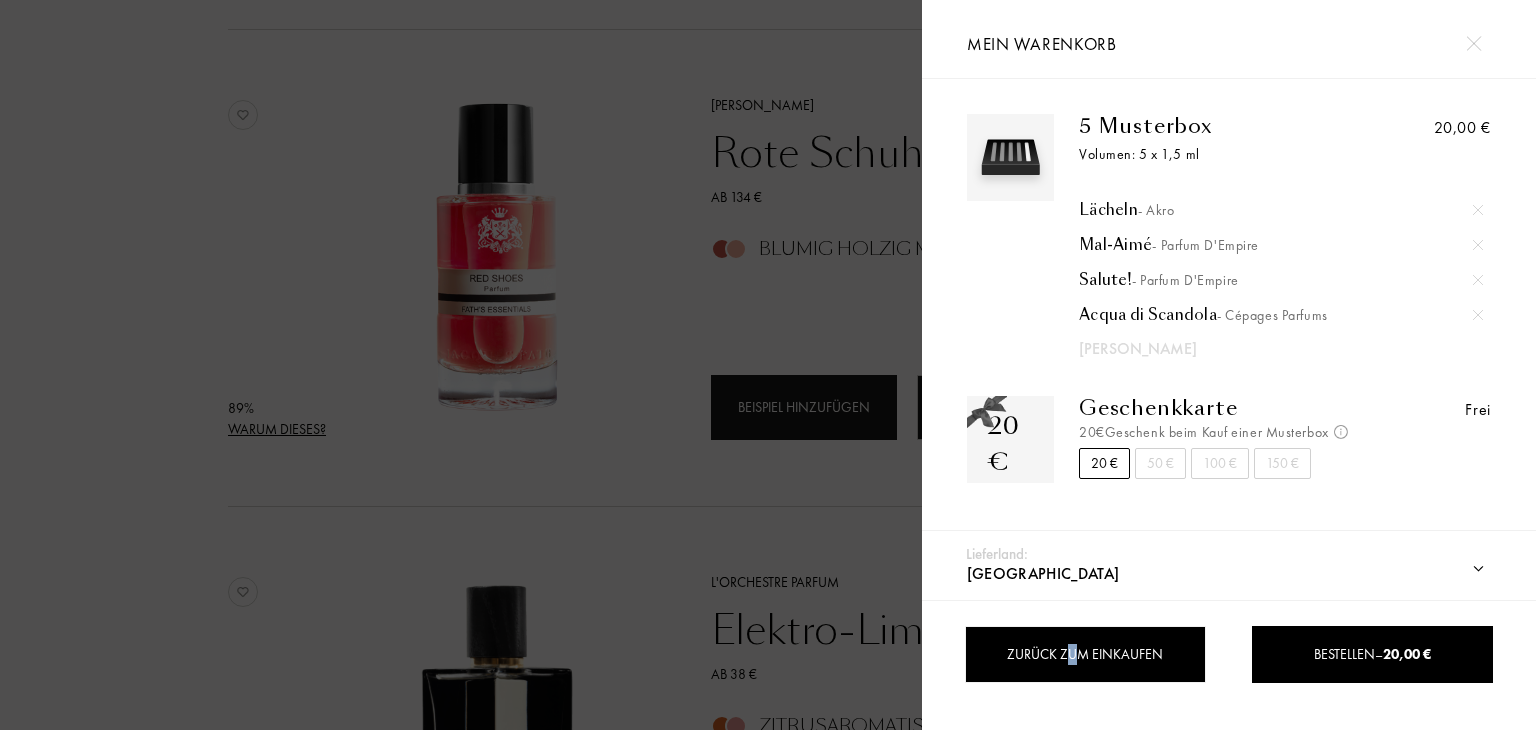 click on "Zurück zum Einkaufen" at bounding box center [1085, 654] 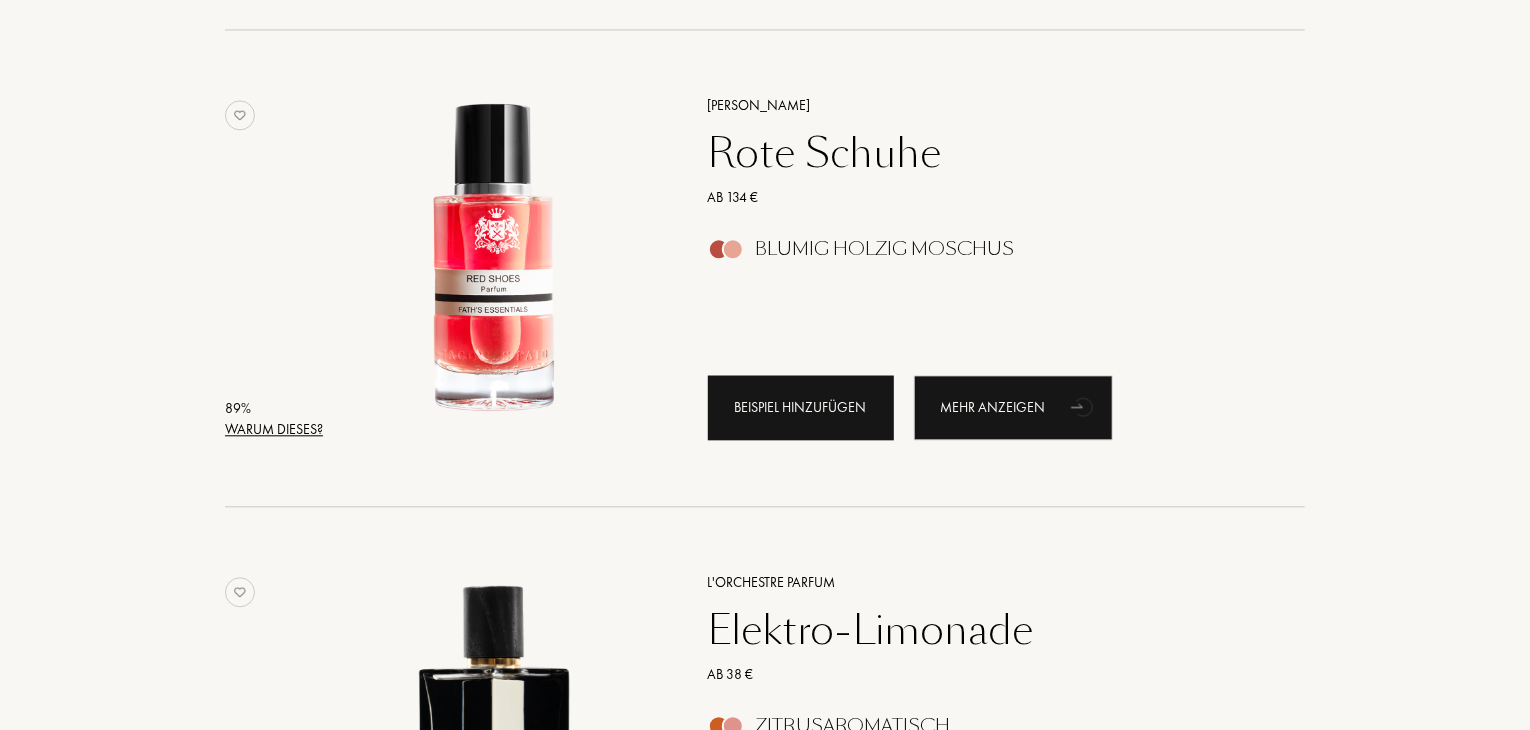 click on "Beispiel hinzufügen" at bounding box center (801, 407) 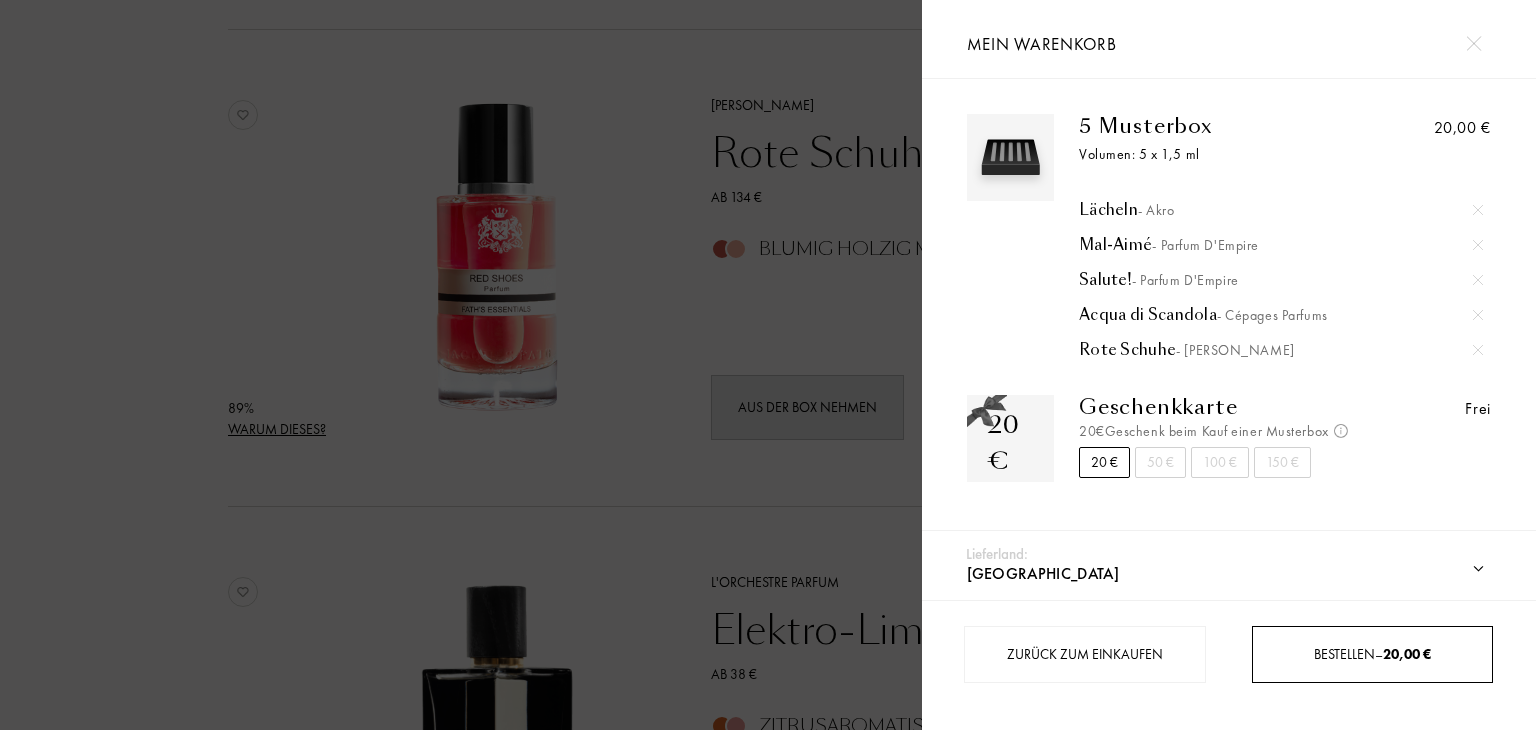 click on "Bestellen" at bounding box center (1344, 654) 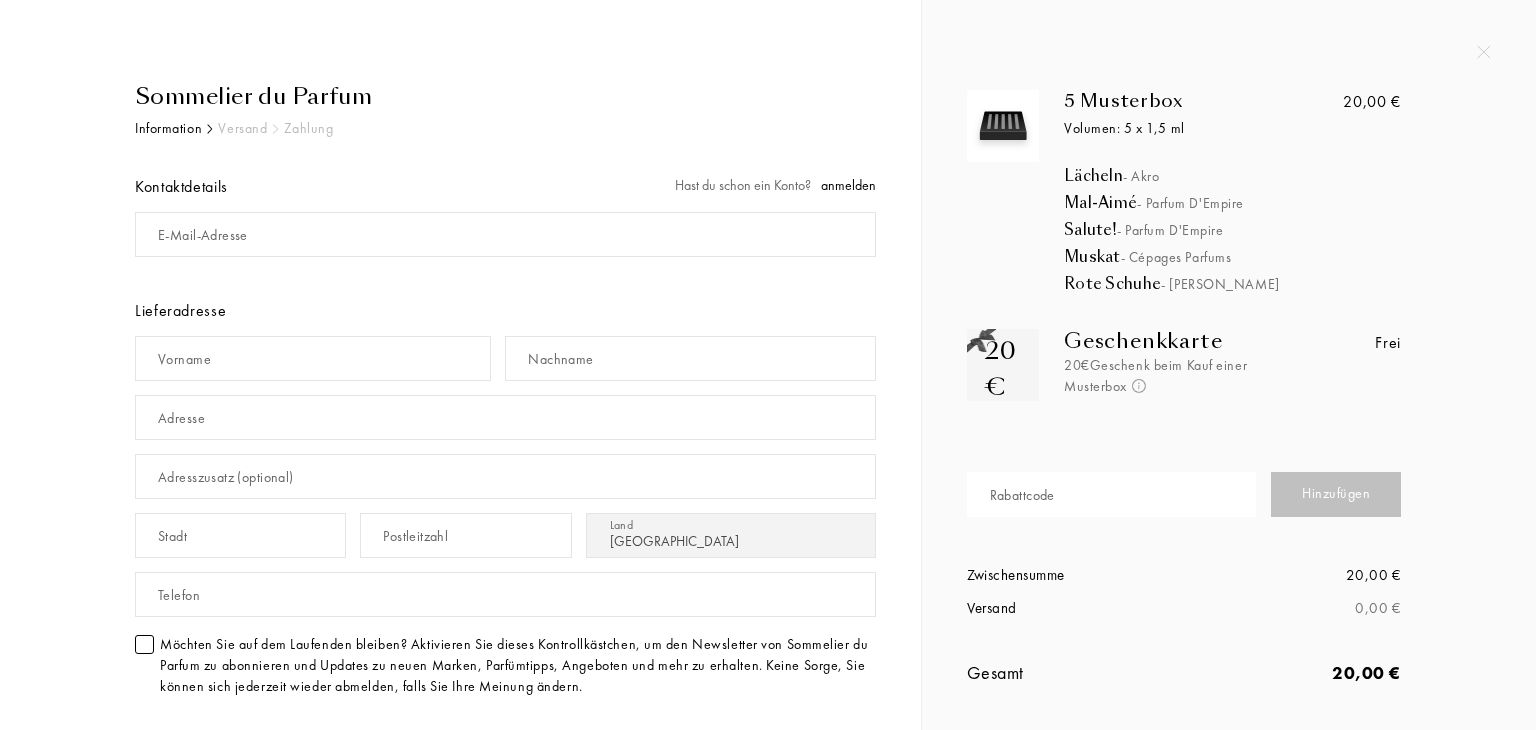 select on "DE" 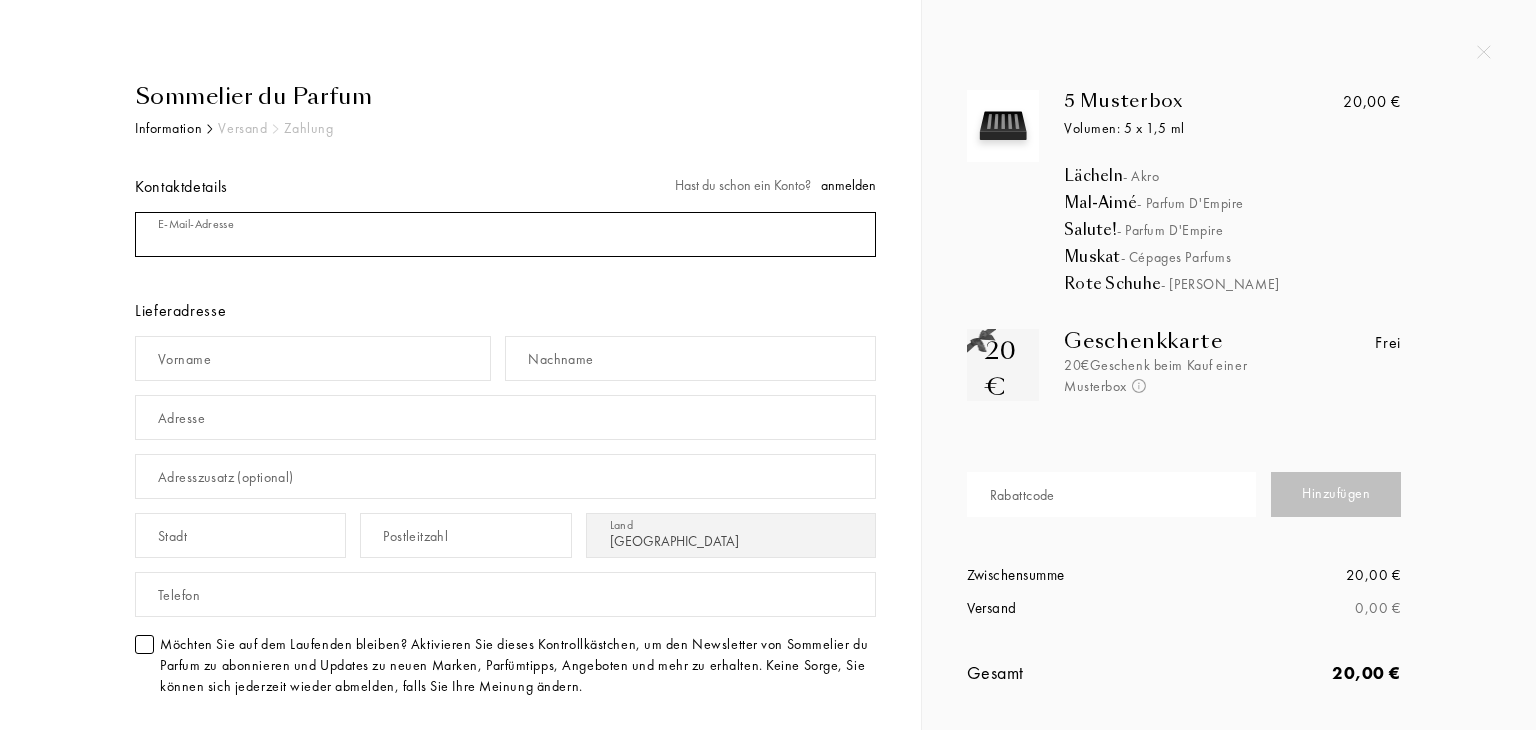 click at bounding box center [505, 234] 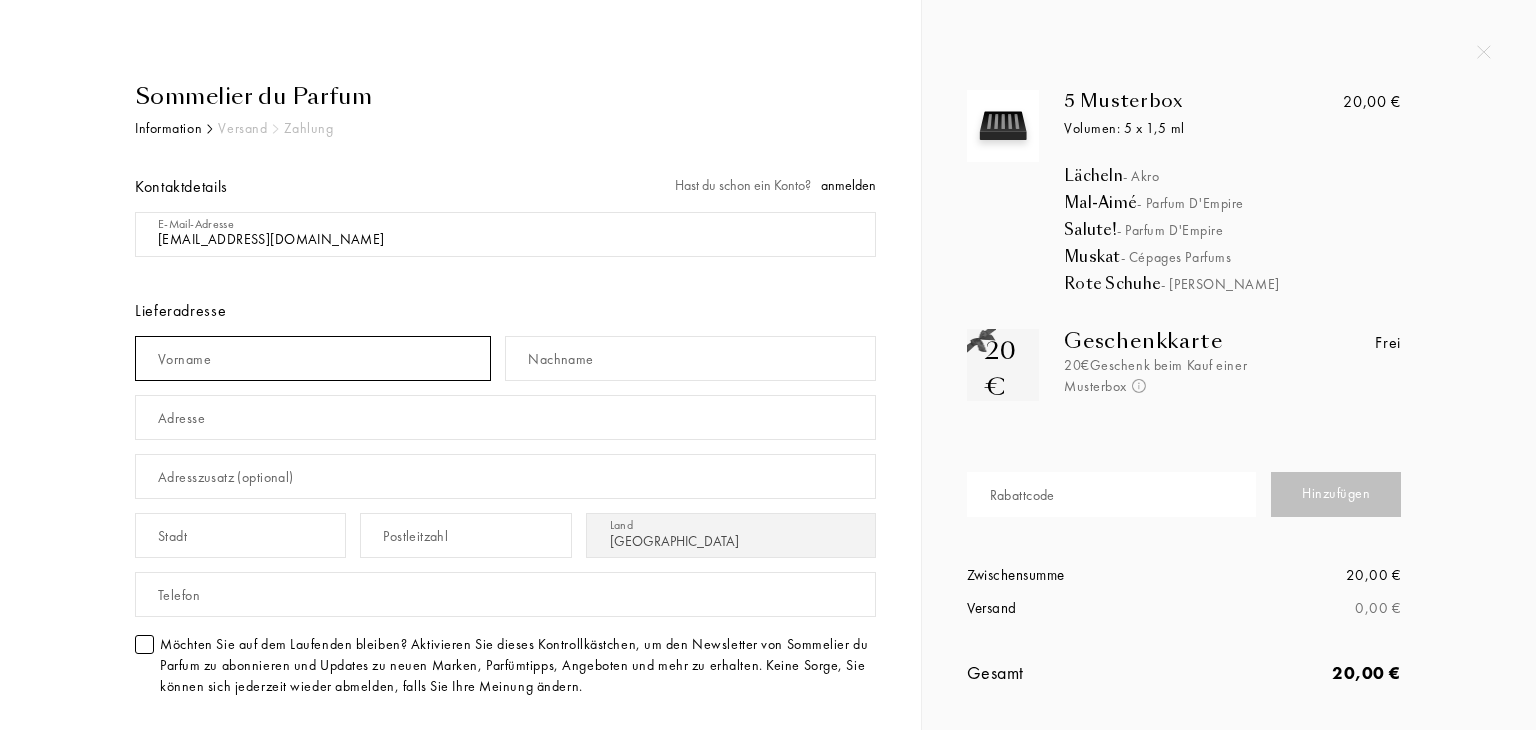 type on "[PERSON_NAME]" 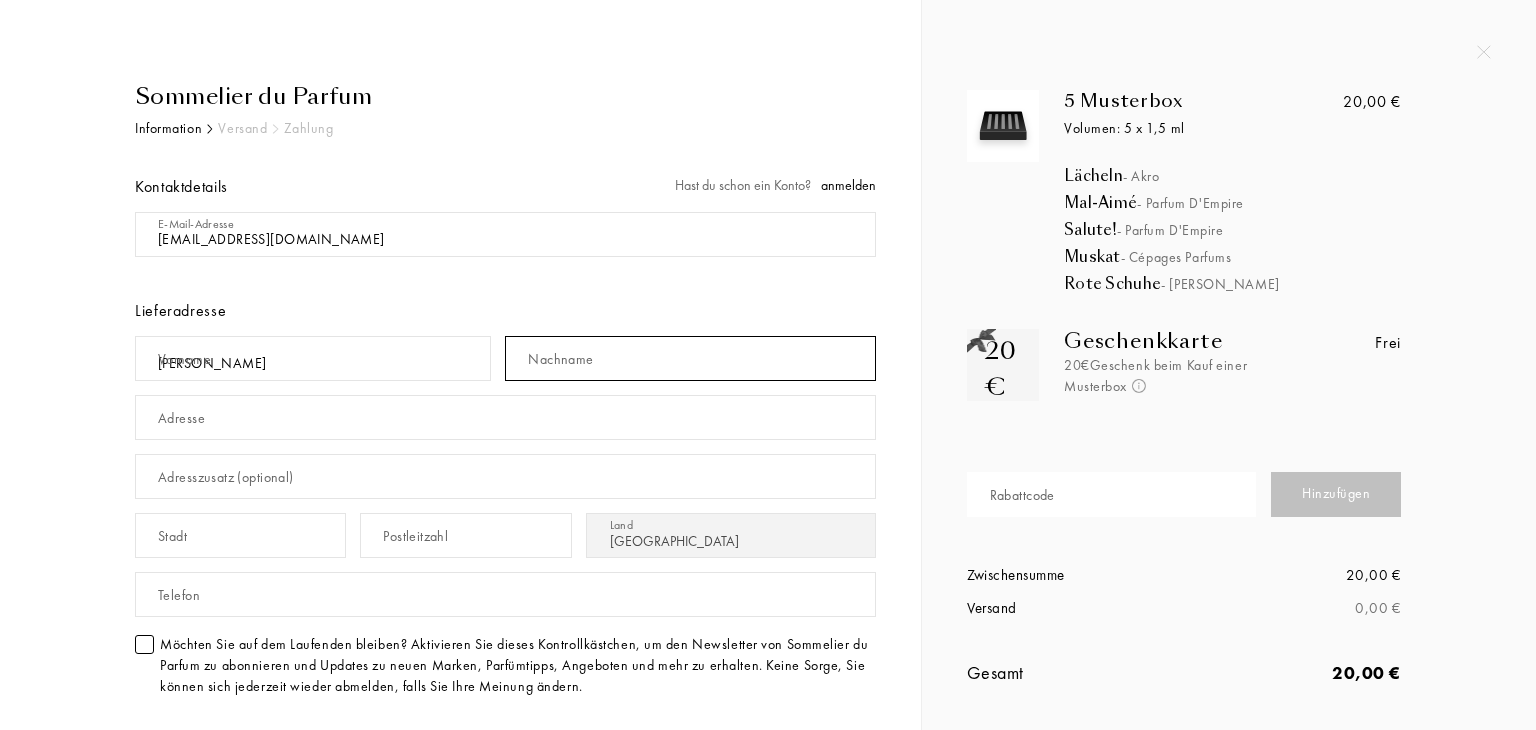 type on "[PERSON_NAME]" 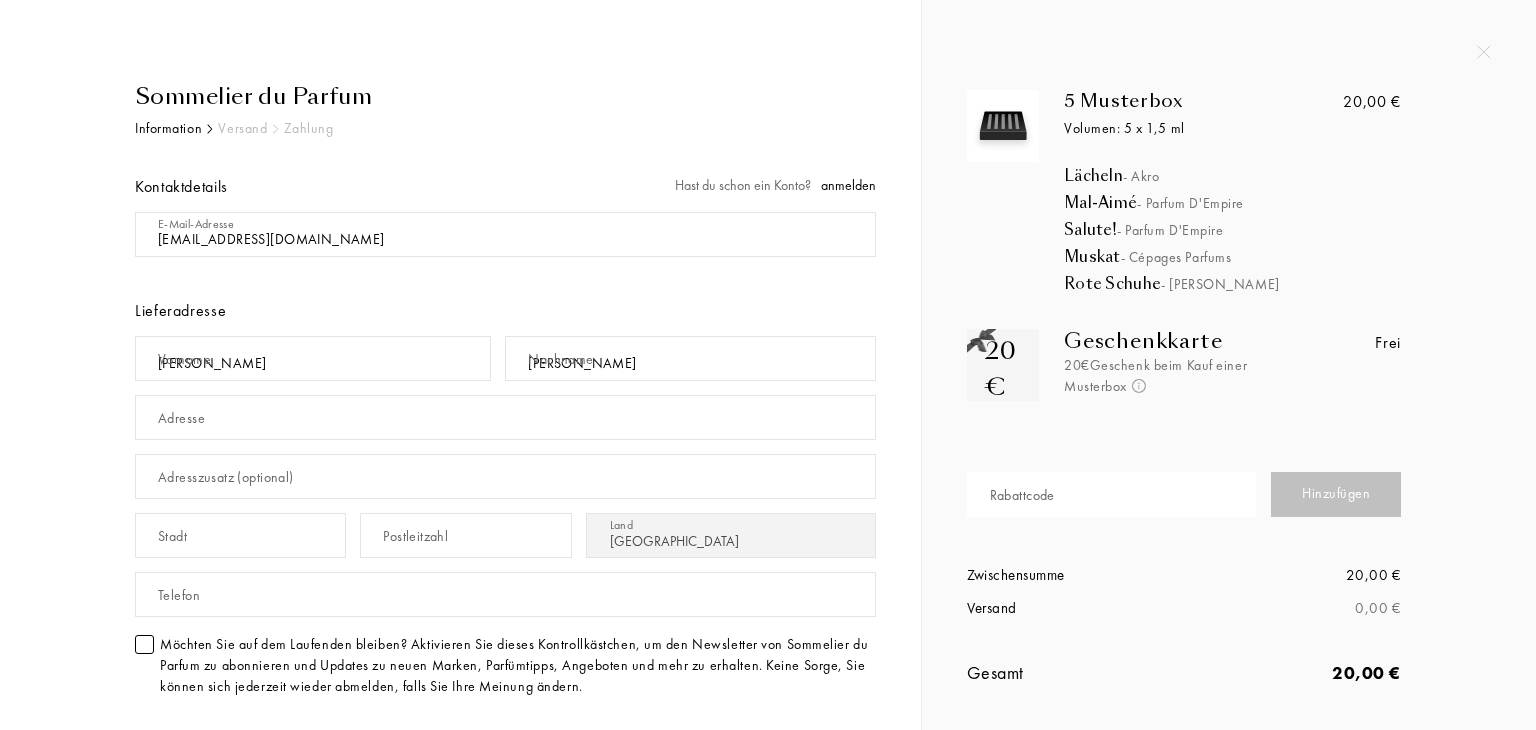 type on "Amtsrichterstr. 4" 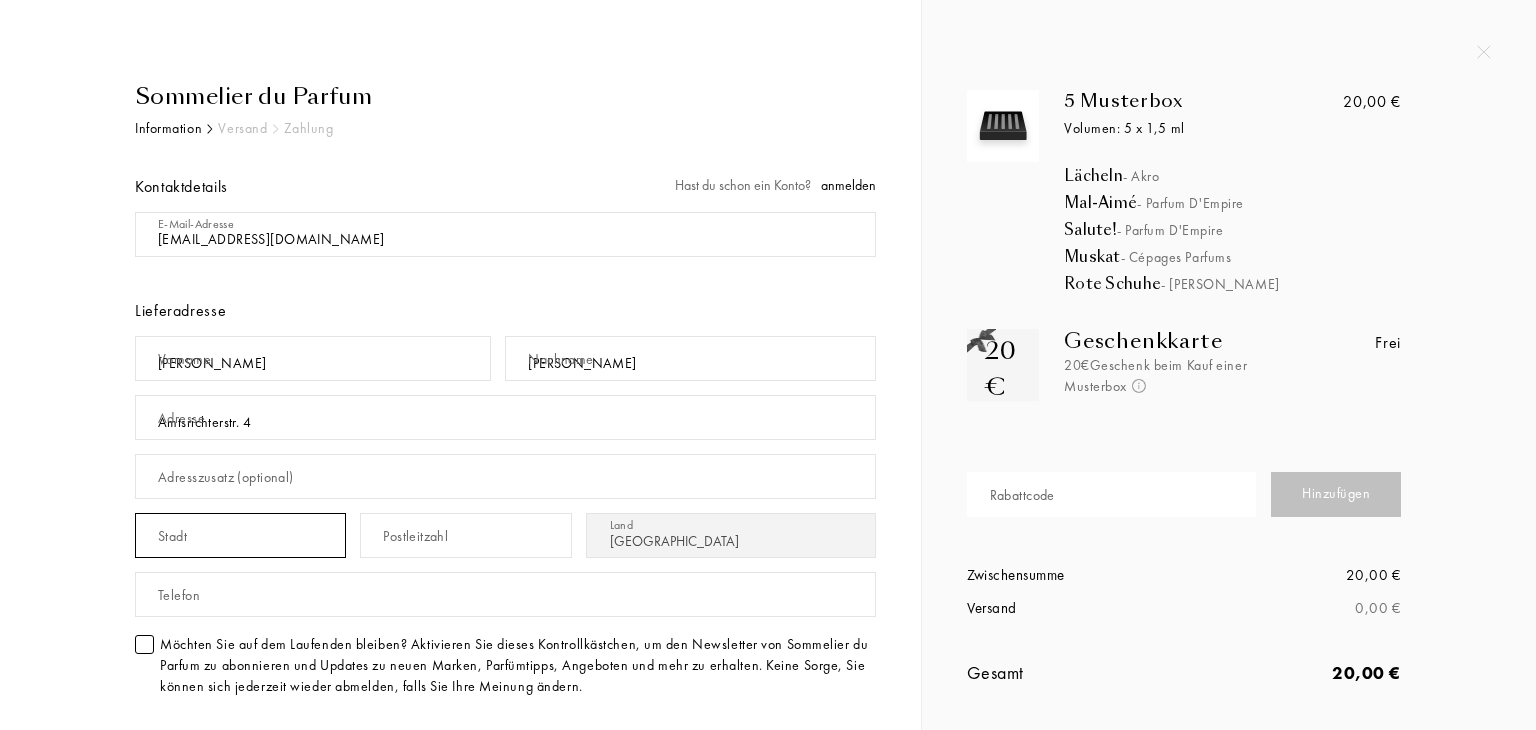 type on "Aschendorf" 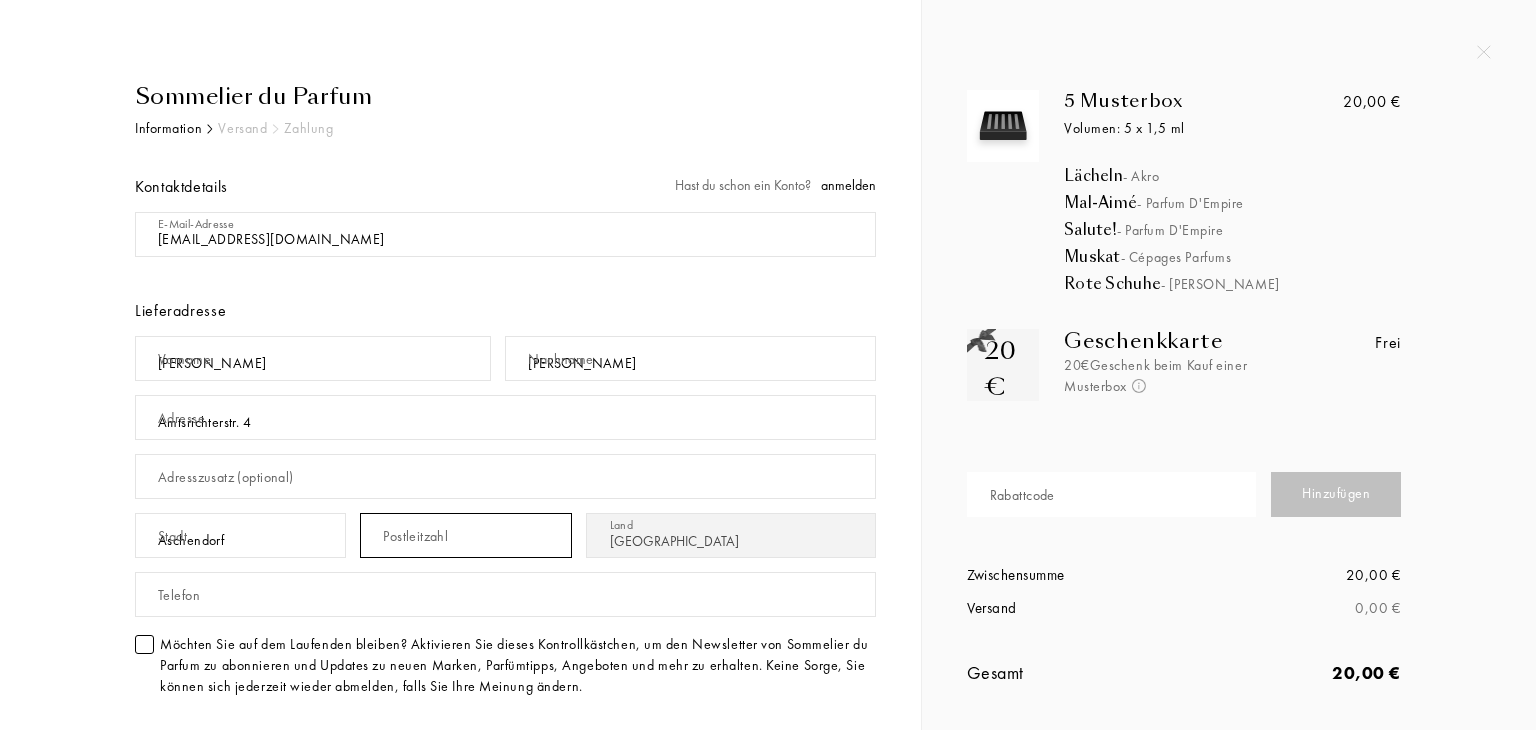 type on "26871" 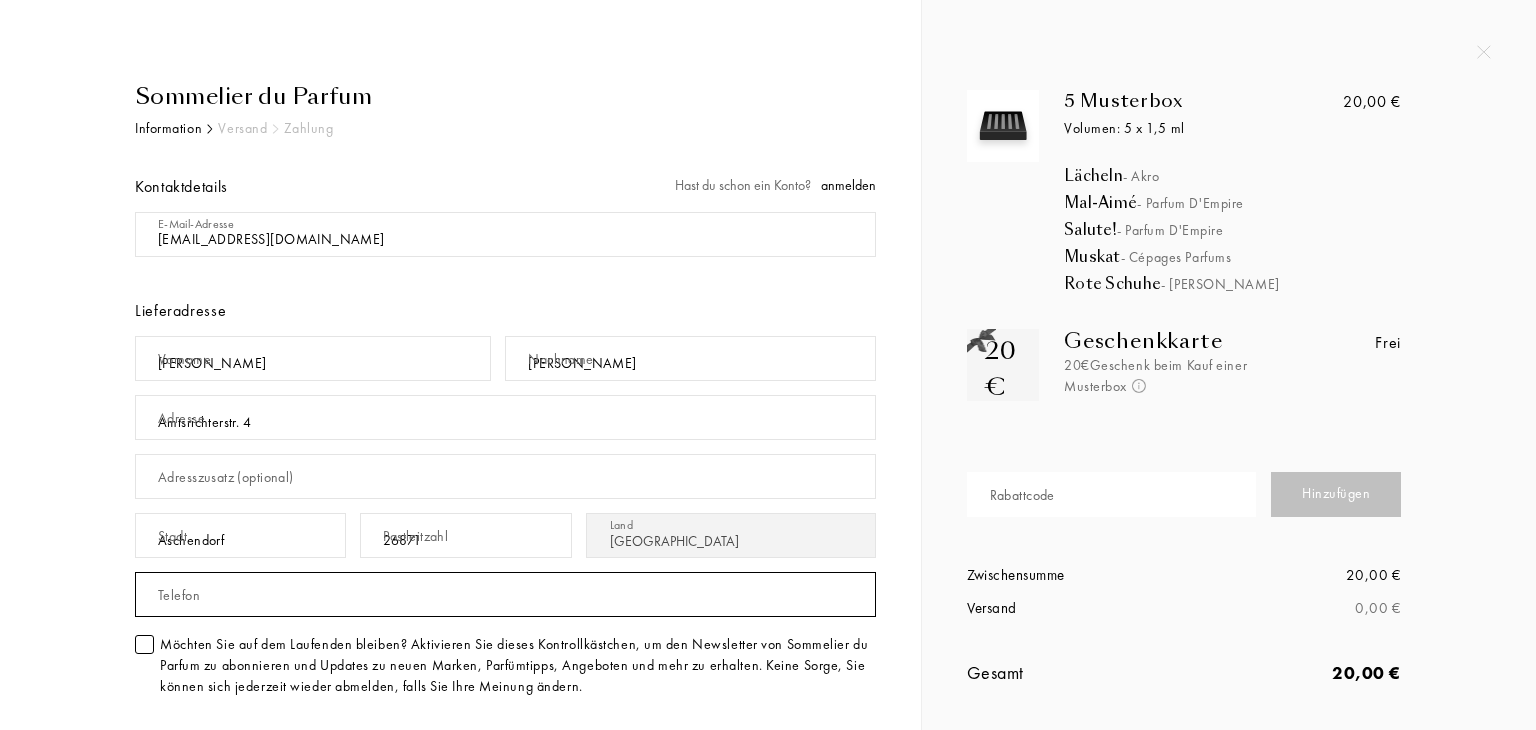 type on "01736186424" 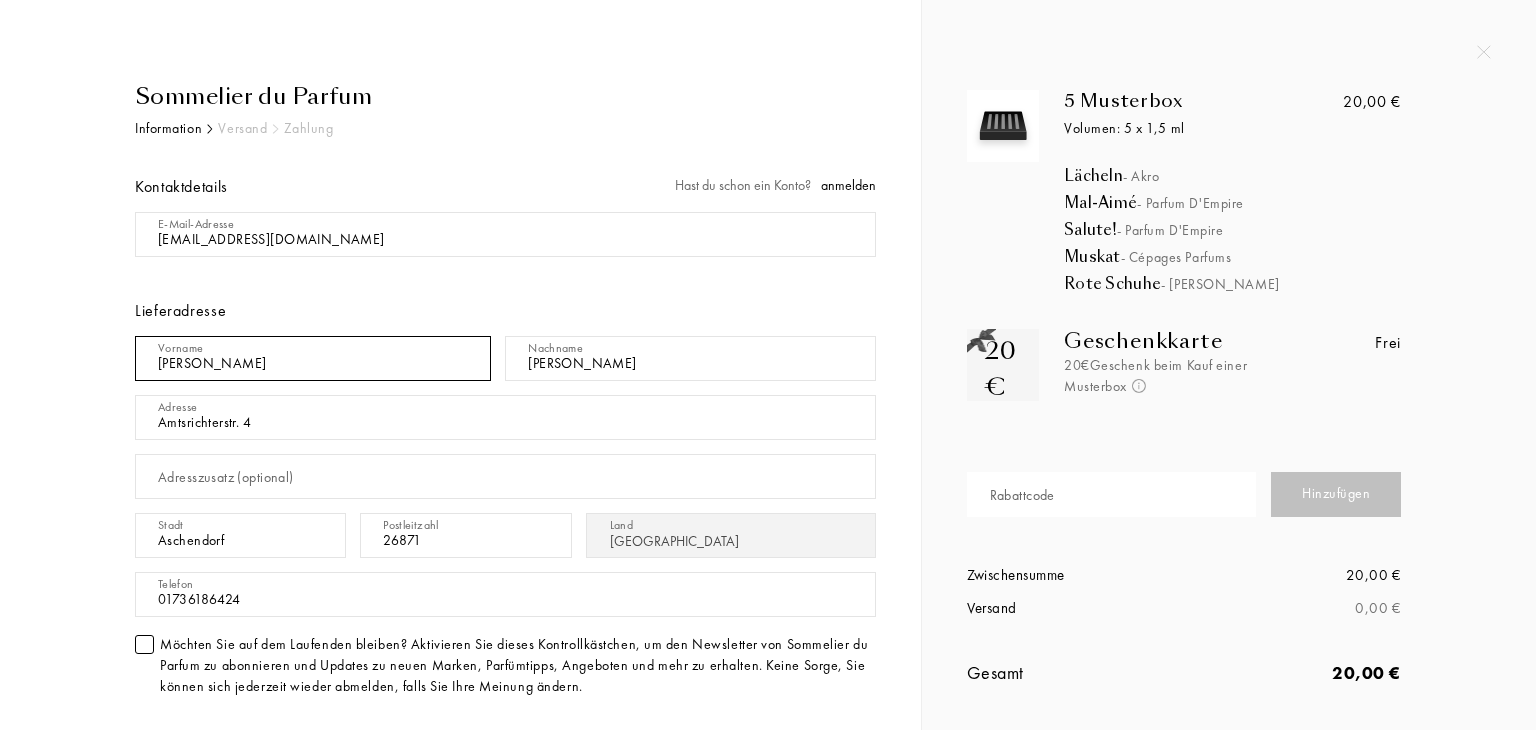 drag, startPoint x: 194, startPoint y: 363, endPoint x: 160, endPoint y: 362, distance: 34.0147 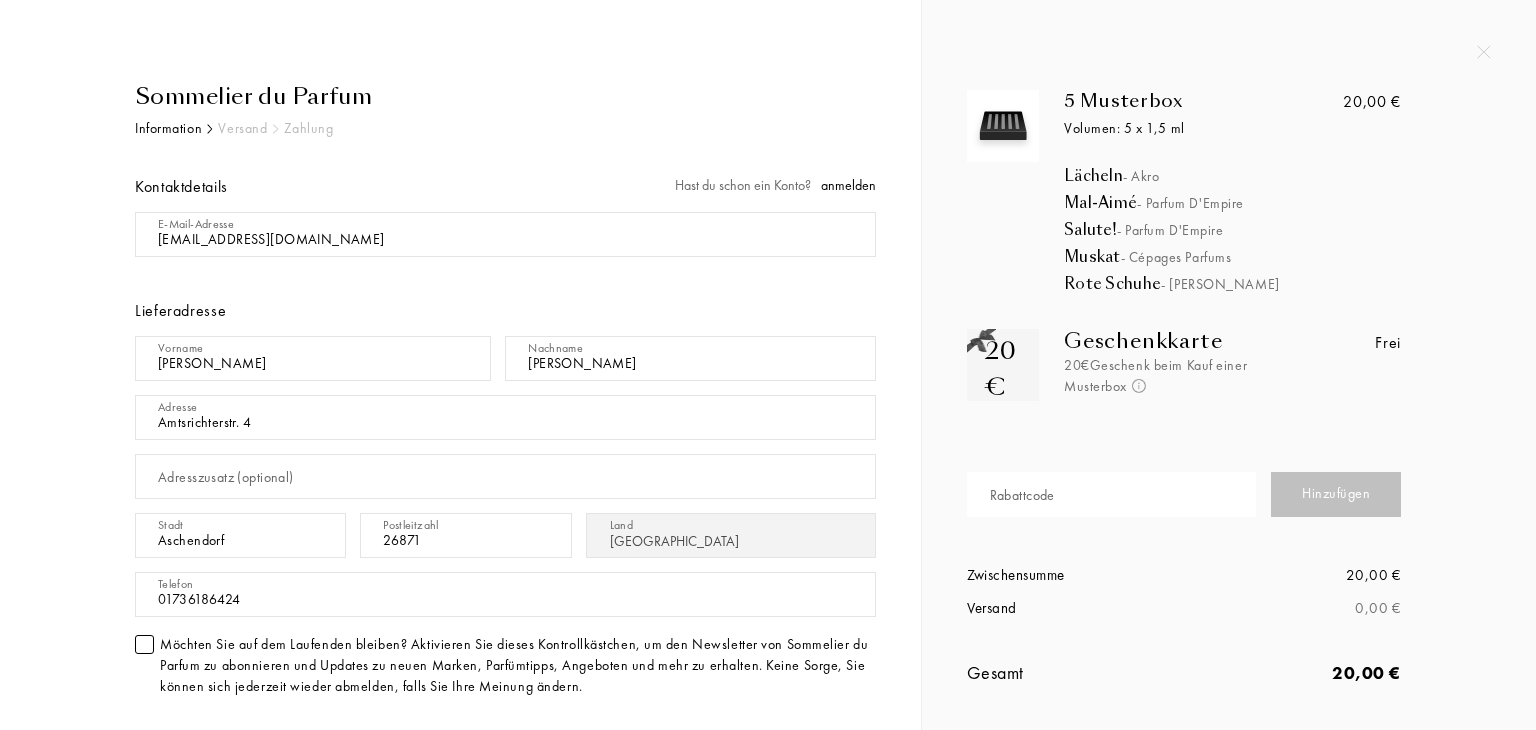 click on "Sommelier du Parfum Information Versand Zahlung Kontaktdetails Hast du schon ein Konto? anmelden E-Mail-Adresse Lieferadresse Vorname Tatjana Nachname Schneider Adresse Amtsrichterstr. 4 Adresszusatz (optional) Stadt Aschendorf Postleitzahl 26871 Land Afghanistan Albanien Algerien Andorra Angola Anguilla Antarktis Antigua und Barbuda Argentinien Armenien Aruba Australien Österreich Aserbaidschan Bahrain Bangladesch Barbados Weißrussland Belgien Belize Benin Bermuda Bhutan Bolivien Bonaire Bosnien und Herzegowina Botswana Brasilien Britische Jungferninseln Brunei Bulgarien Burkina Faso Burundi Kambodscha Kamerun Kanada Kap Verde Kaimaninseln Zentralafrikanische Republik Tschad Chile China Clipperton-Insel Kolumbien Komoren Costa Rica Elfenbeinküste Kroatien Kuba Curaçao Zypern Tschechische Republik Demokratische Republik Kongo Dänemark Dschibuti Dominica Dominikanische Republik Osttimor Ecuador Ägypten El Salvador Äquatorialguinea Eritrea Estland Äthiopien Falklandinseln Fidschi Finnland Frankreich" at bounding box center [468, 560] 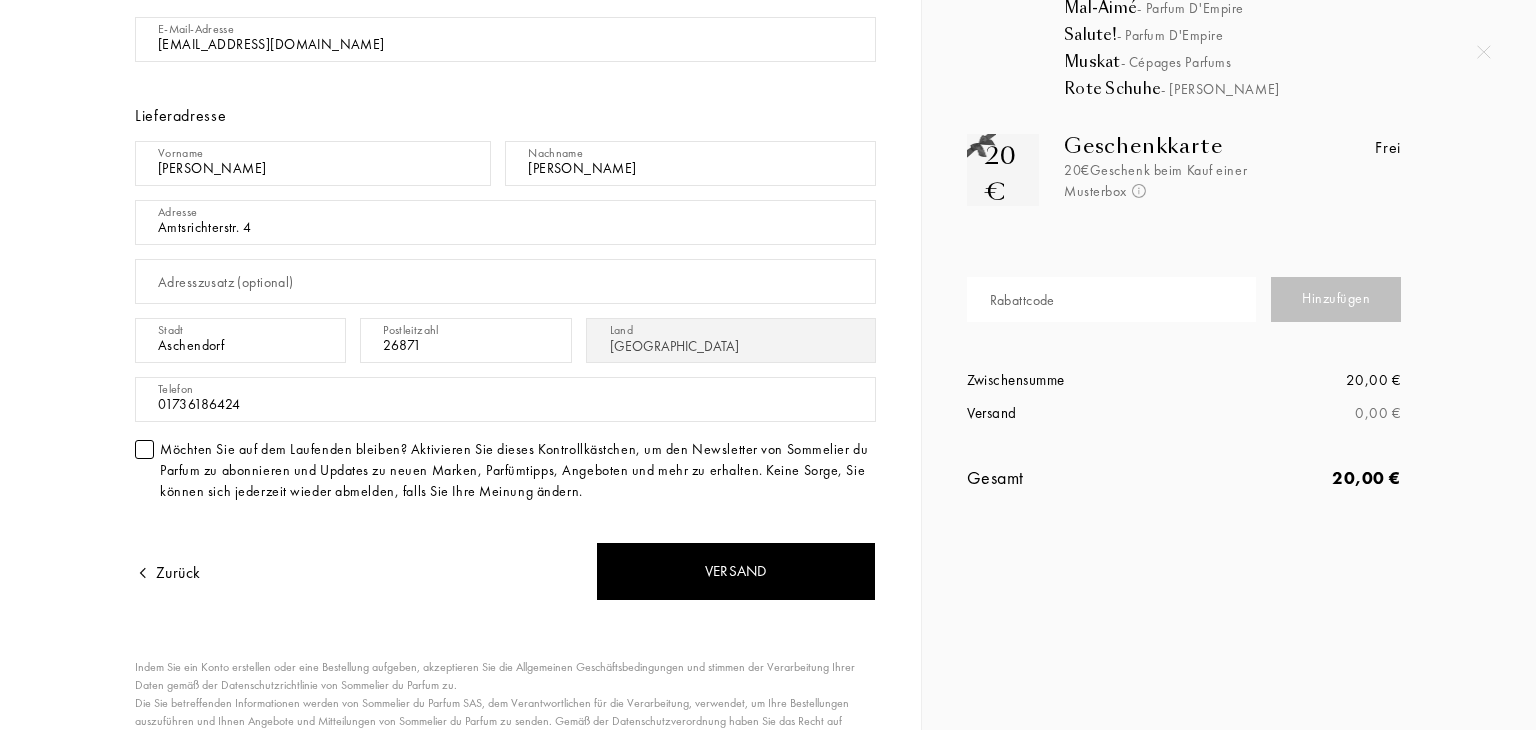 scroll, scrollTop: 200, scrollLeft: 0, axis: vertical 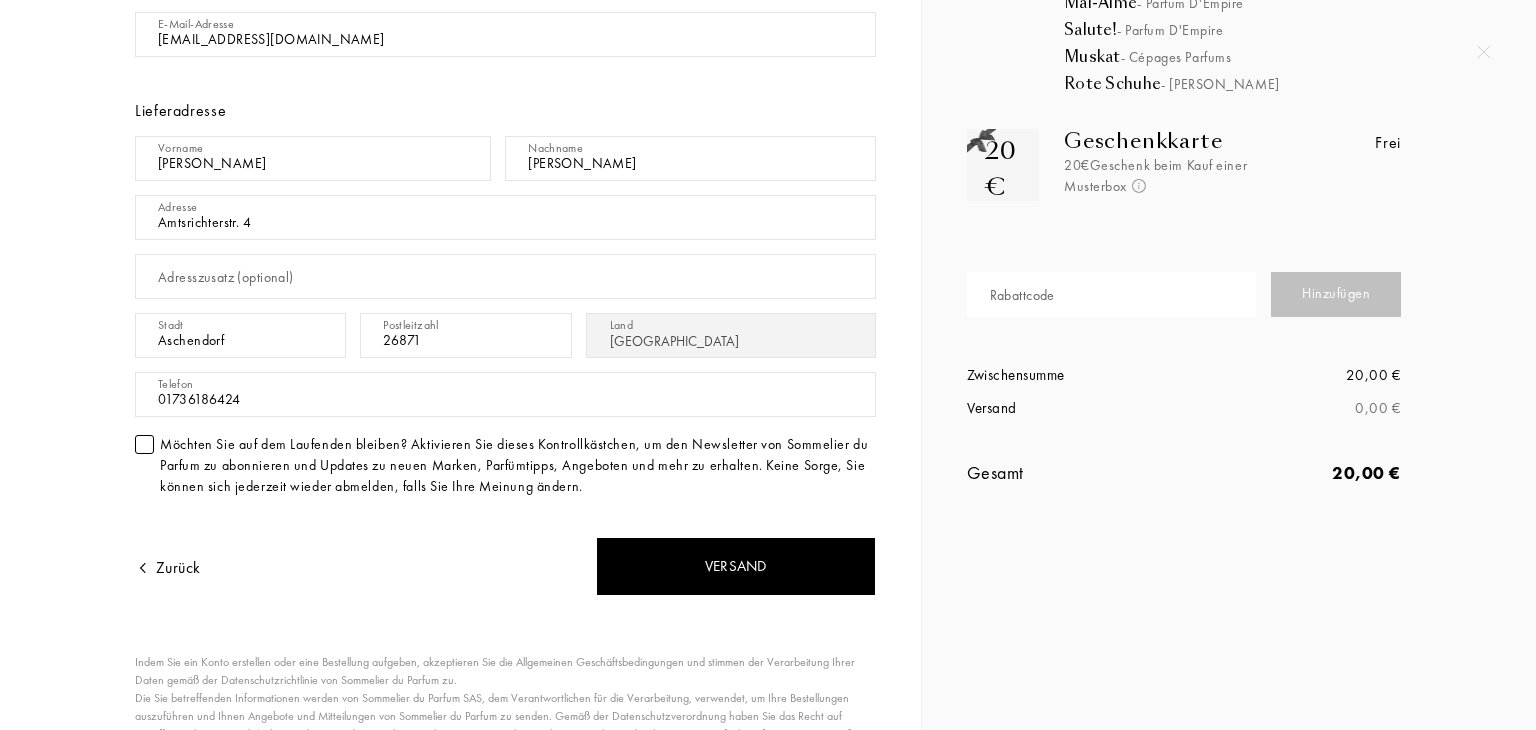 click at bounding box center (144, 444) 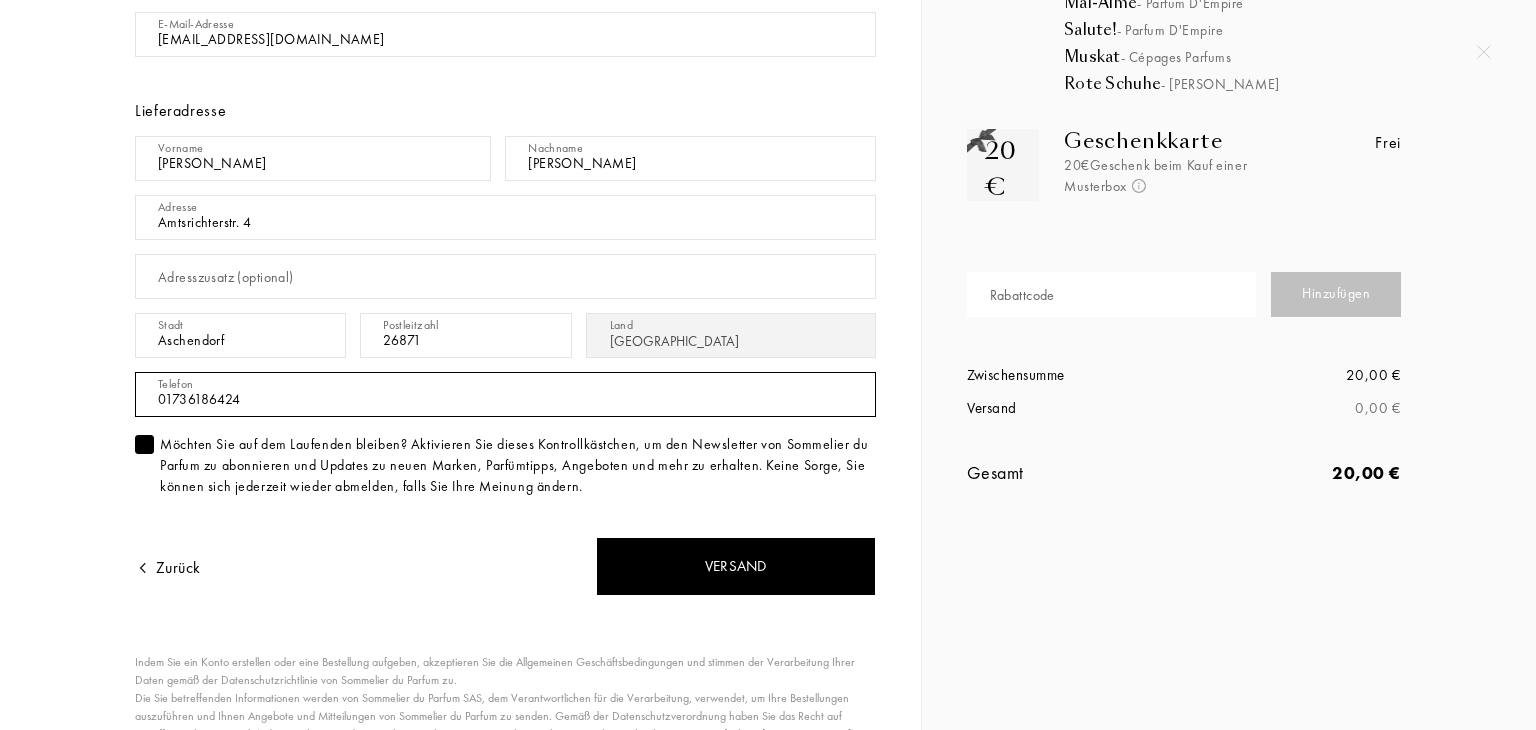 drag, startPoint x: 243, startPoint y: 394, endPoint x: 153, endPoint y: 397, distance: 90.04999 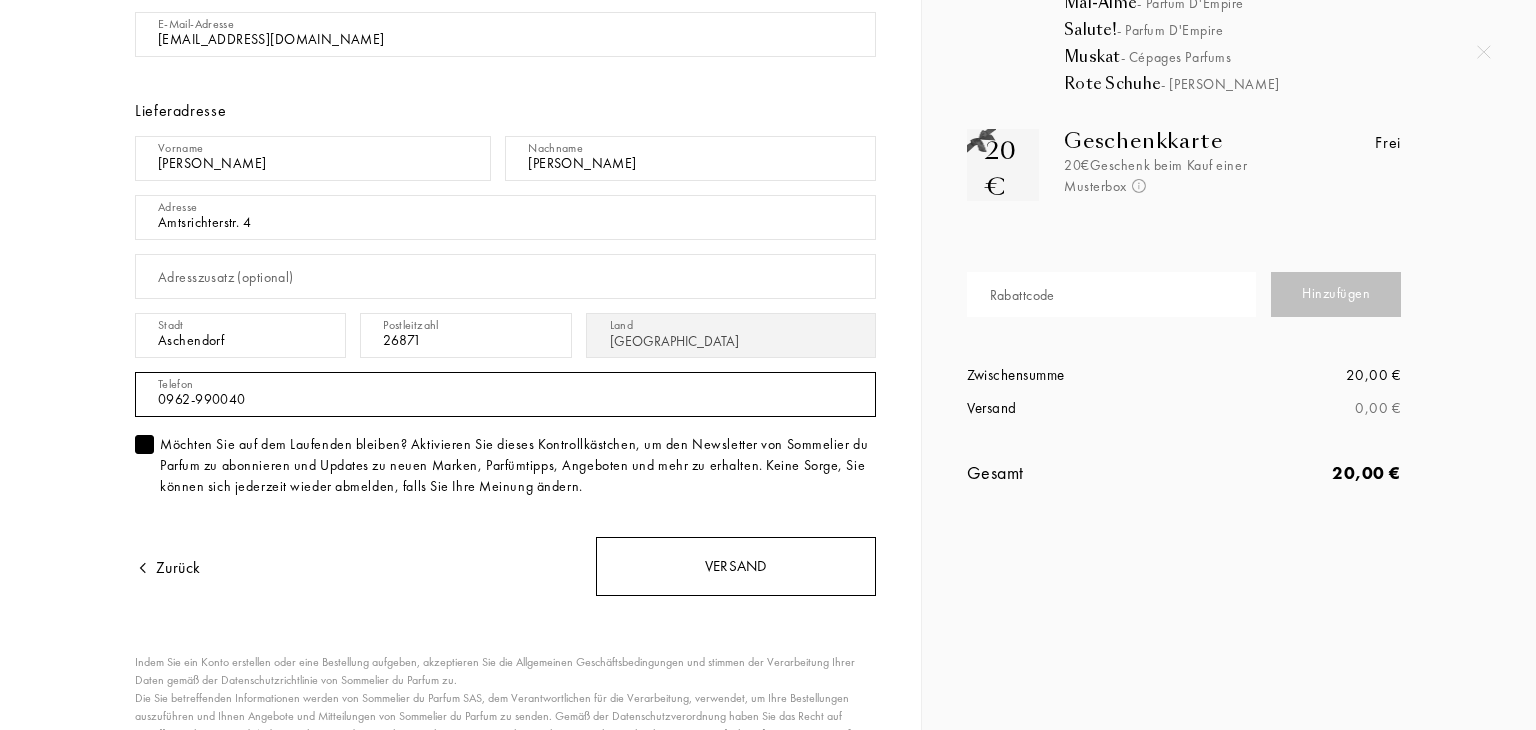 type on "0962-990040" 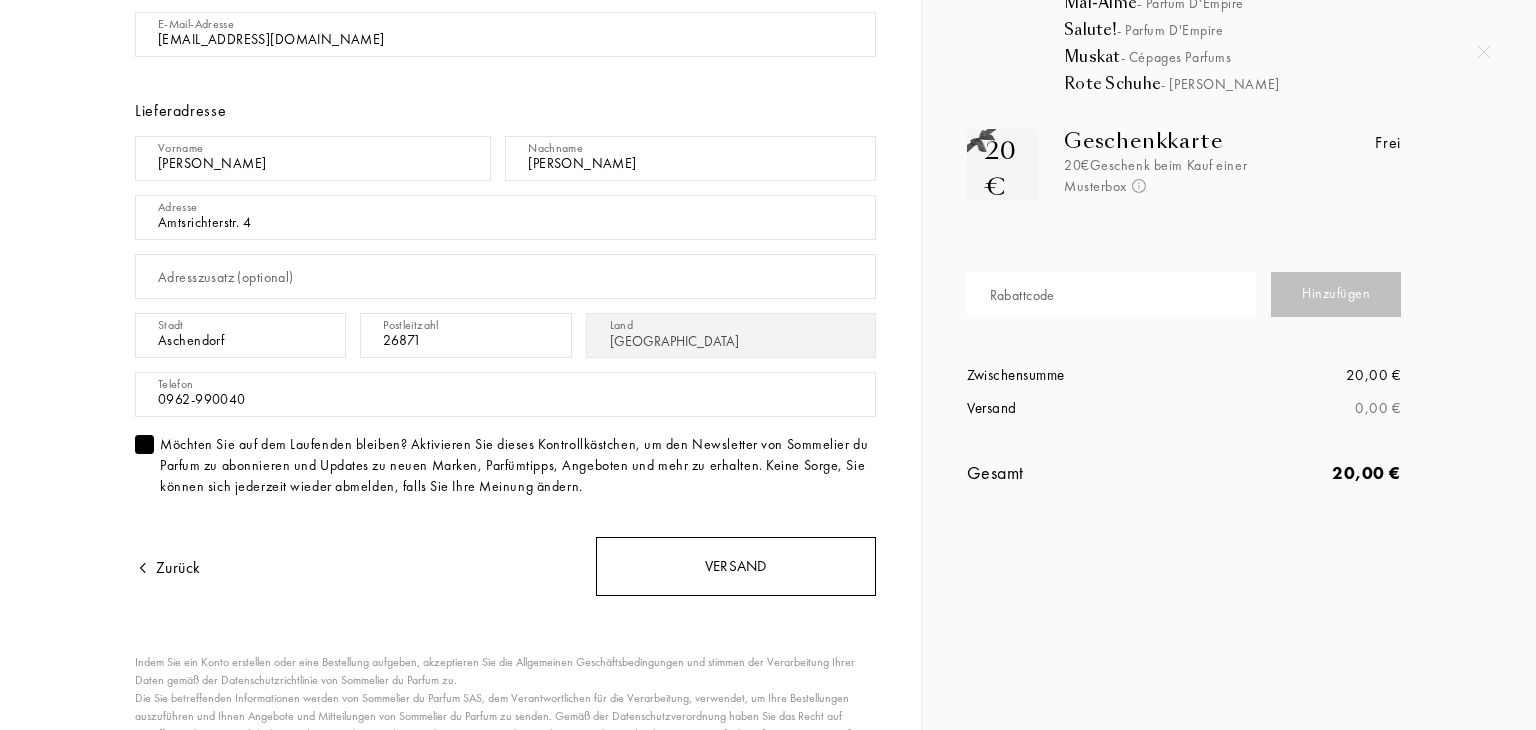 click on "Versand" at bounding box center (735, 566) 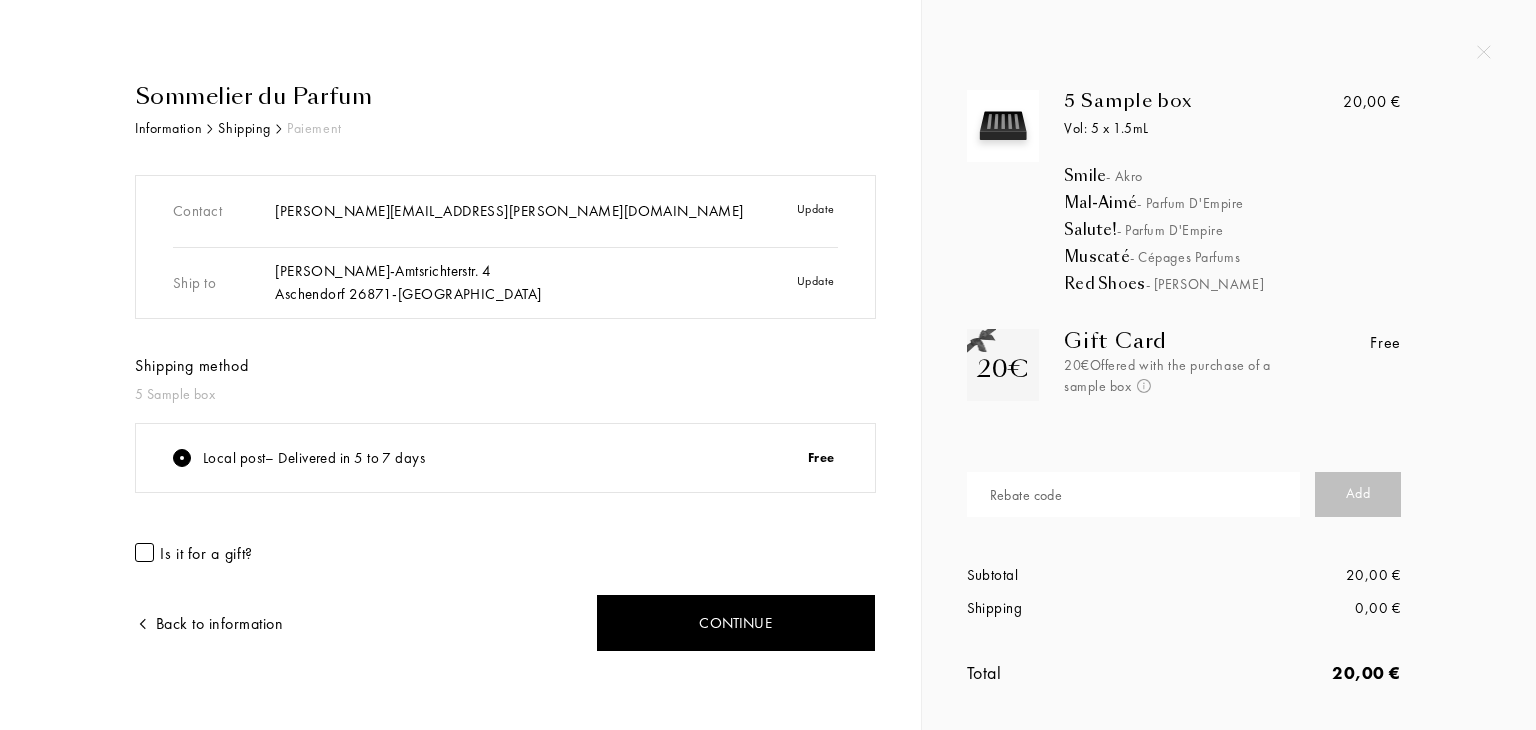 scroll, scrollTop: 0, scrollLeft: 0, axis: both 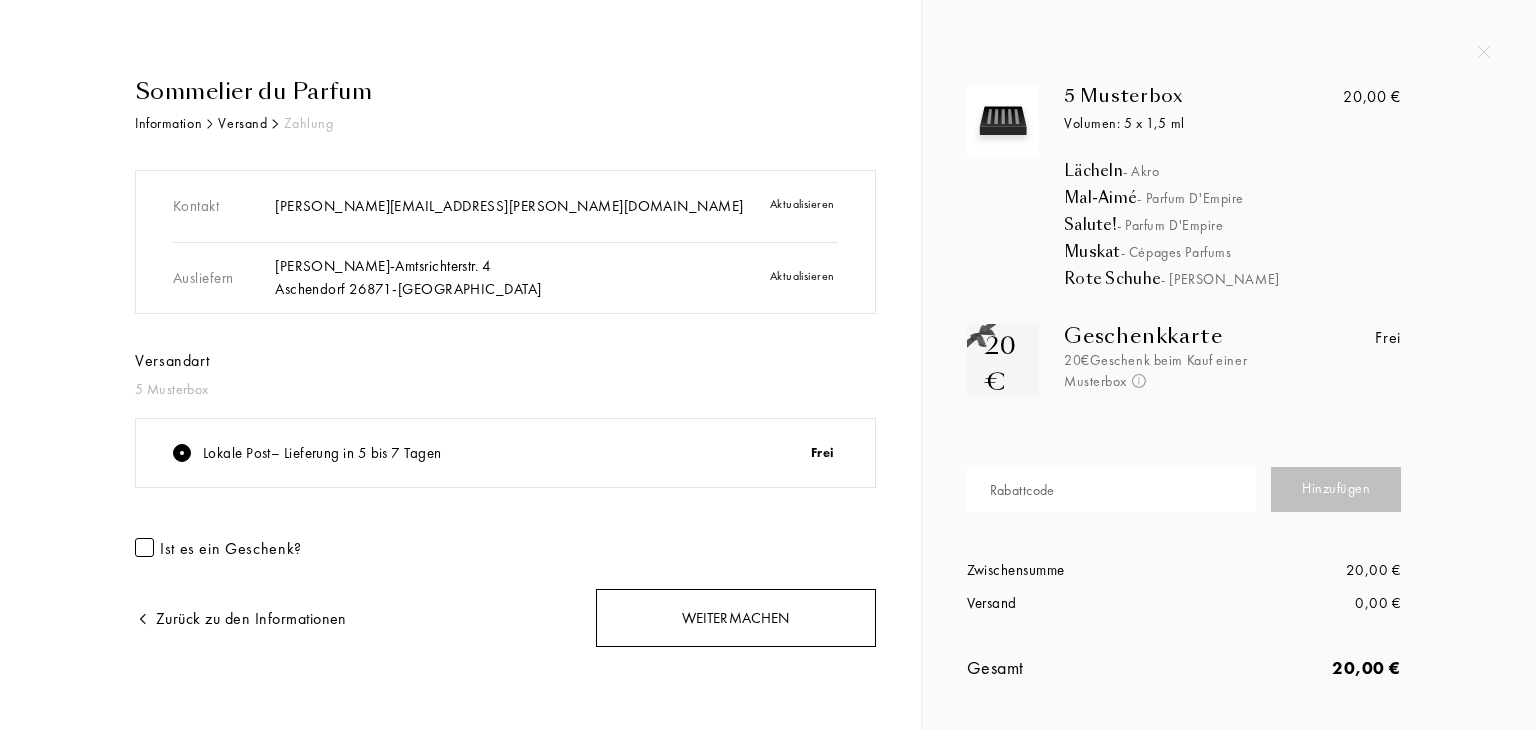 click on "Weitermachen" at bounding box center (736, 618) 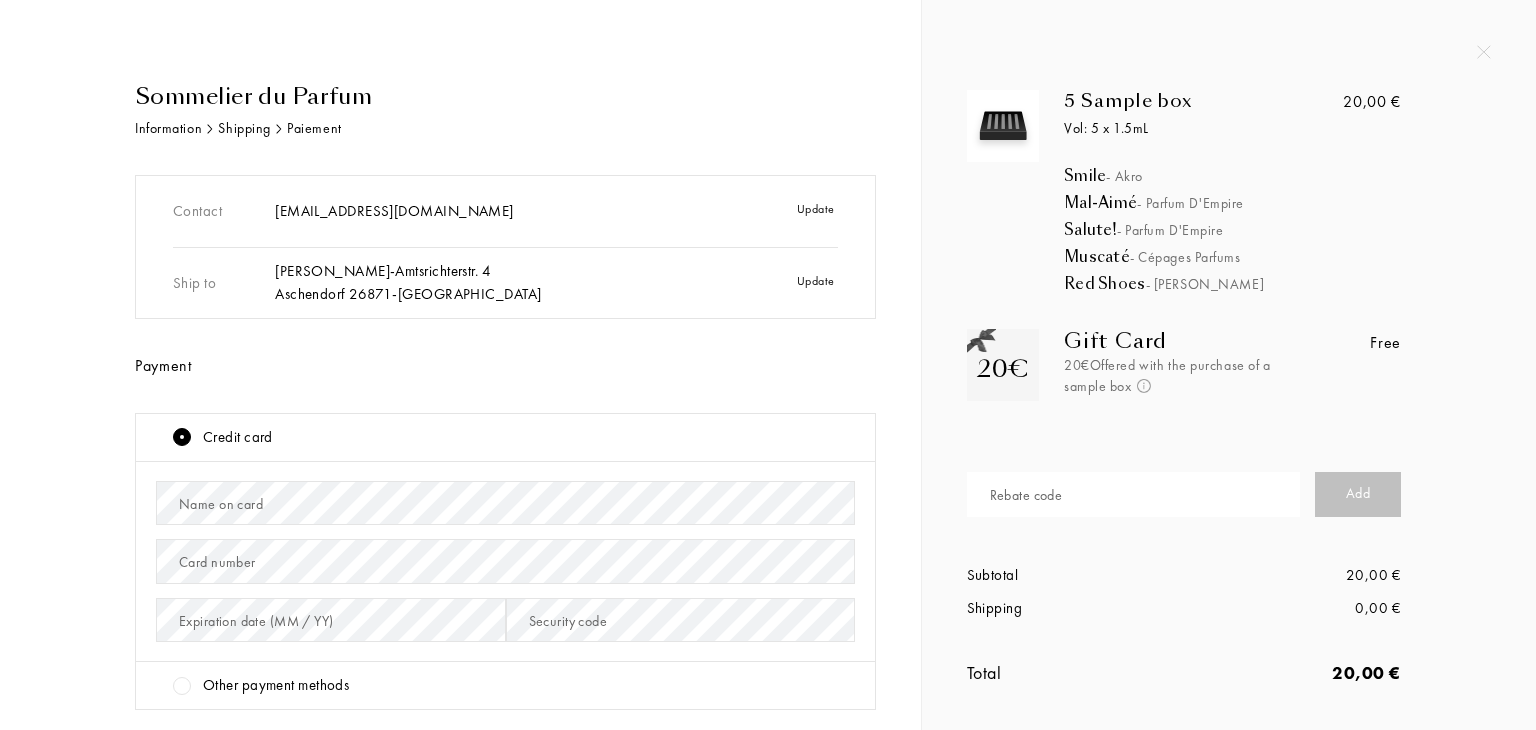 scroll, scrollTop: 0, scrollLeft: 0, axis: both 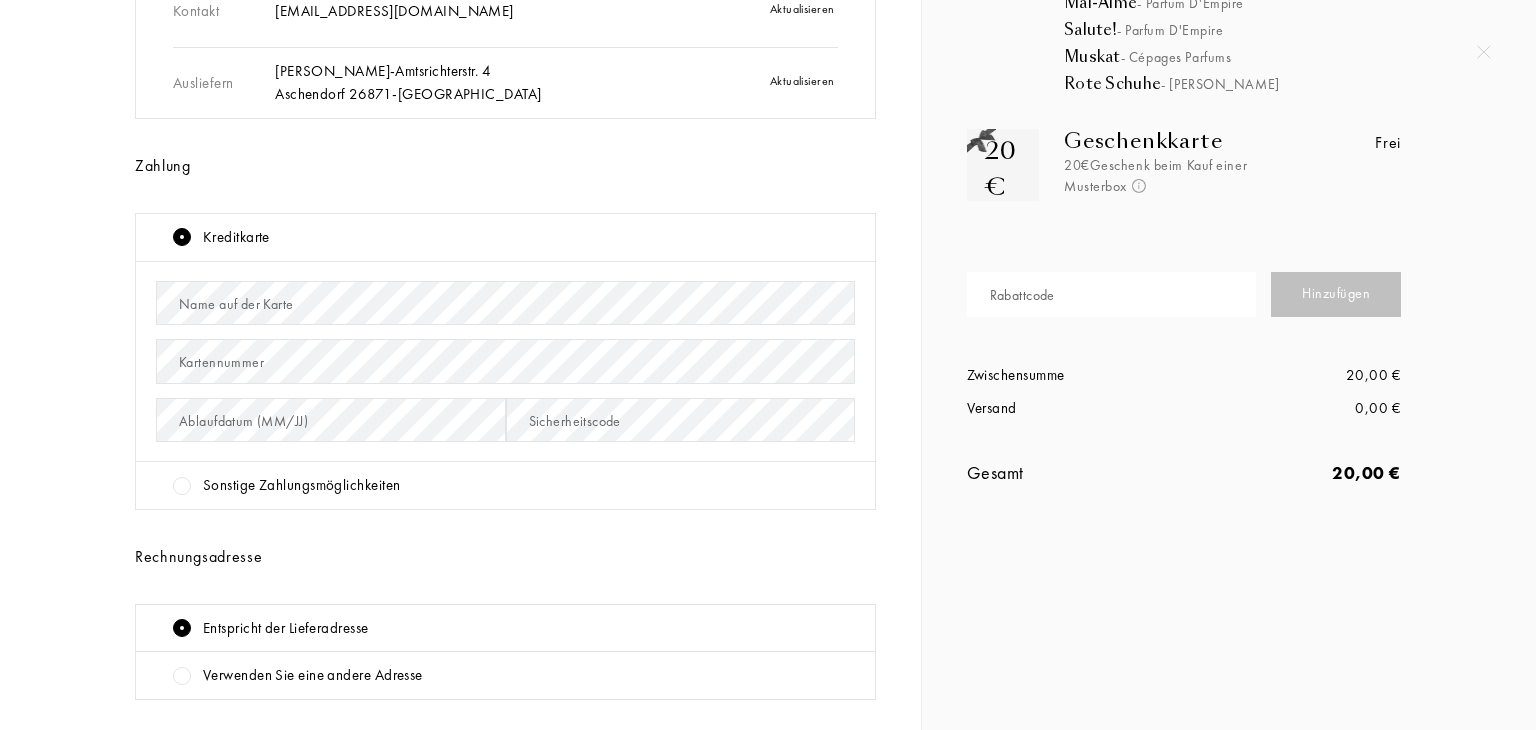 click on "Name auf der Karte" at bounding box center (236, 304) 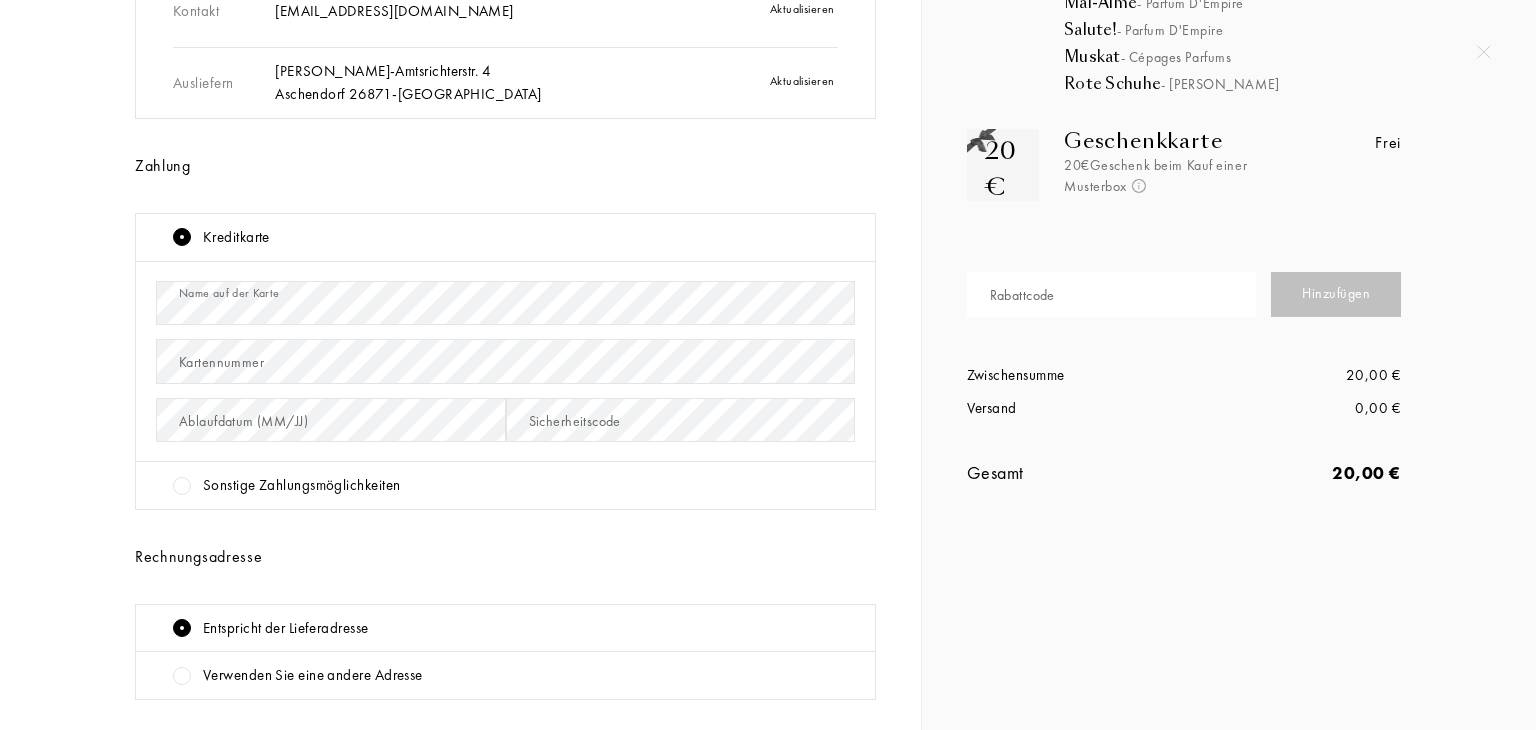 click on "Sommelier du Parfum Information Versand Zahlung Kontakt schneider-viktor-asd@web.de Aktualisieren Ausliefern Tatjana Schneider  -  Amtsrichterstr. 4  Aschendorf 26871  -  Deutschland Aktualisieren Zahlung Kreditkarte Name auf der Karte Kartennummer Ablaufdatum (MM/JJ) Sicherheitscode Sonstige Zahlungsmöglichkeiten PayPal  (Zahlung in 3 Raten (mind. 50 €) verfügbar für berechtigte Konten Rechnungsadresse Entspricht der Lieferadresse Verwenden Sie eine andere Adresse Zurück zum Versand Zahlung bestätigen 5 Musterbox Volumen: 5 x 1,5 ml Lächeln  - Akro Mal-Aimé  - Parfum d'Empire Salute!  - Parfum d'Empire Muskat  - Cépages Parfums Rote Schuhe  - Jacques Fath 20,00 € 20 € Geschenkkarte 20€  Geschenk beim Kauf einer Musterbox Nicht kumulierbar und nur gültig beim Kauf eines Parfümflakons im Mindestwert von 60  €  . Frei Rabattcode Hinzufügen Zwischensumme 20,00 € Versand 0,00 € Gesamt 20,00 €" at bounding box center [768, 365] 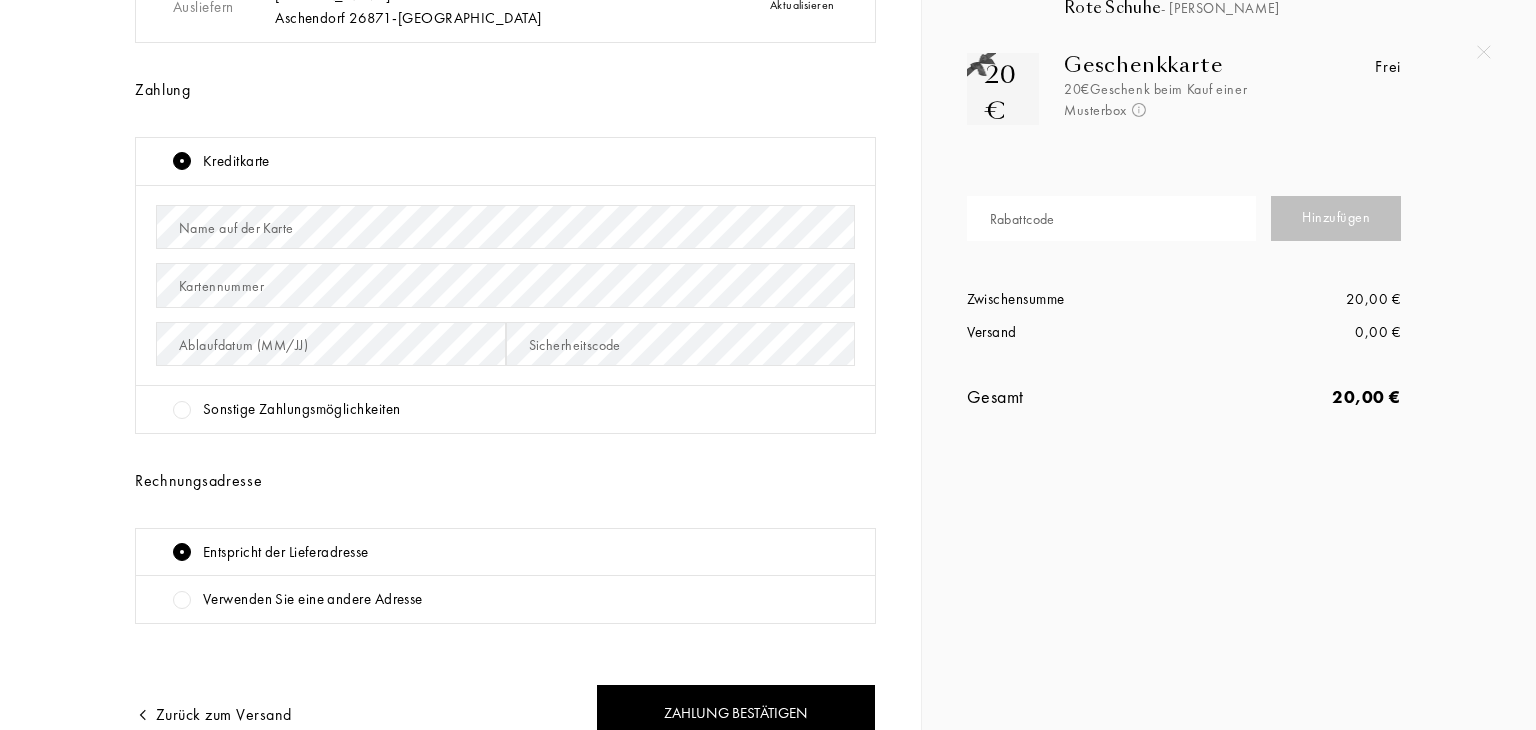 scroll, scrollTop: 371, scrollLeft: 0, axis: vertical 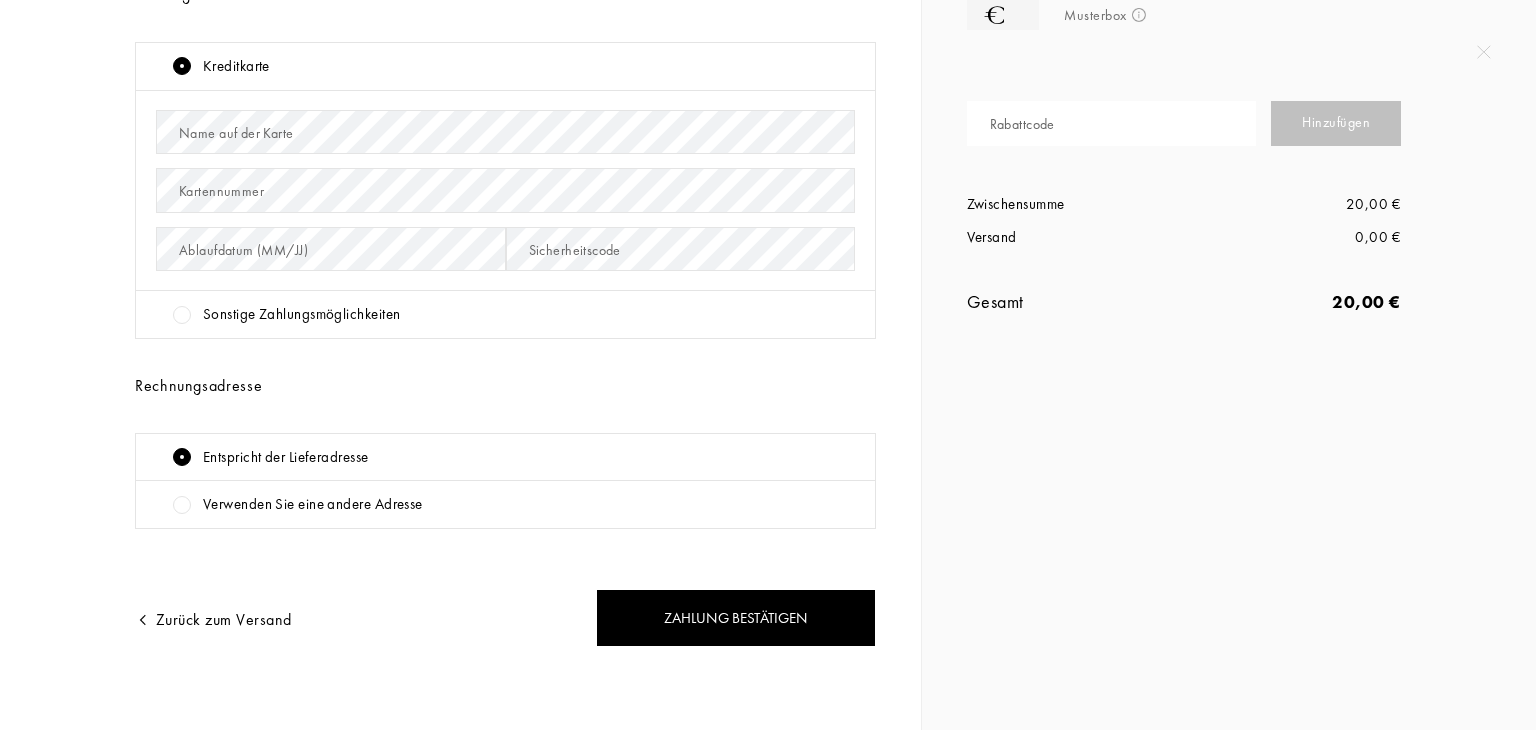click on "Sonstige Zahlungsmöglichkeiten" at bounding box center (302, 314) 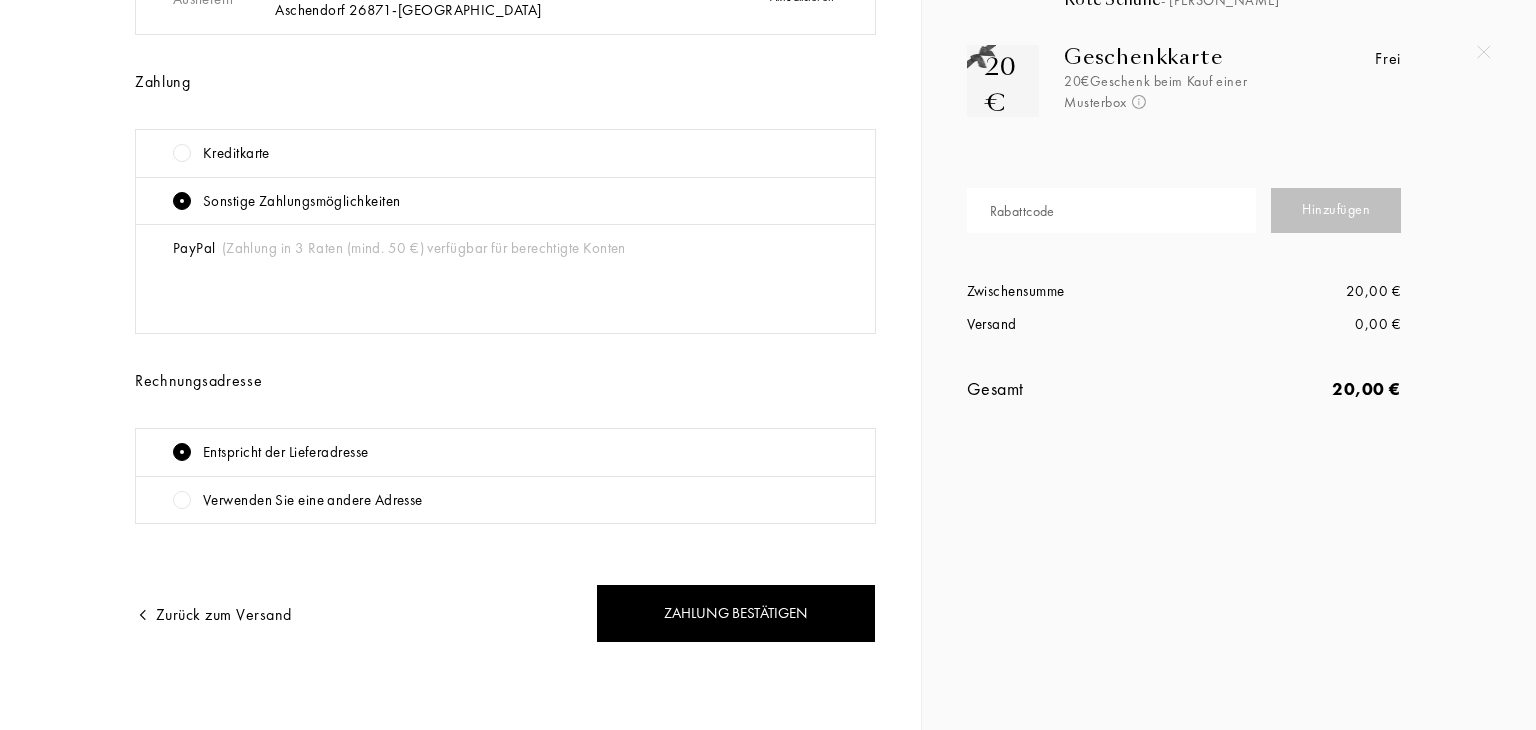 scroll, scrollTop: 280, scrollLeft: 0, axis: vertical 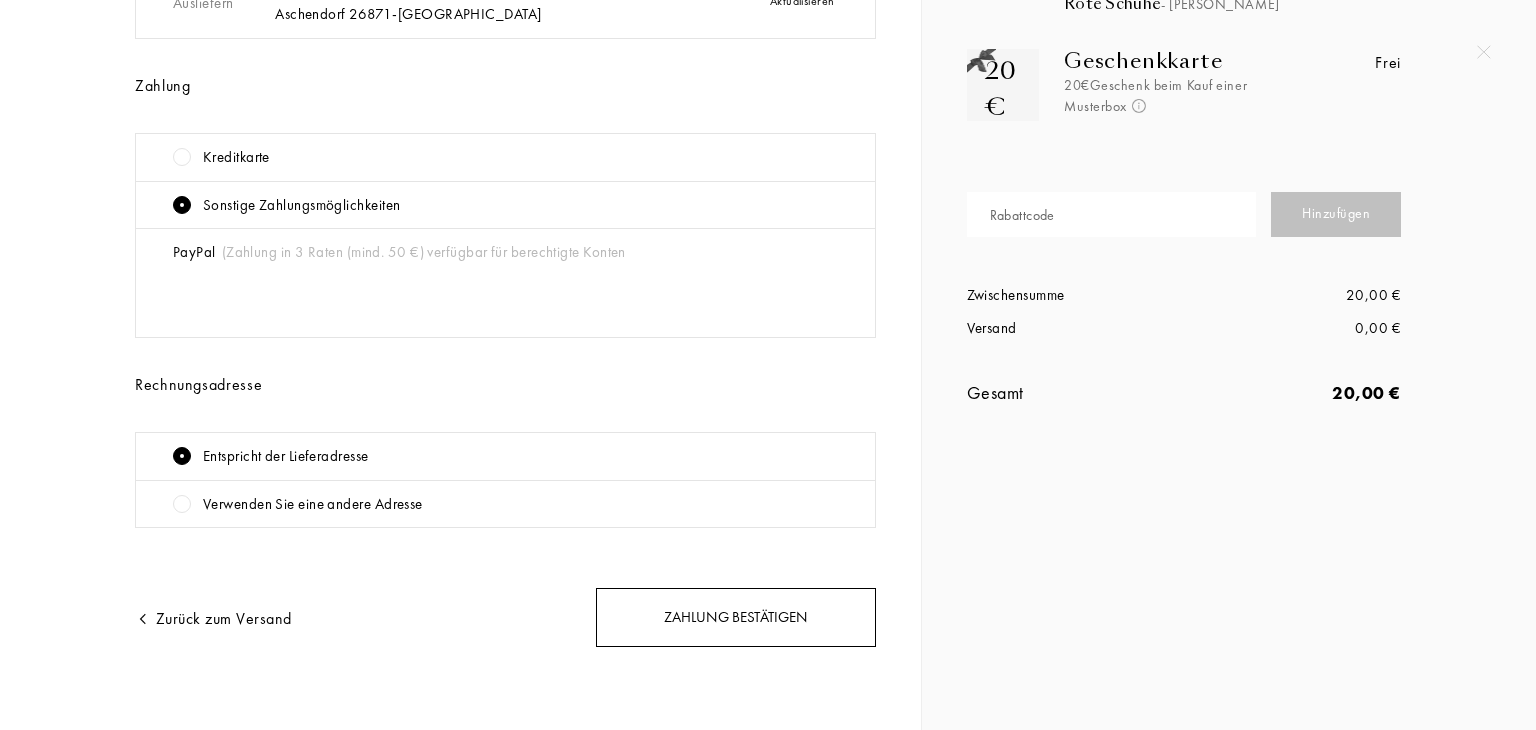 click on "Zahlung bestätigen" at bounding box center (736, 617) 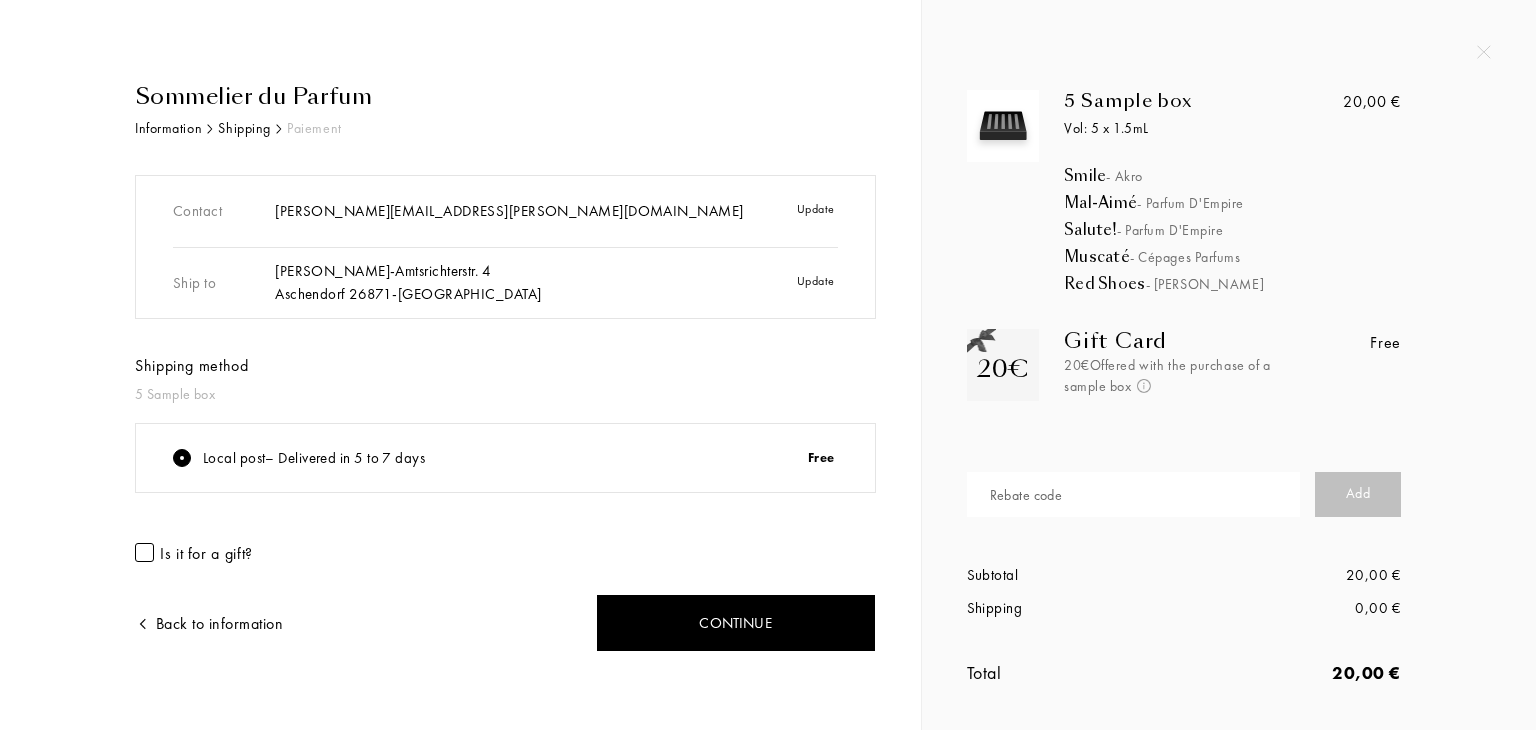 scroll, scrollTop: 0, scrollLeft: 0, axis: both 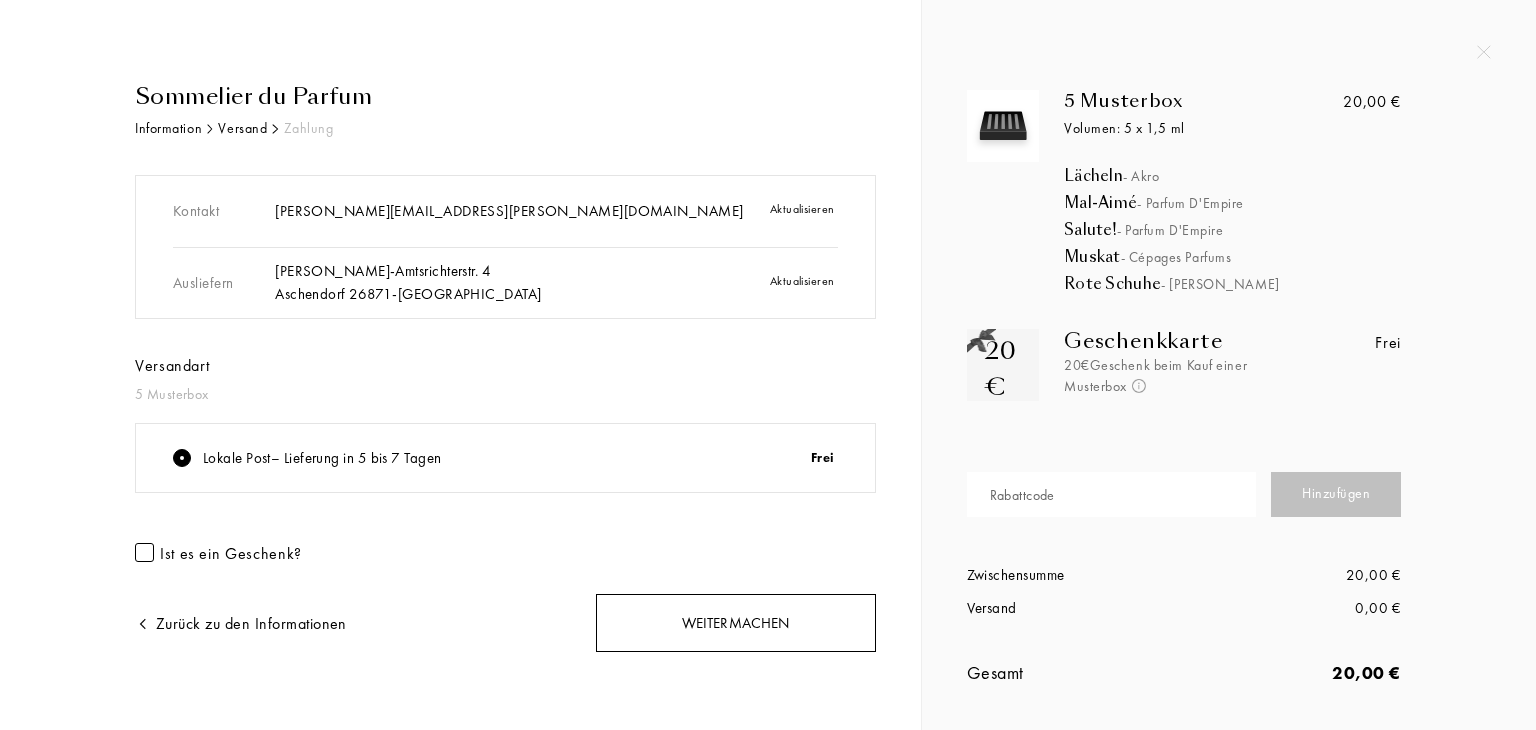 click on "Weitermachen" at bounding box center (736, 623) 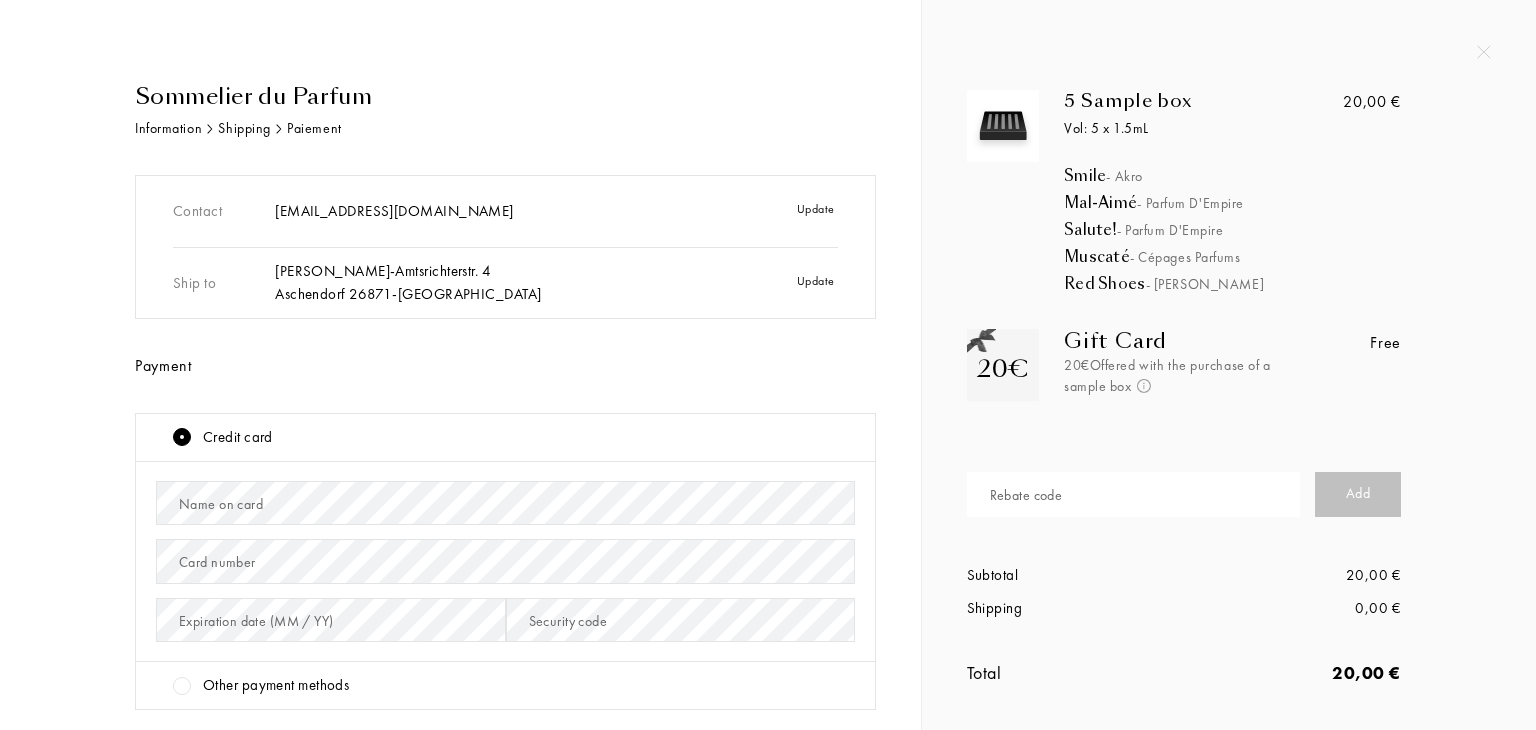 scroll, scrollTop: 0, scrollLeft: 0, axis: both 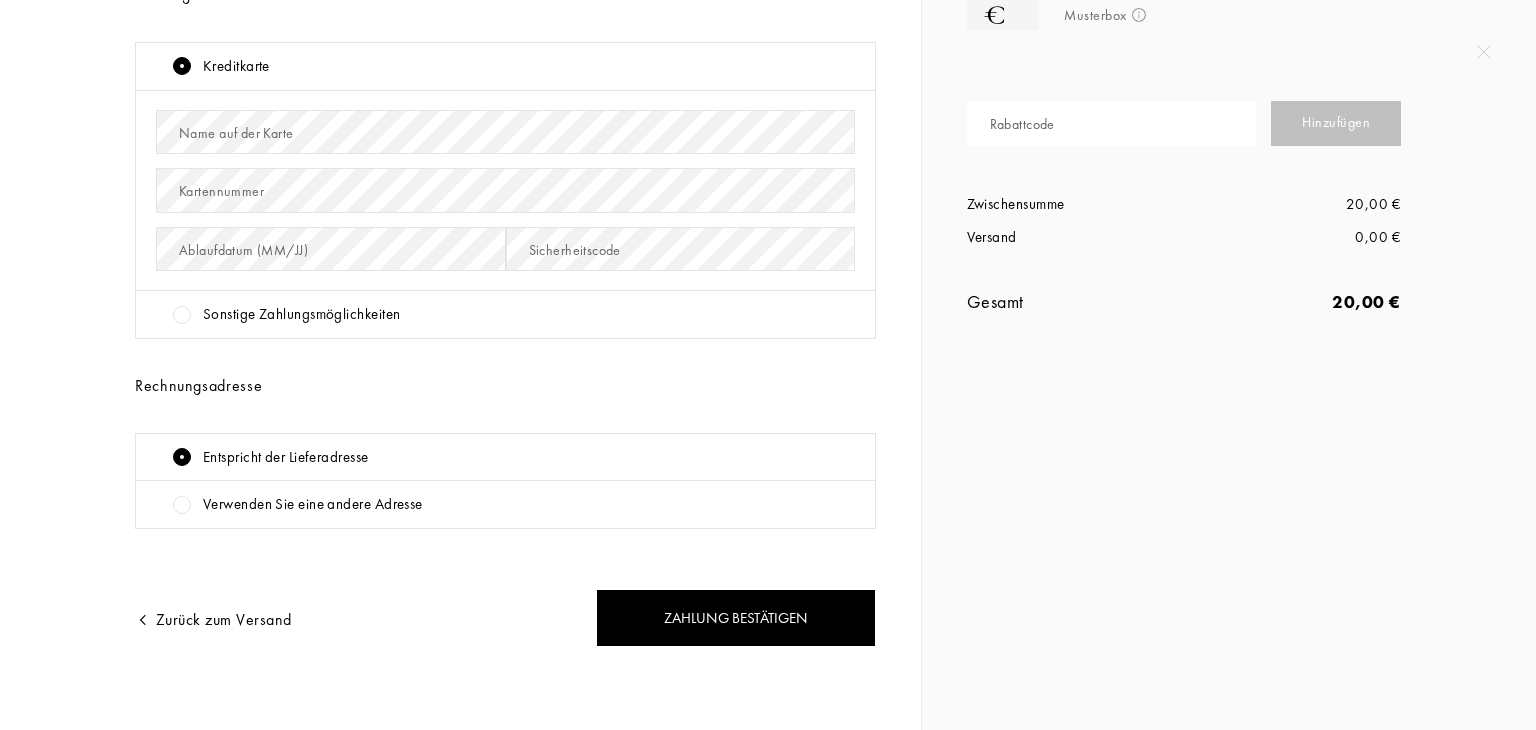 click at bounding box center [182, 315] 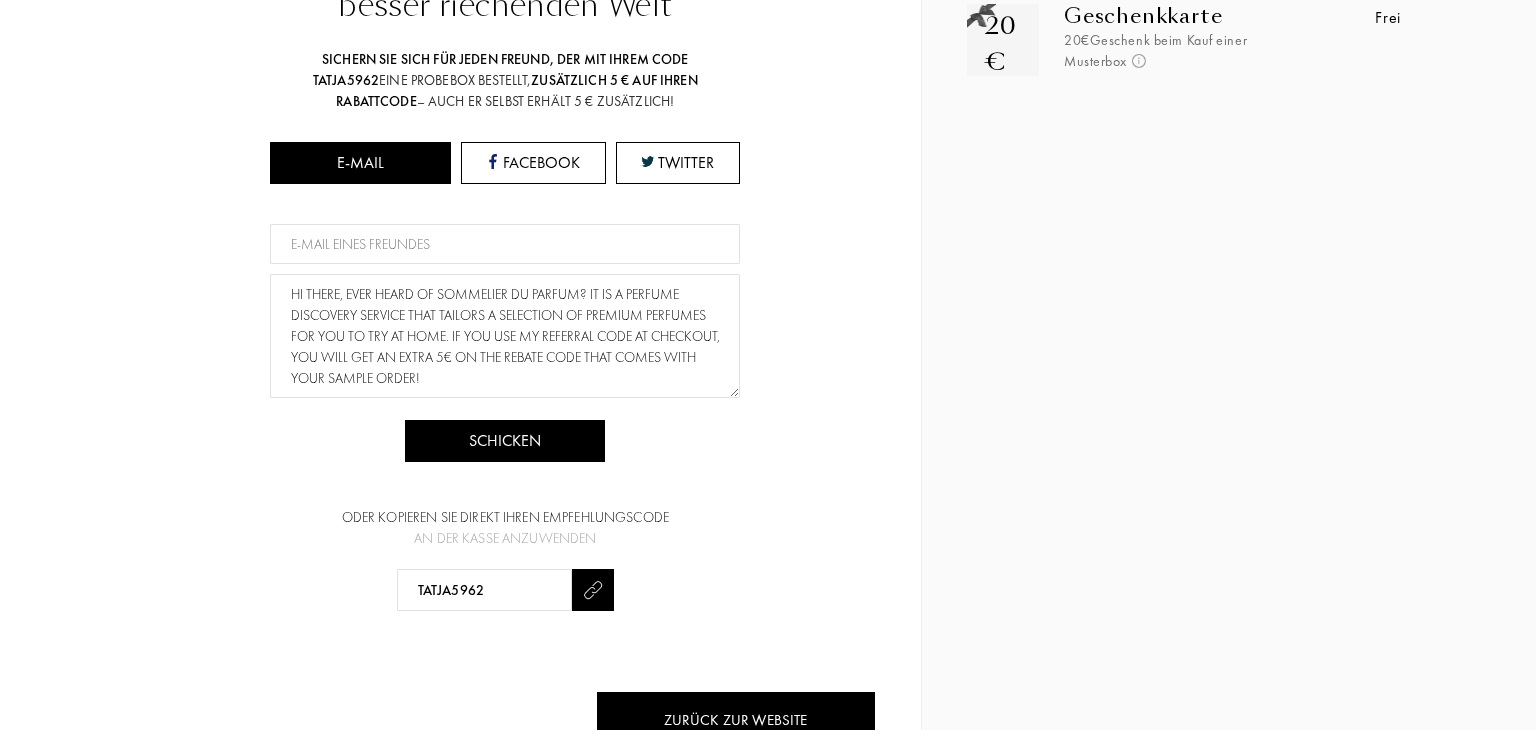 scroll, scrollTop: 391, scrollLeft: 0, axis: vertical 